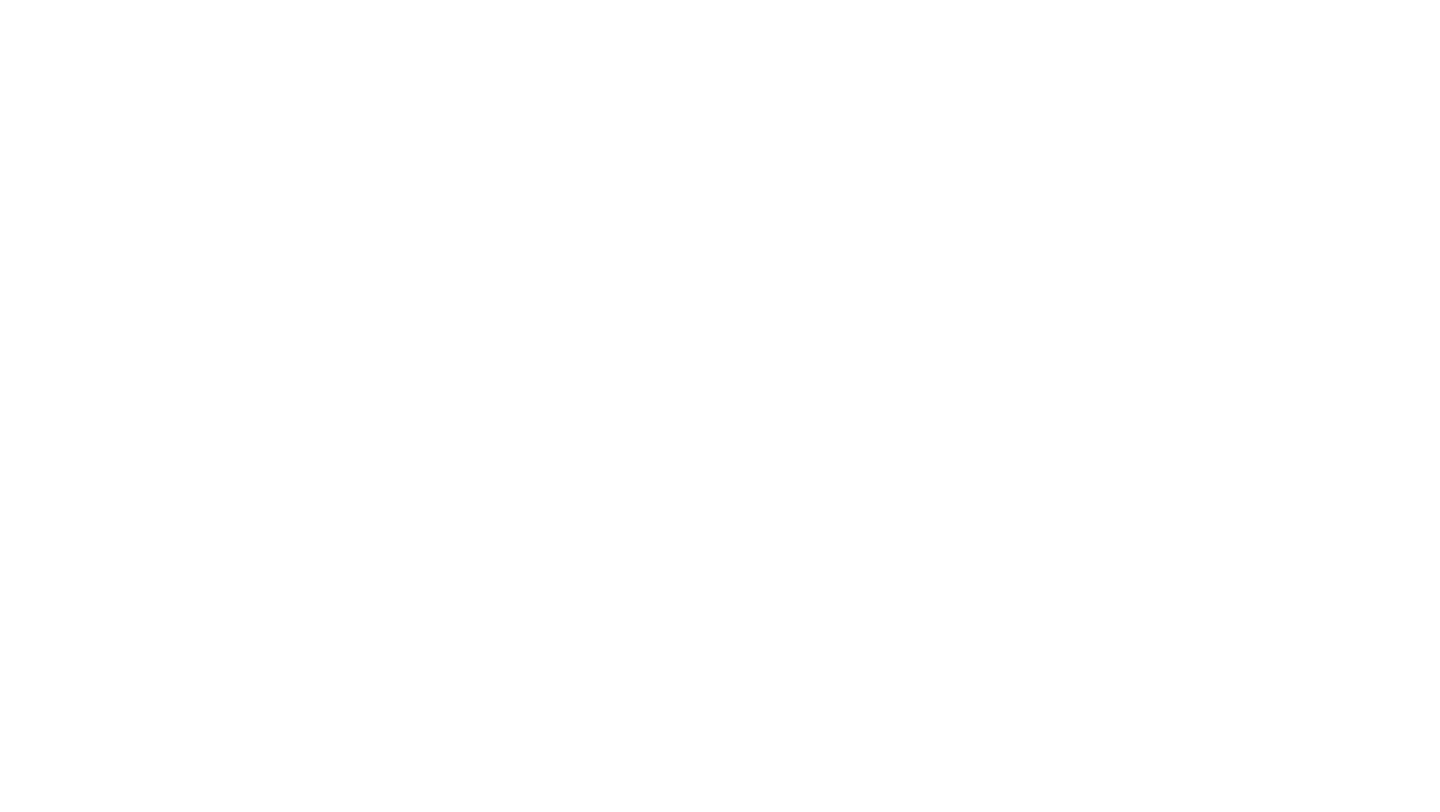 scroll, scrollTop: 0, scrollLeft: 0, axis: both 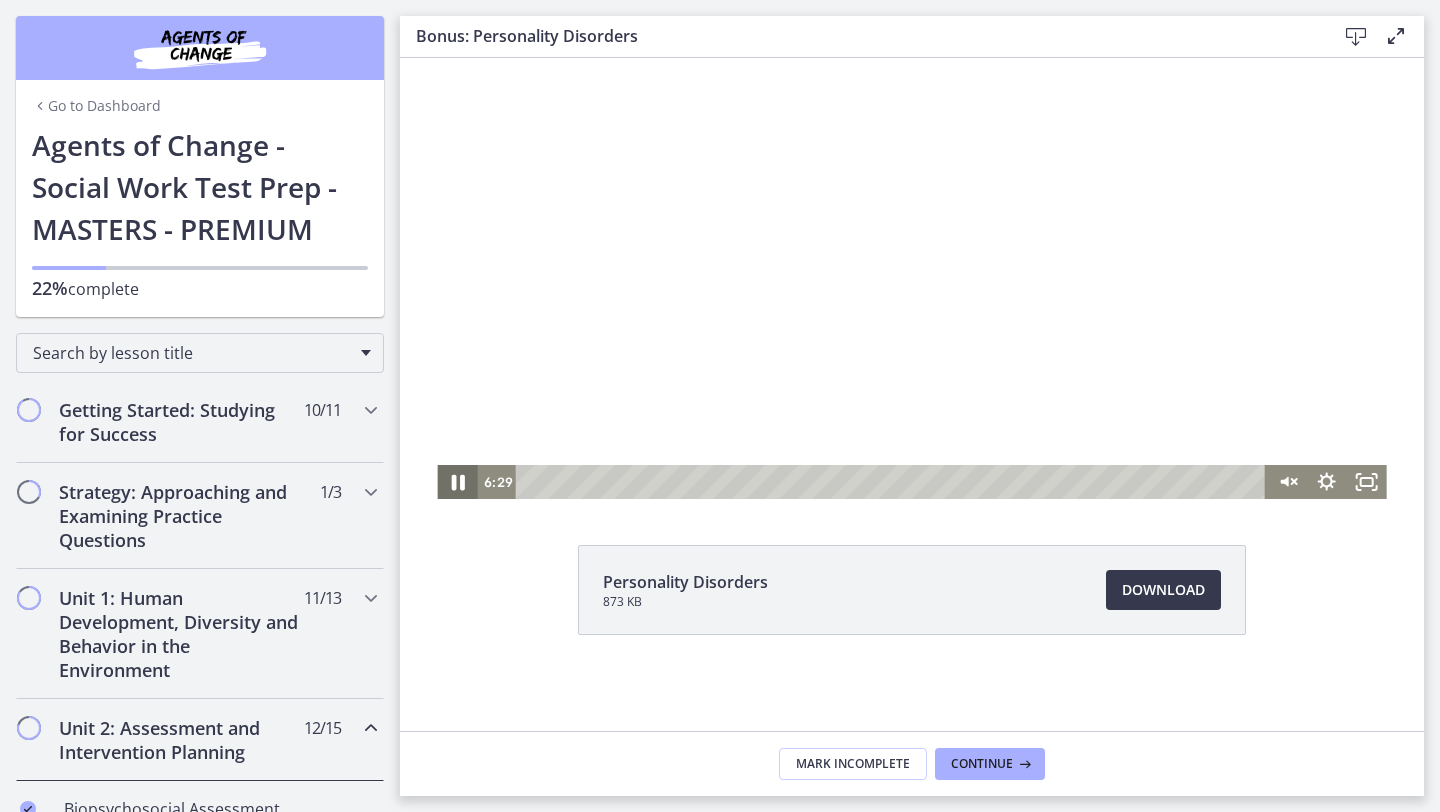 click 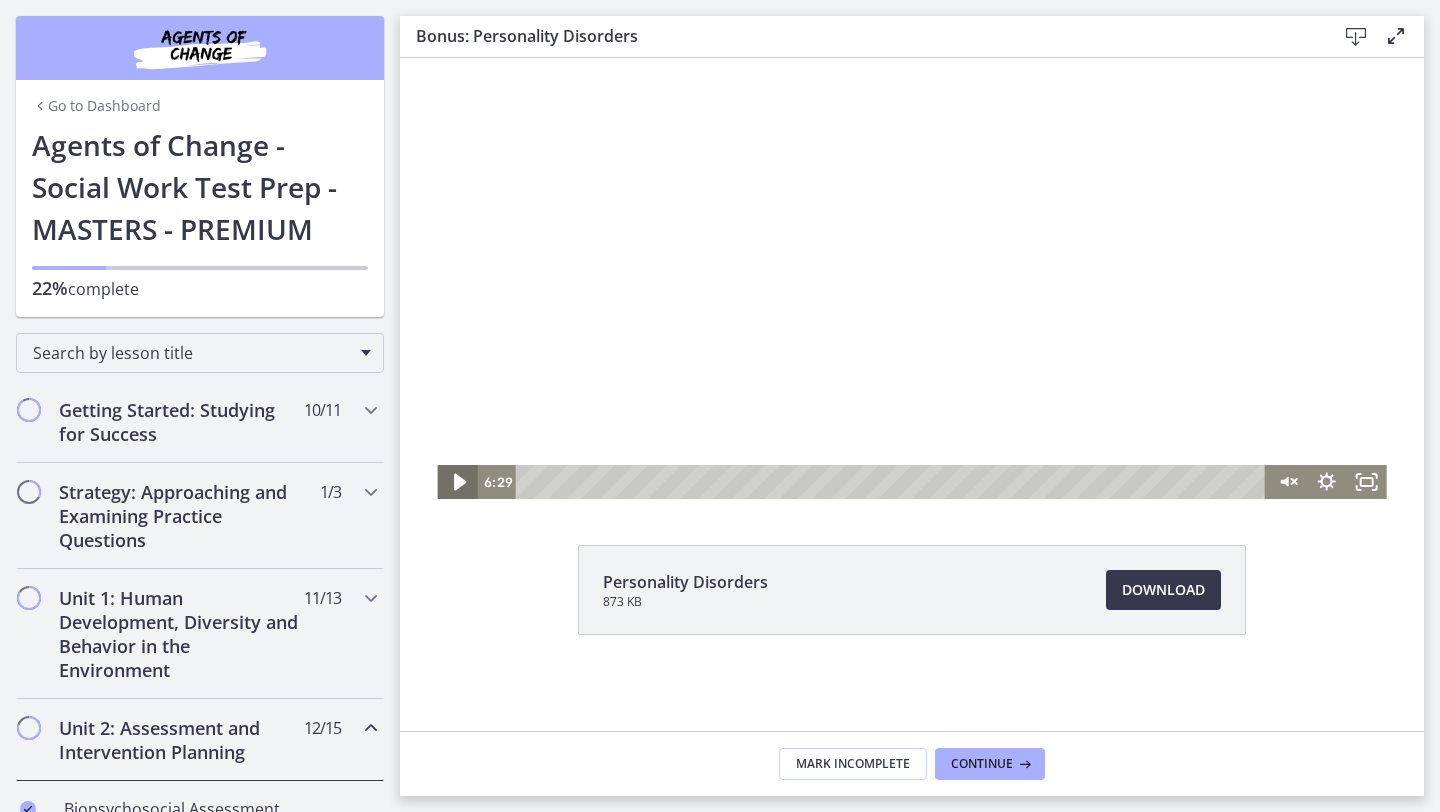 click 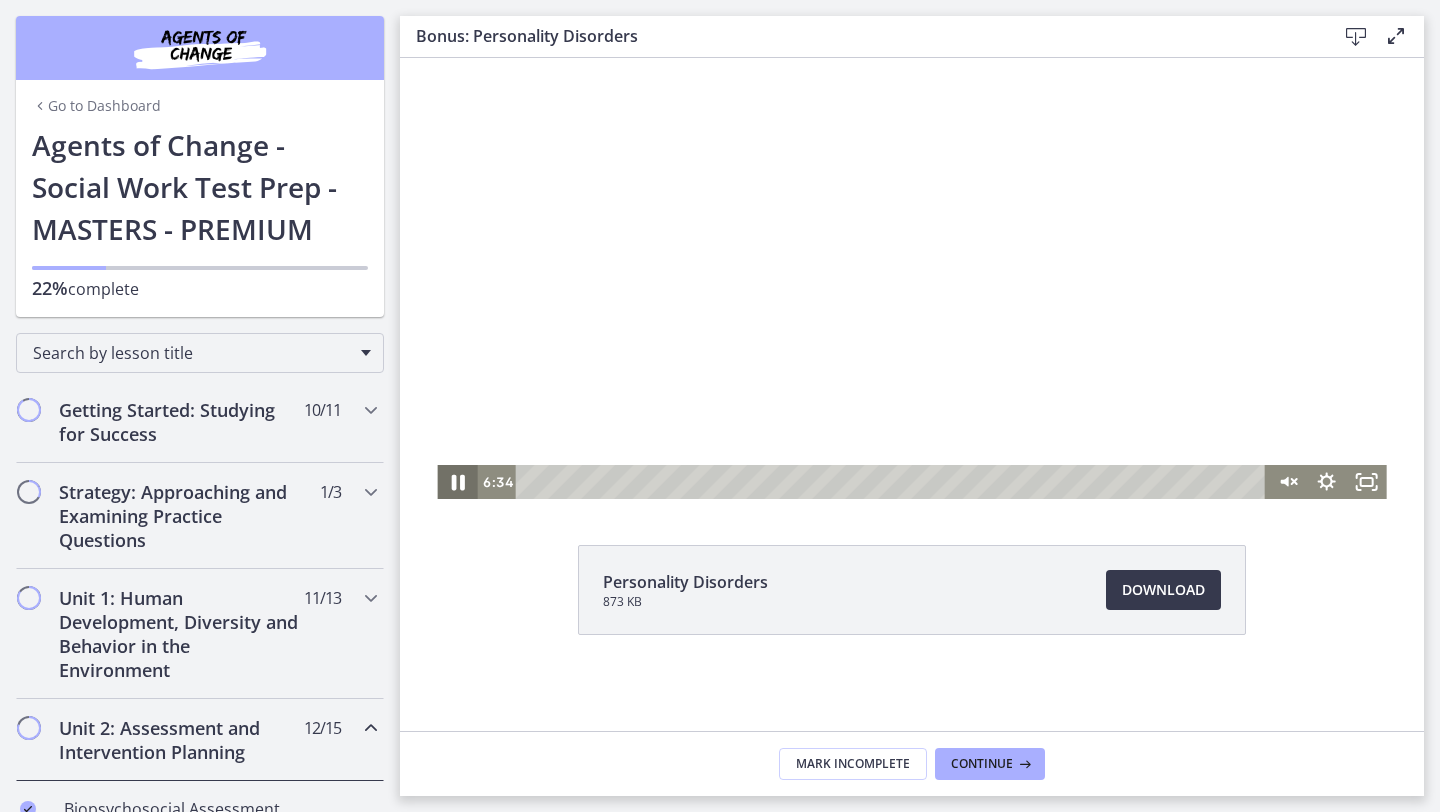 click 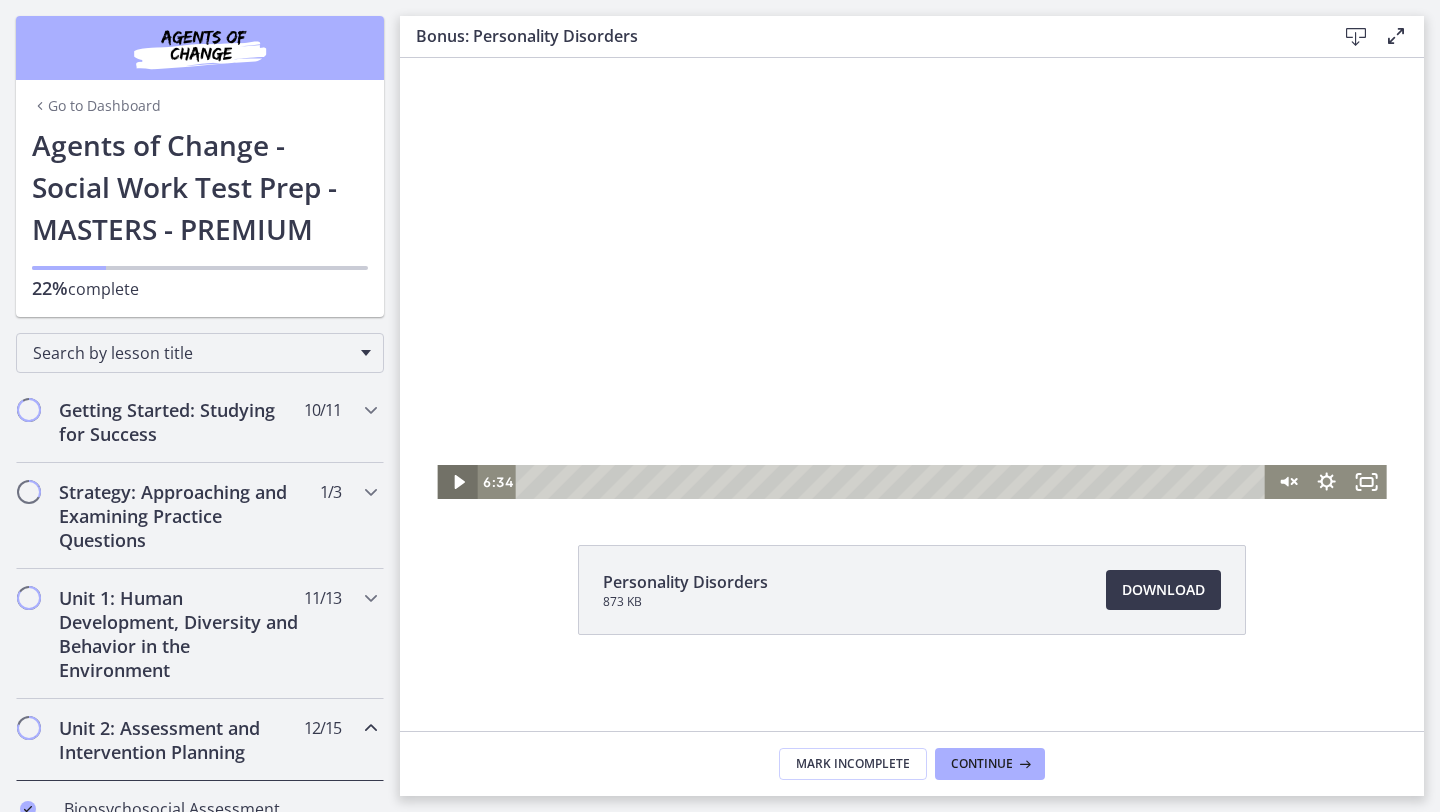 click 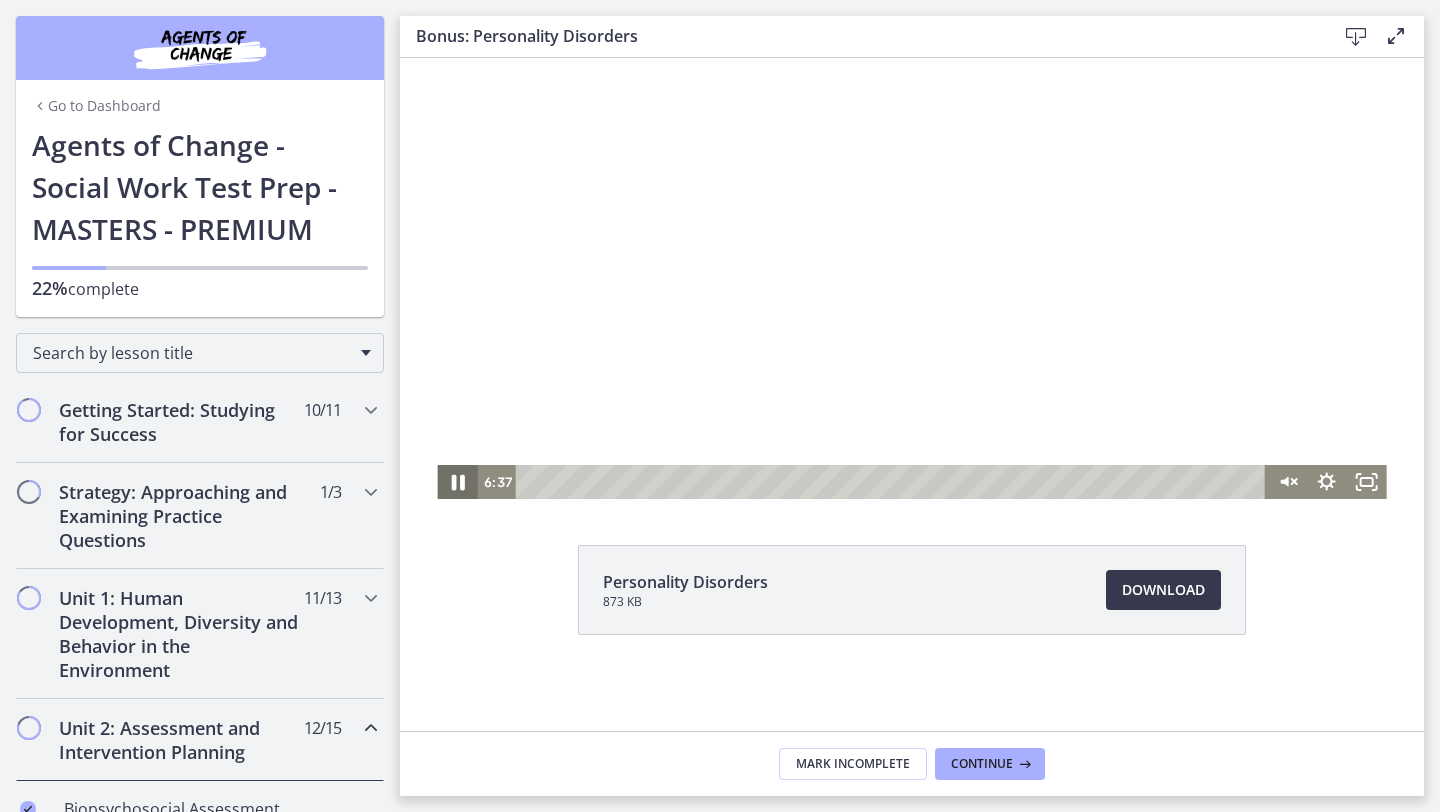 click 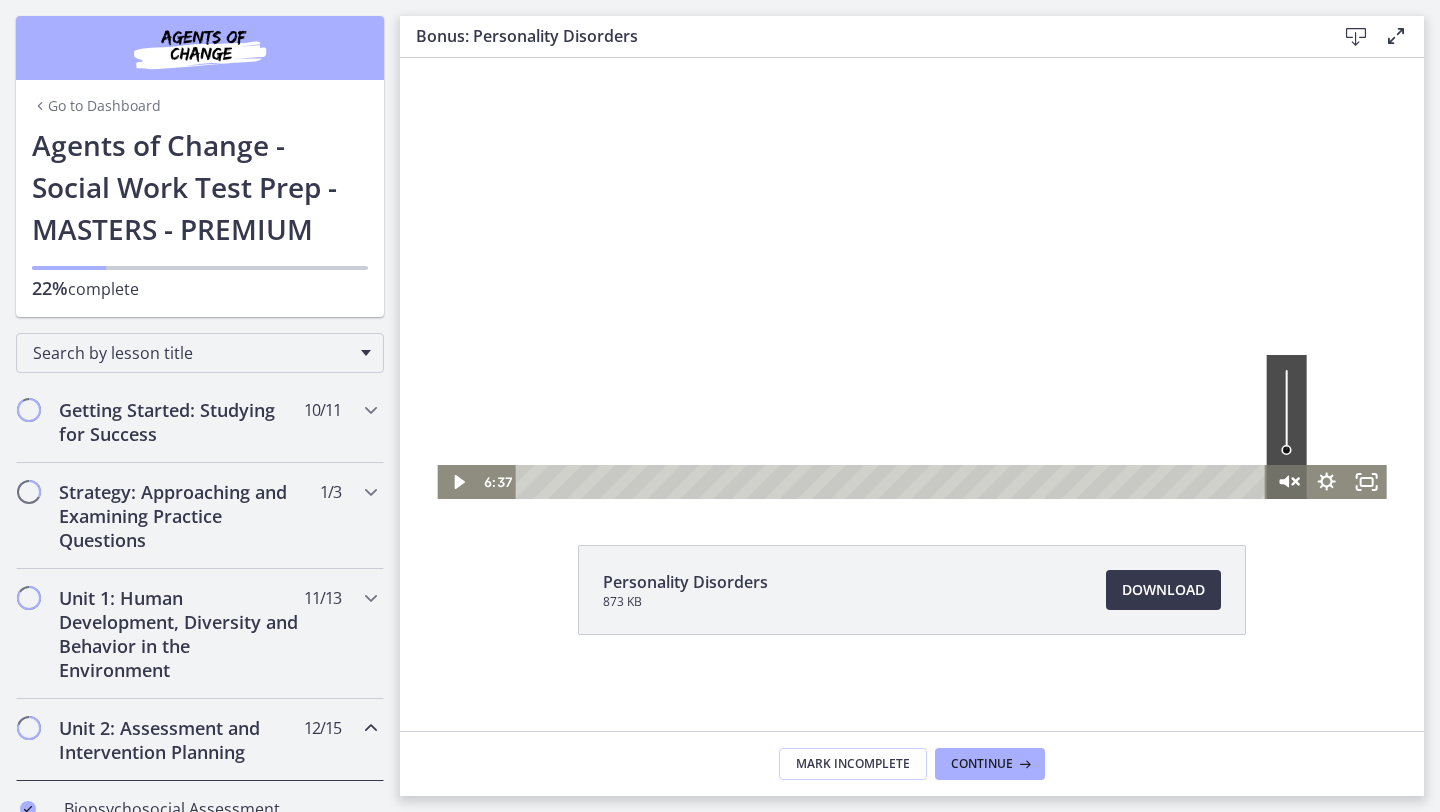 click 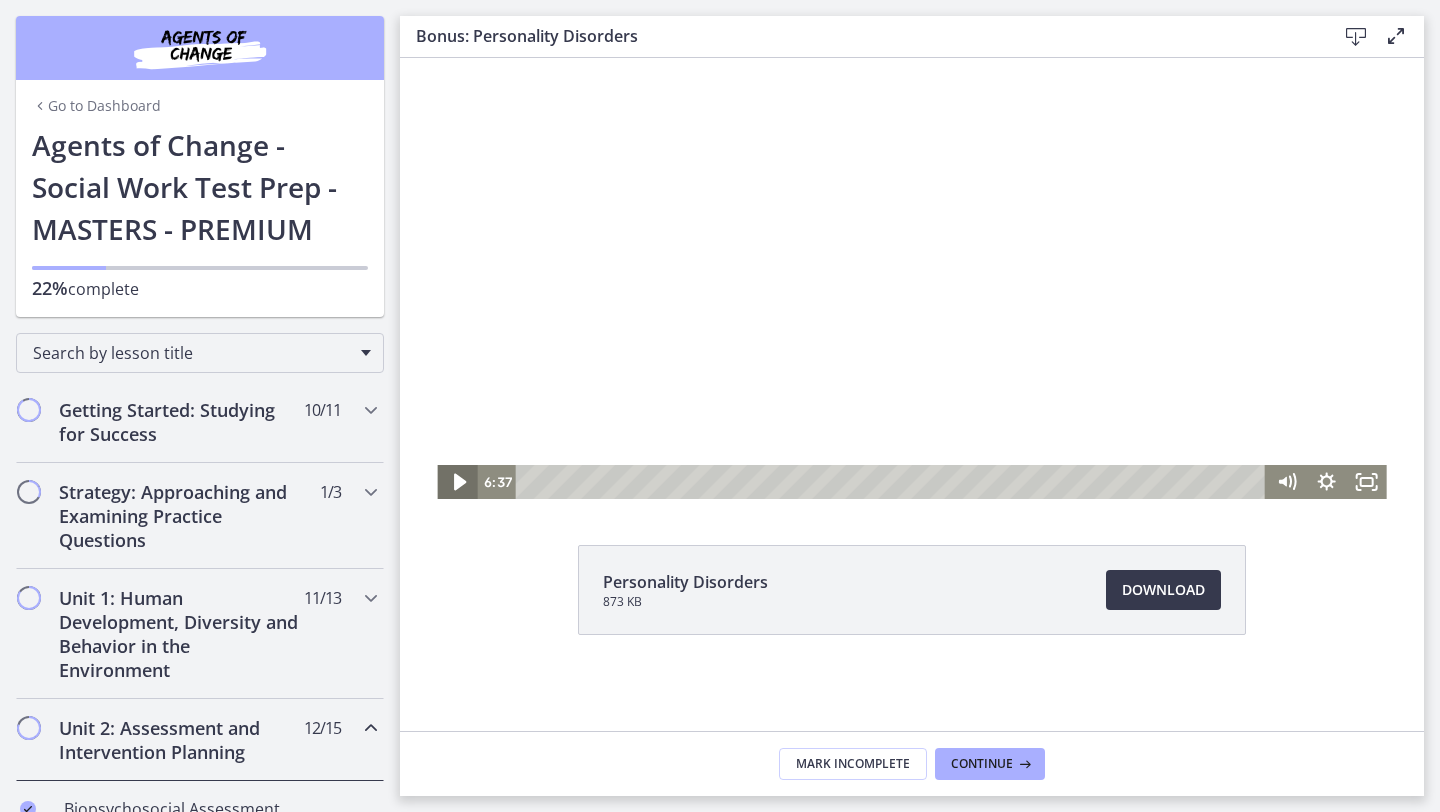 click 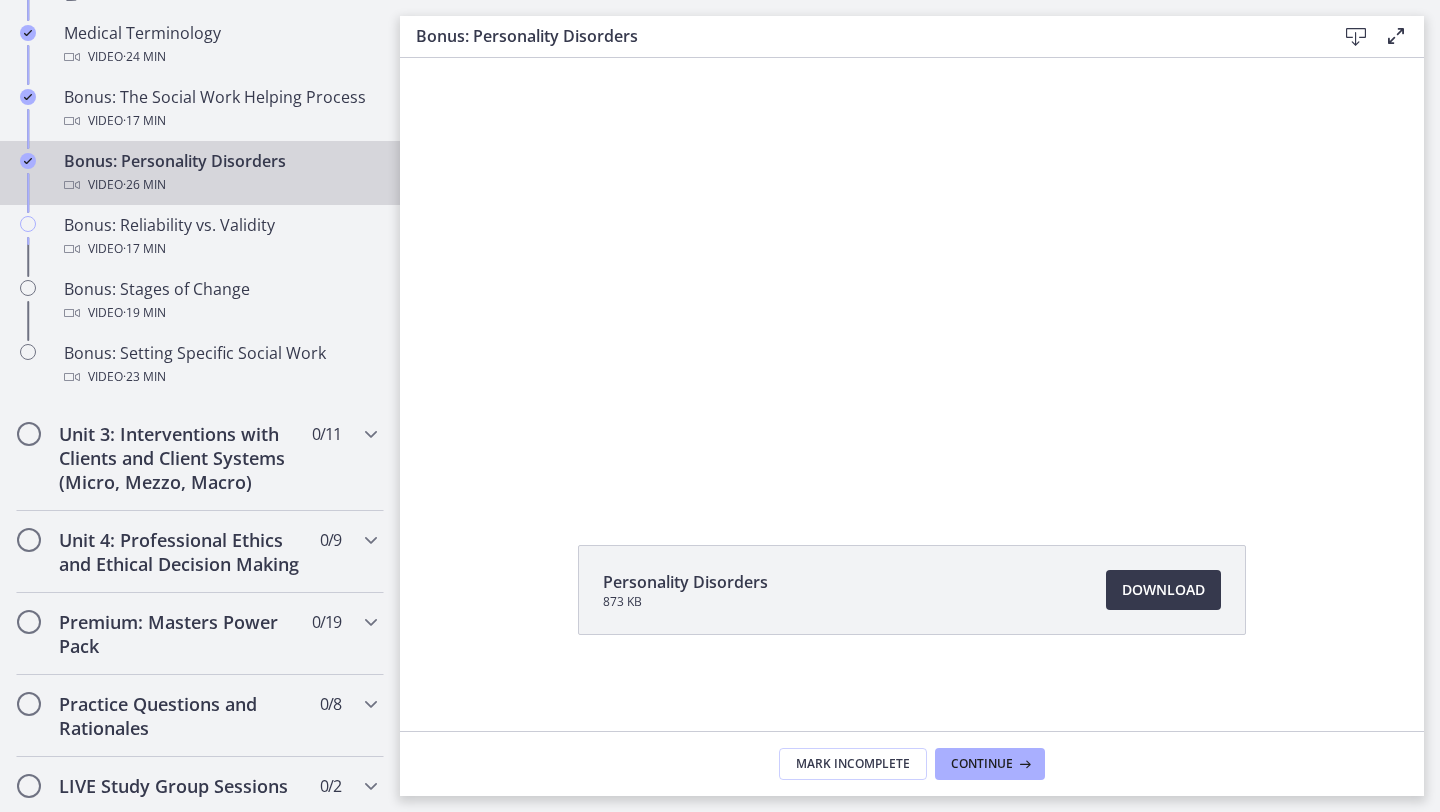 scroll, scrollTop: 1594, scrollLeft: 0, axis: vertical 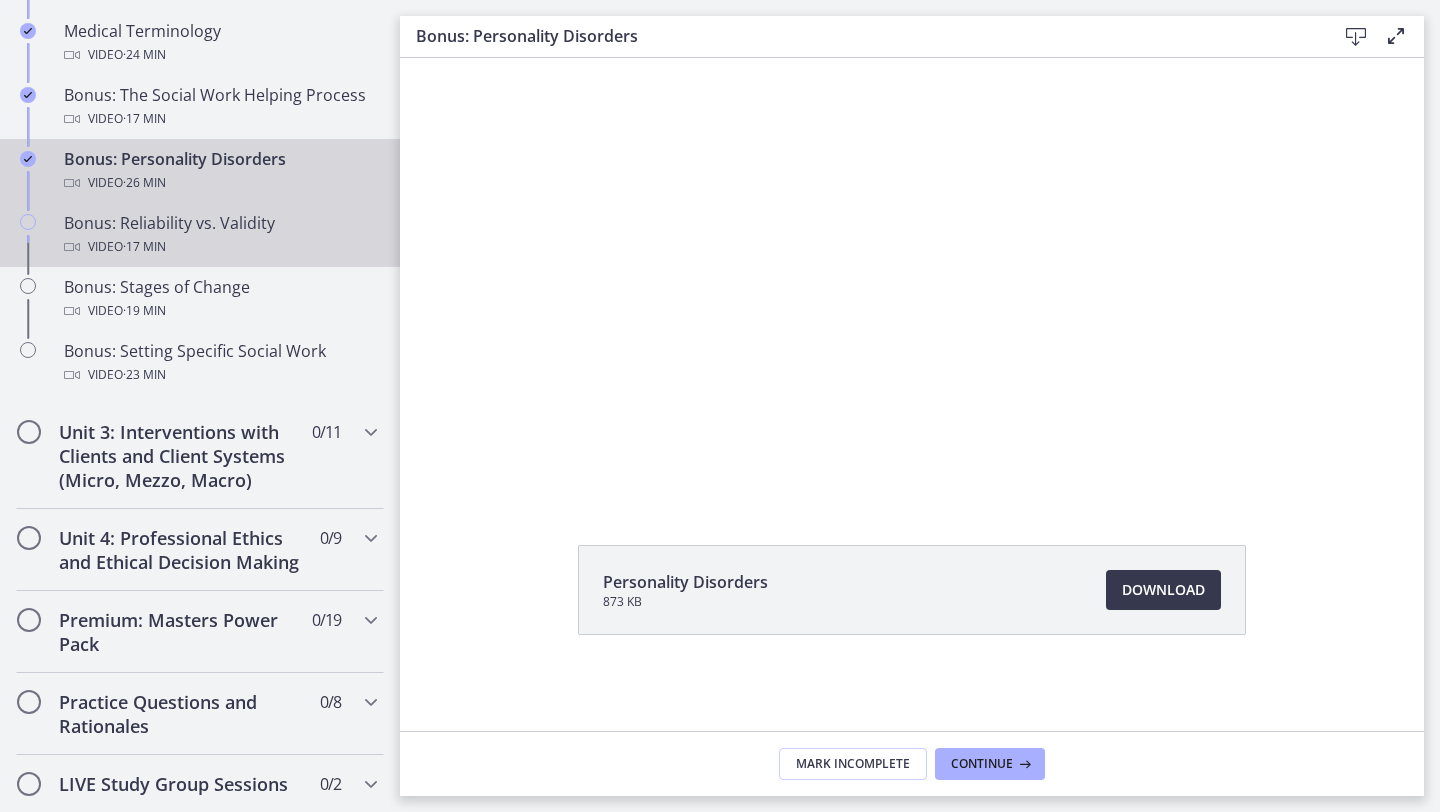 click on "·  17 min" at bounding box center [144, 247] 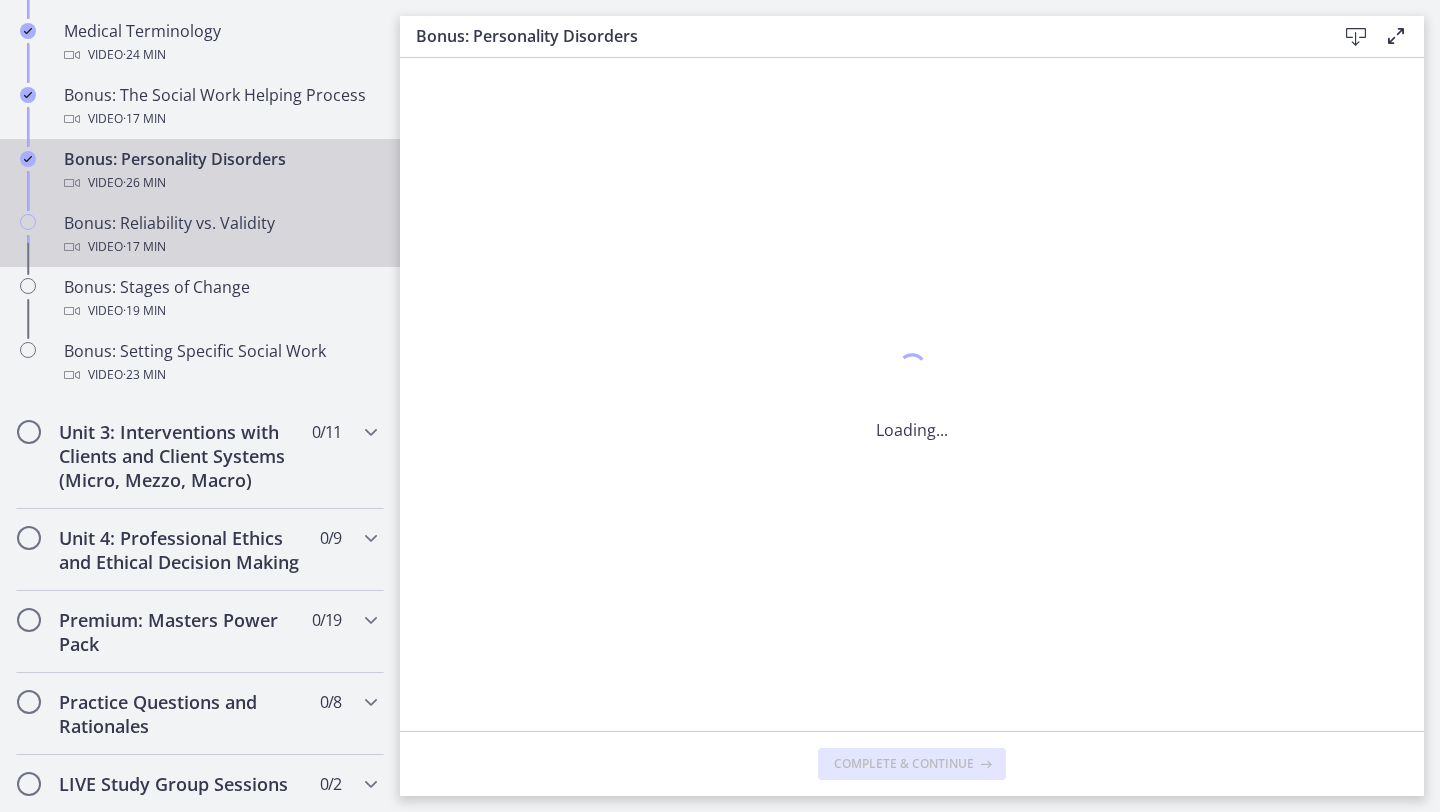 scroll, scrollTop: 0, scrollLeft: 0, axis: both 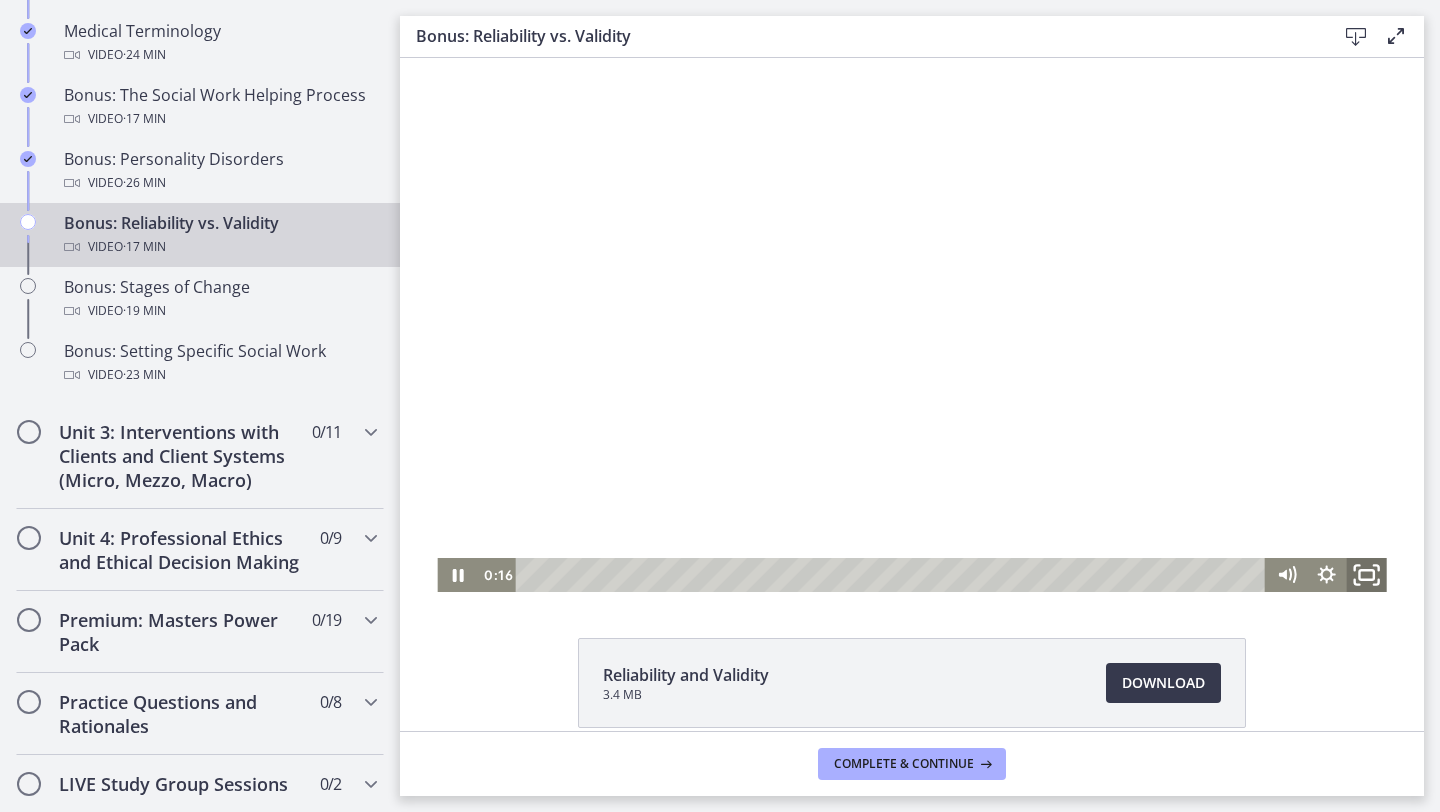 click 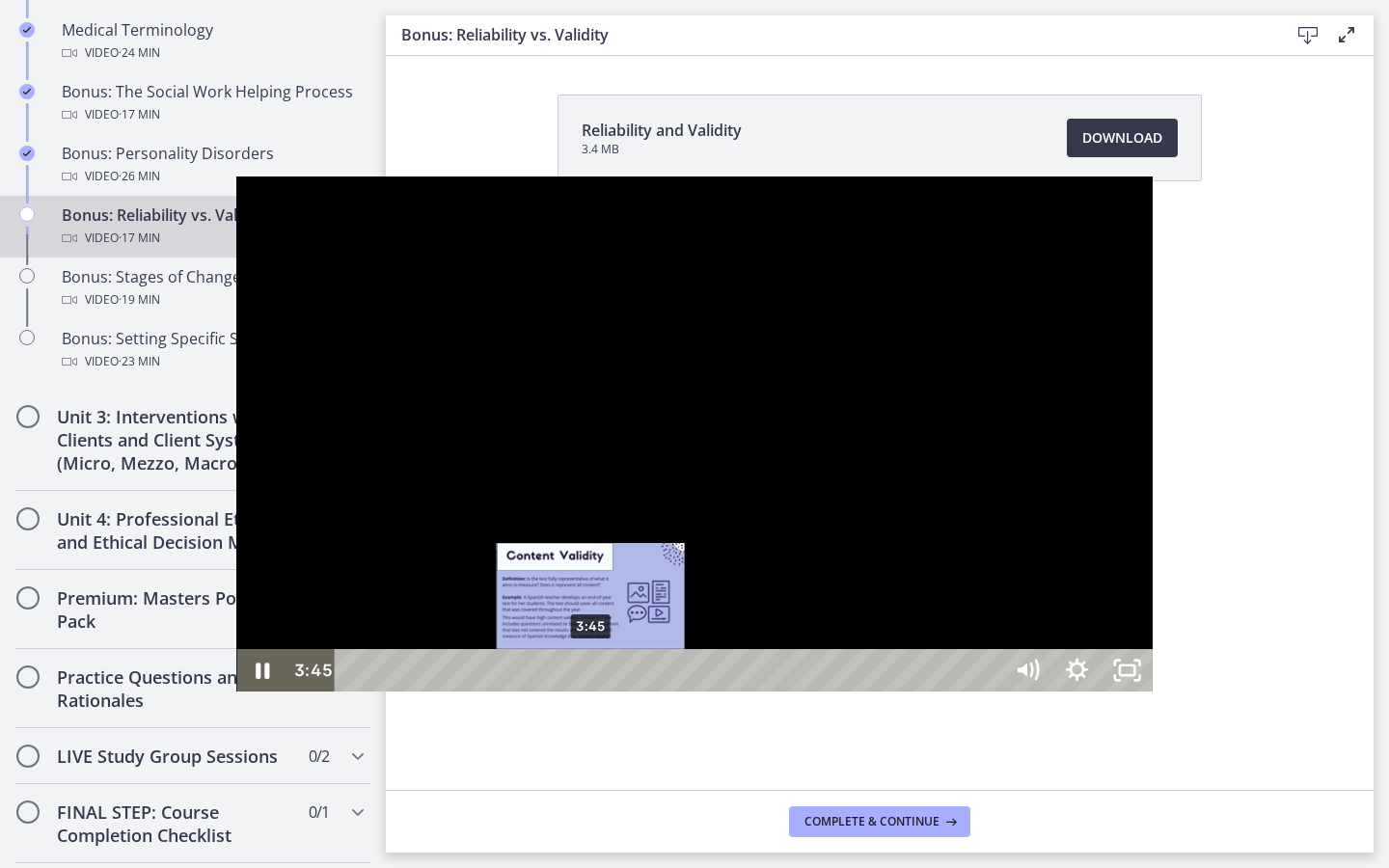 drag, startPoint x: 148, startPoint y: 848, endPoint x: 355, endPoint y: 846, distance: 207.00966 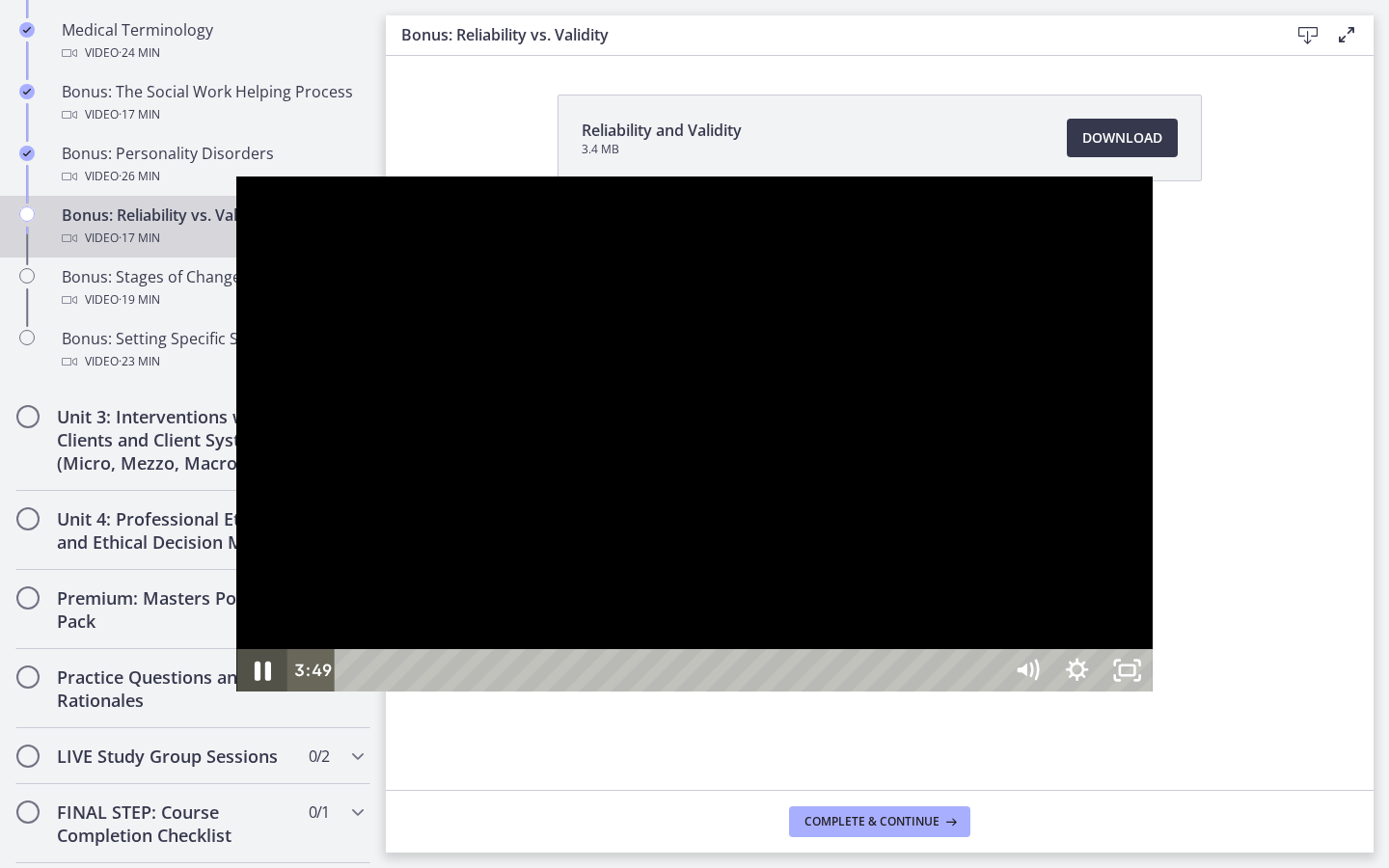 click 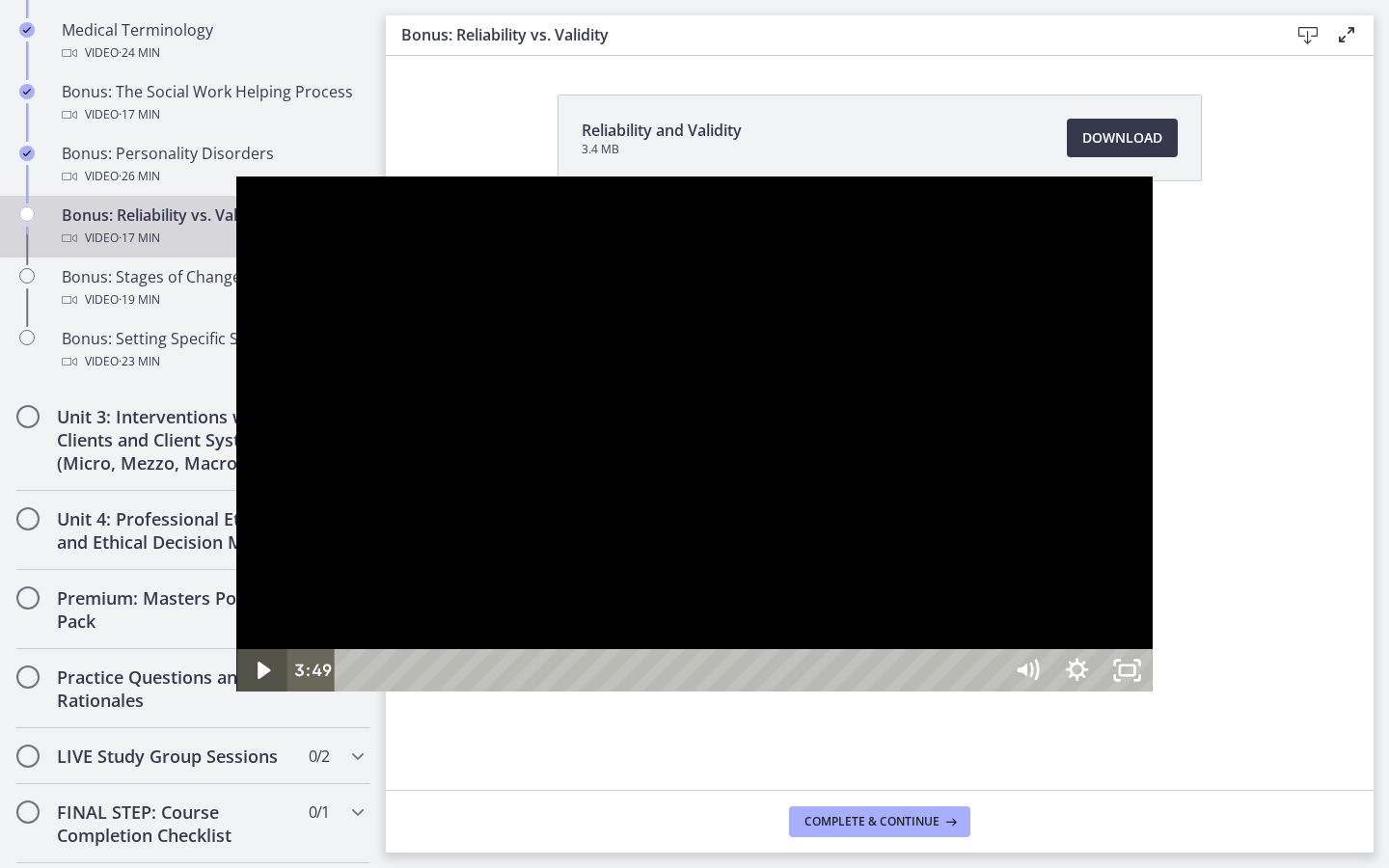 click 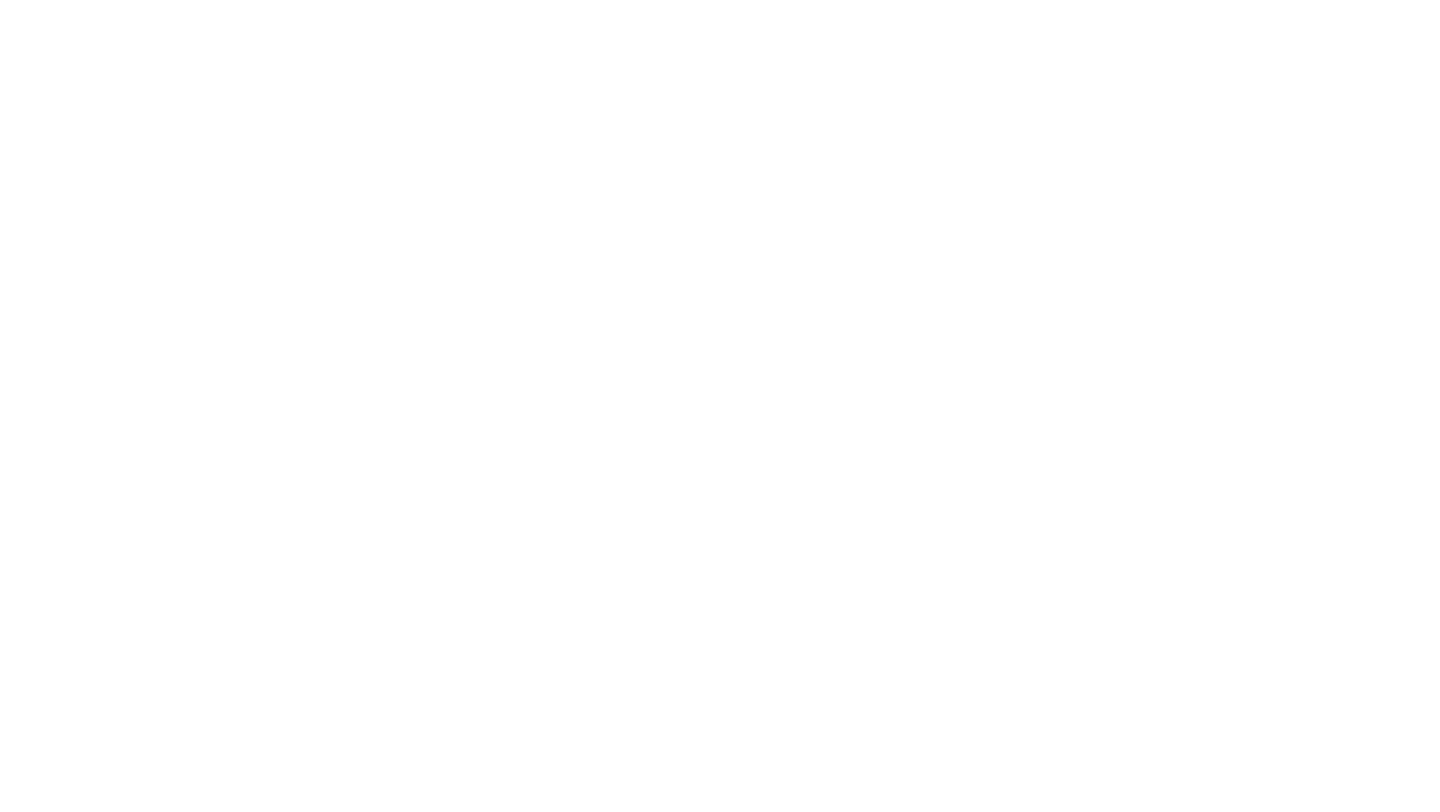 scroll, scrollTop: 0, scrollLeft: 0, axis: both 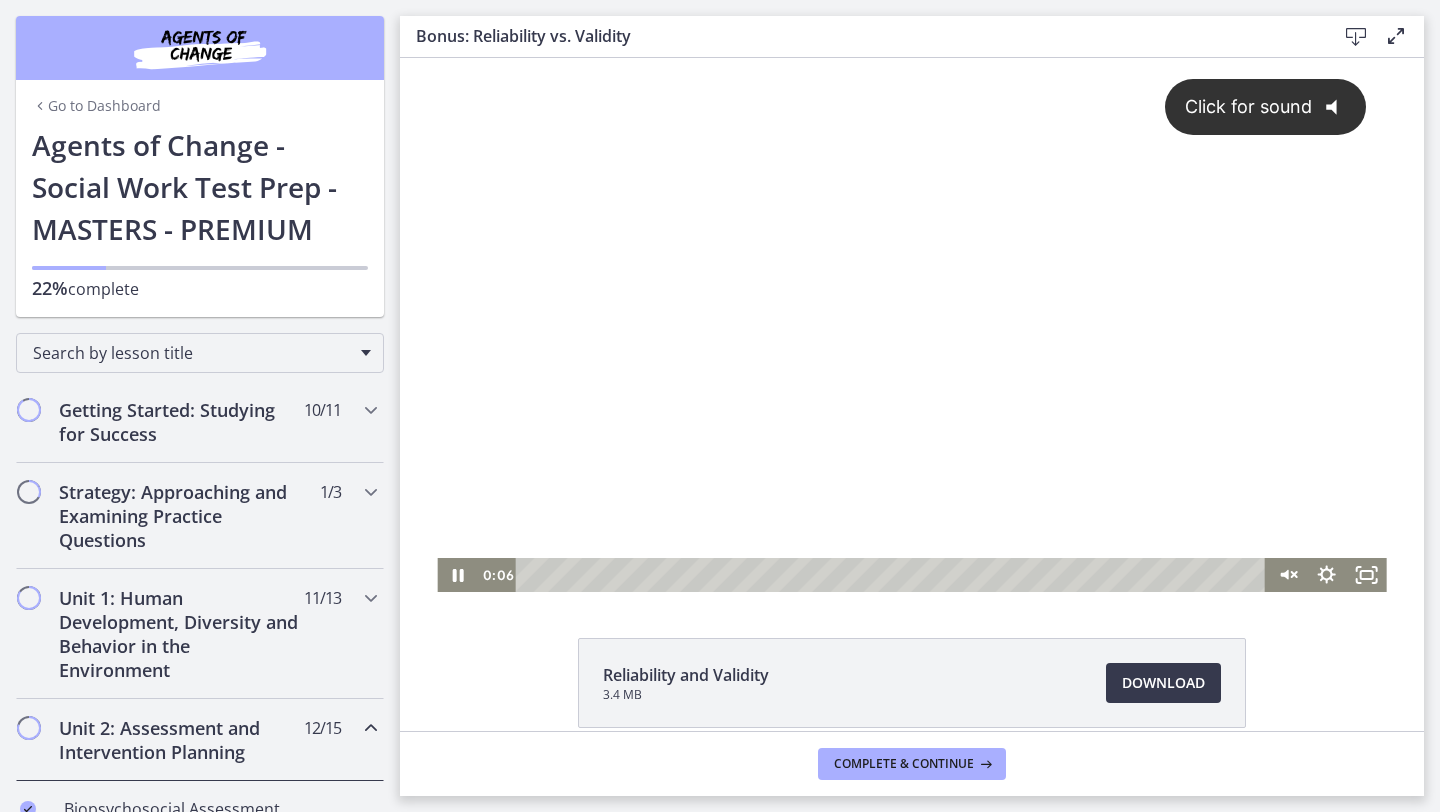 click on "Click for sound
@keyframes VOLUME_SMALL_WAVE_FLASH {
0% { opacity: 0; }
33% { opacity: 1; }
66% { opacity: 1; }
100% { opacity: 0; }
}
@keyframes VOLUME_LARGE_WAVE_FLASH {
0% { opacity: 0; }
33% { opacity: 1; }
66% { opacity: 1; }
100% { opacity: 0; }
}
.volume__small-wave {
animation: VOLUME_SMALL_WAVE_FLASH 2s infinite;
opacity: 0;
}
.volume__large-wave {
animation: VOLUME_LARGE_WAVE_FLASH 2s infinite .3s;
opacity: 0;
}" at bounding box center (911, 308) 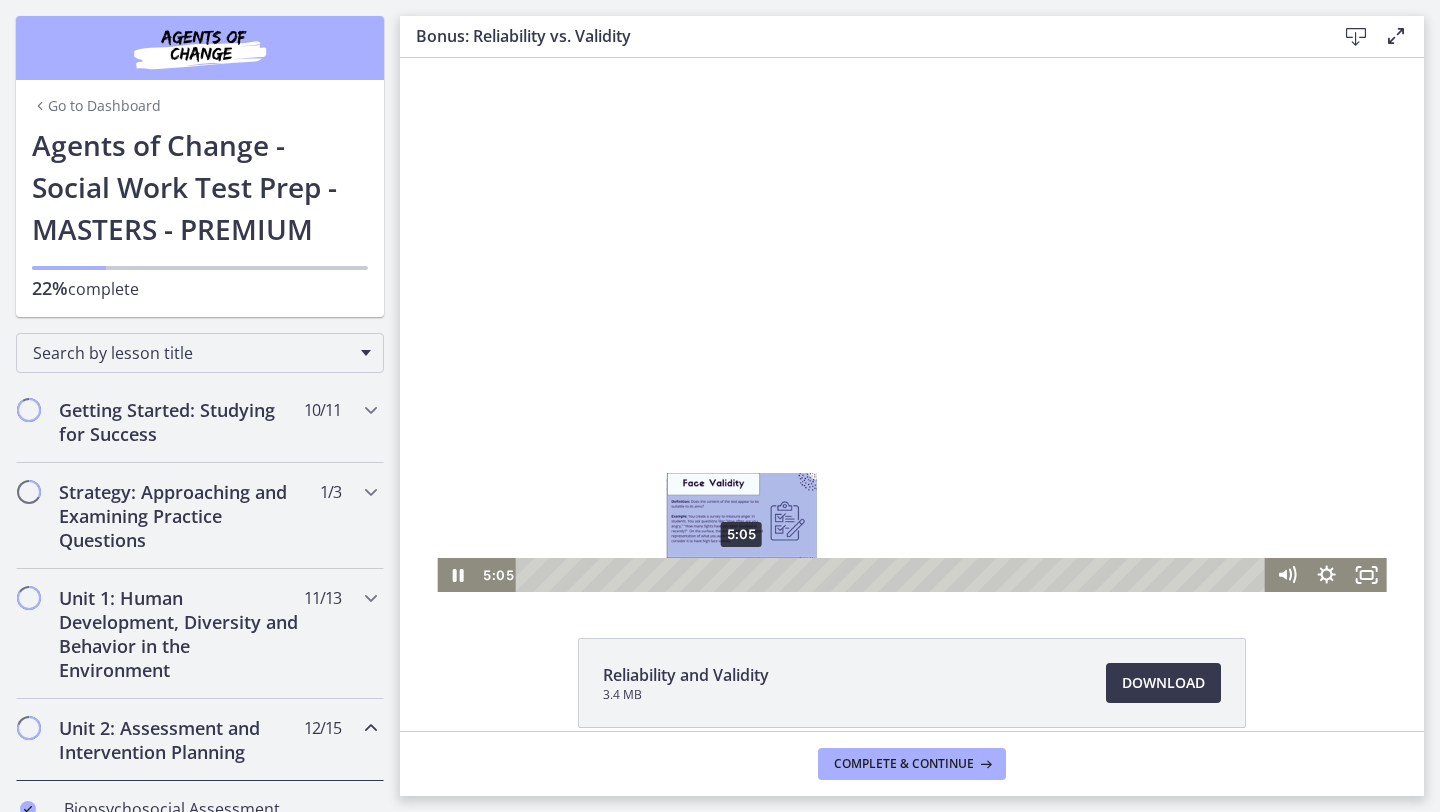 click on "5:05" at bounding box center (894, 575) 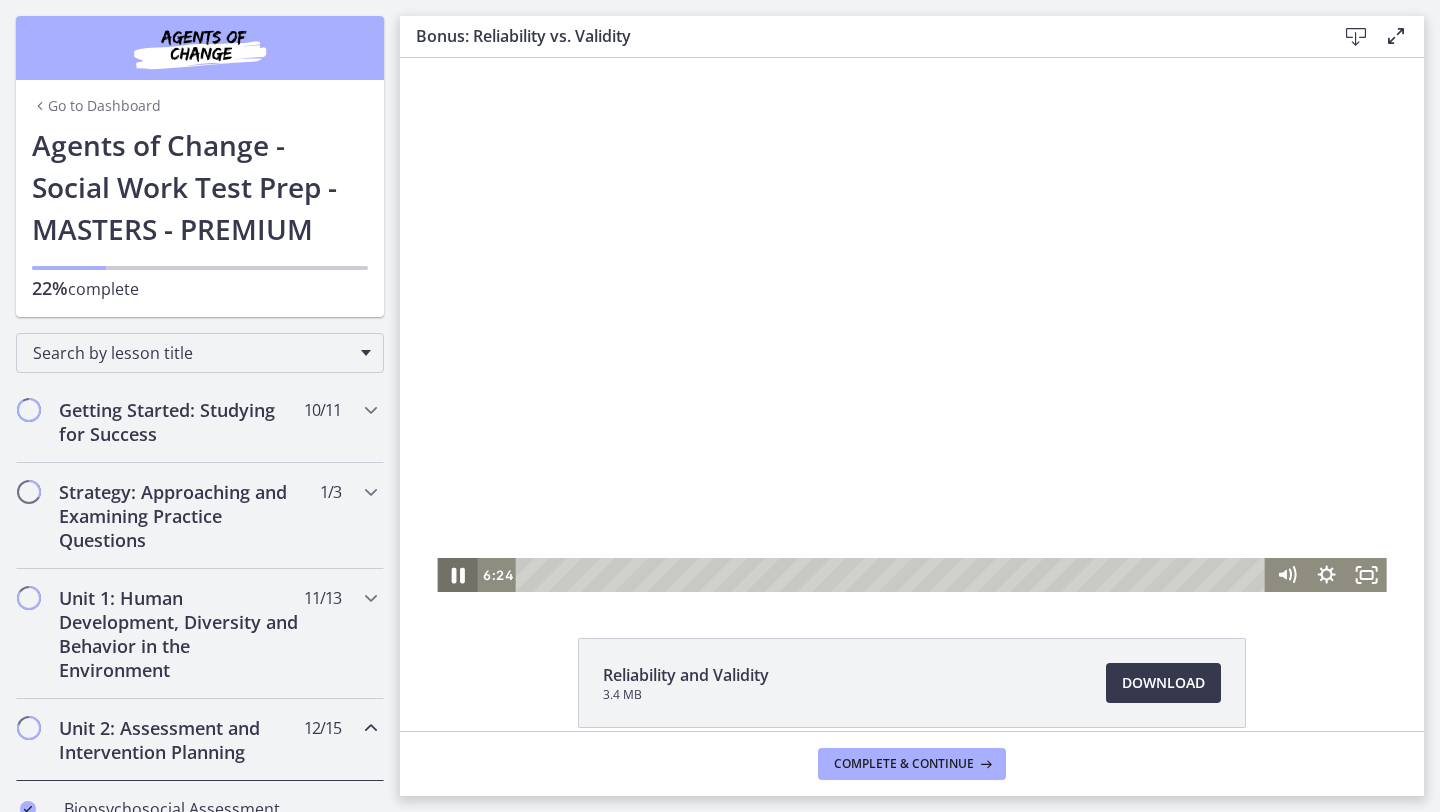click 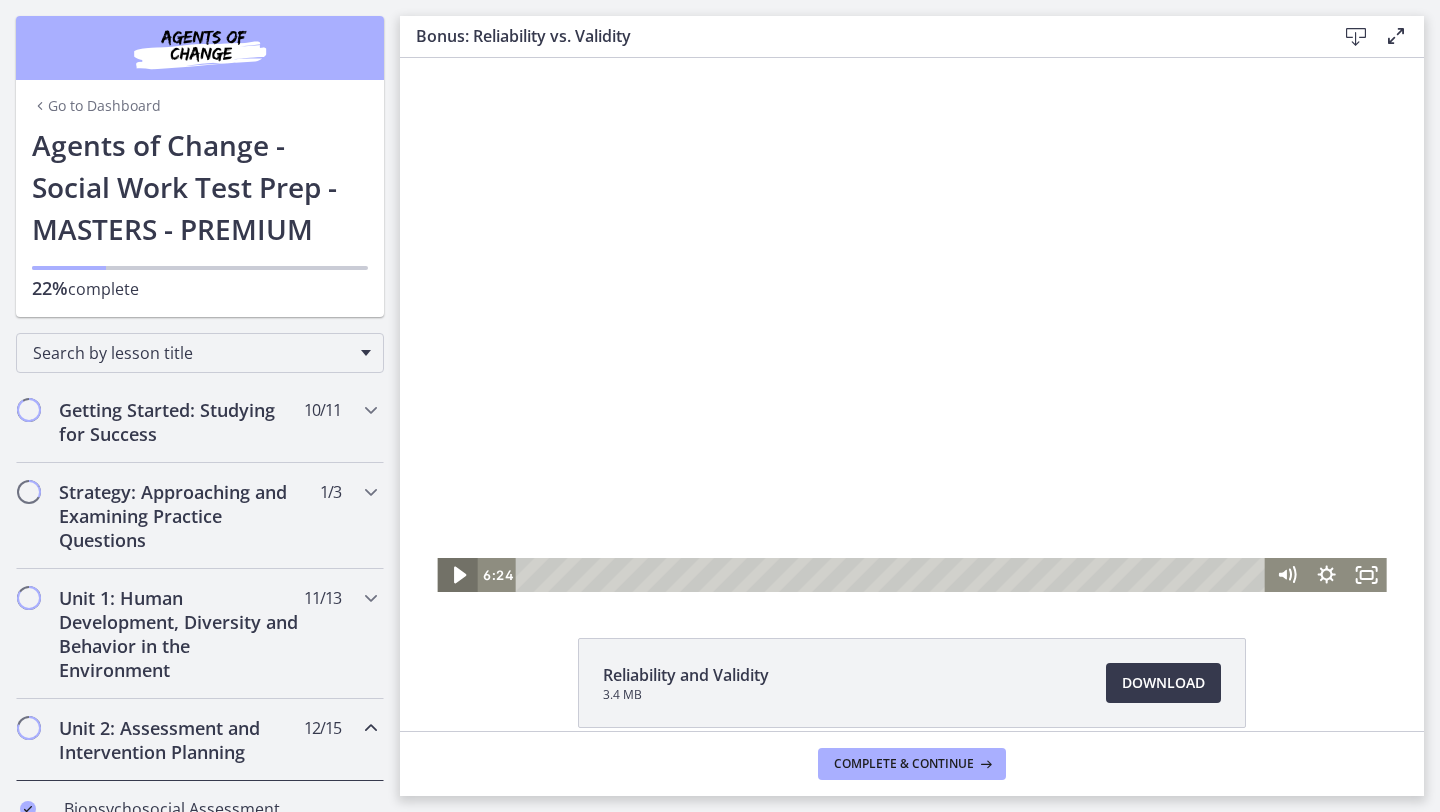 click 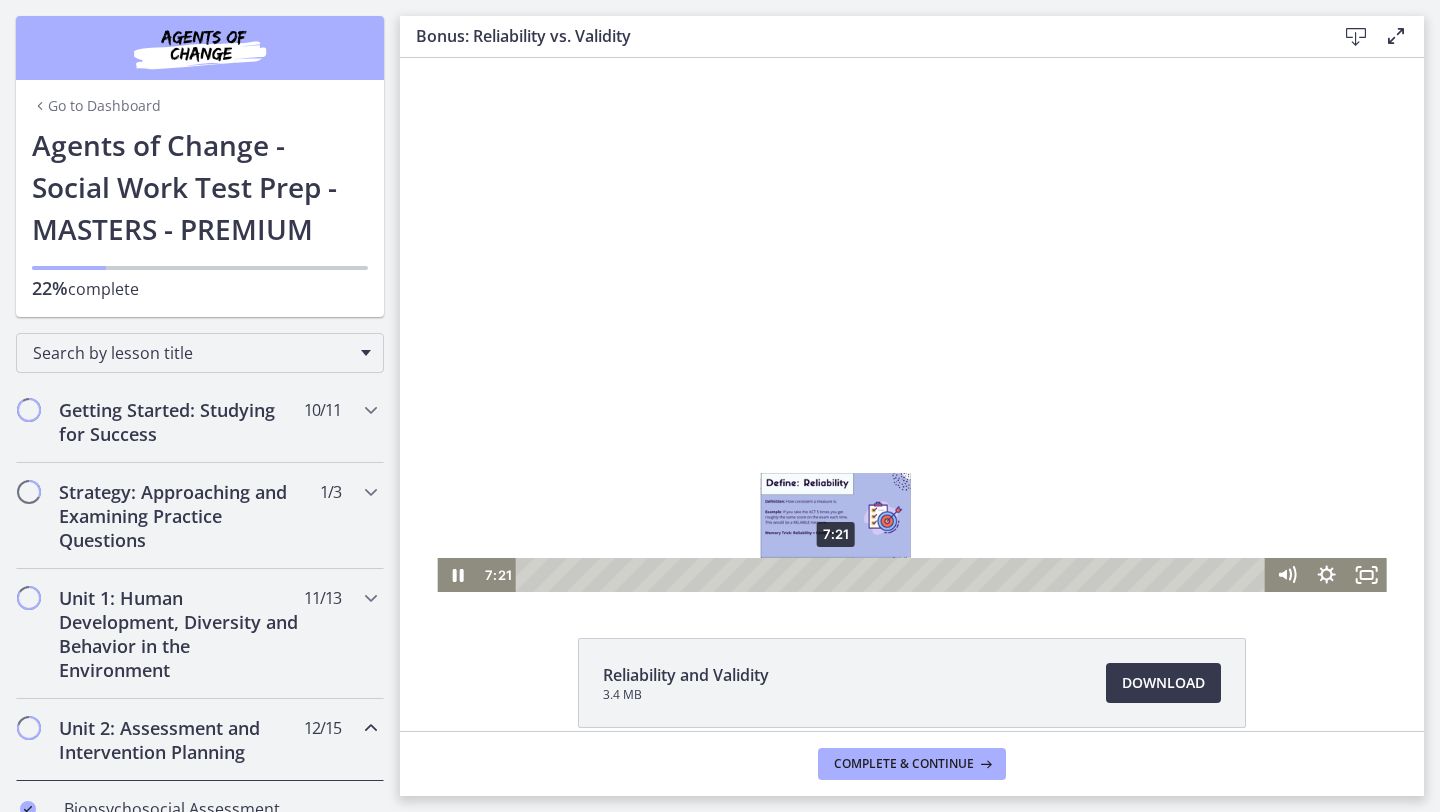 drag, startPoint x: 857, startPoint y: 577, endPoint x: 836, endPoint y: 579, distance: 21.095022 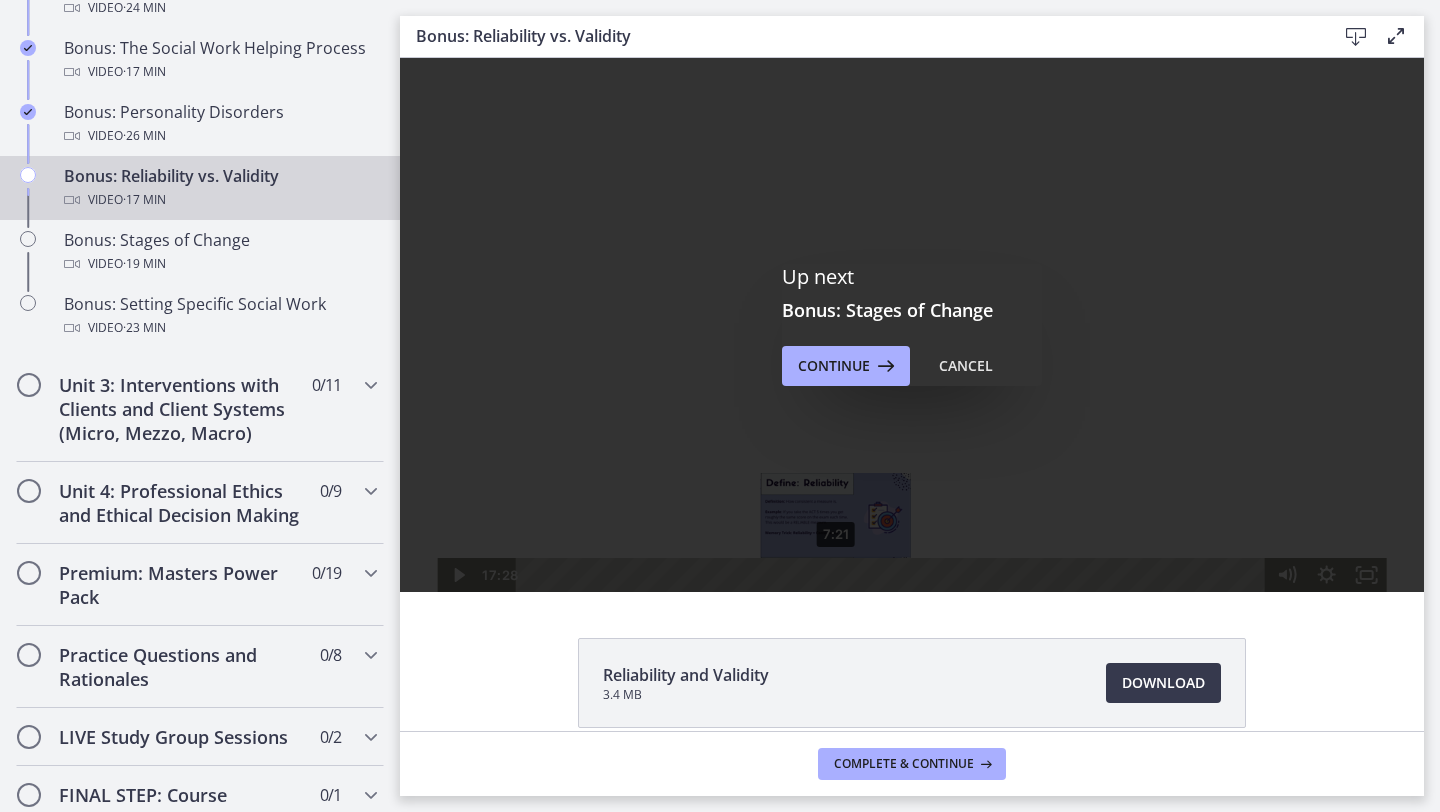 scroll, scrollTop: 1635, scrollLeft: 0, axis: vertical 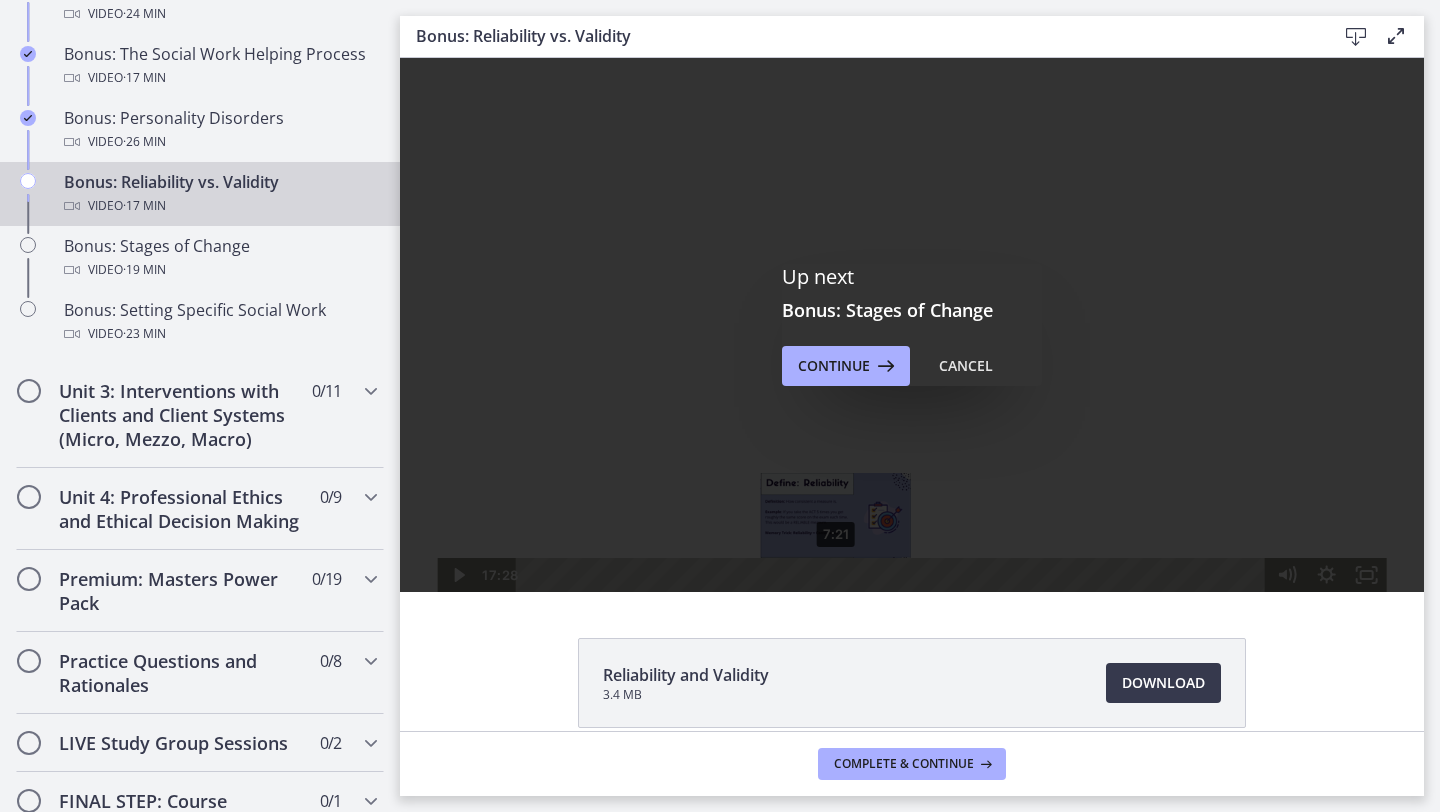 click on "Video
·  17 min" at bounding box center (220, 206) 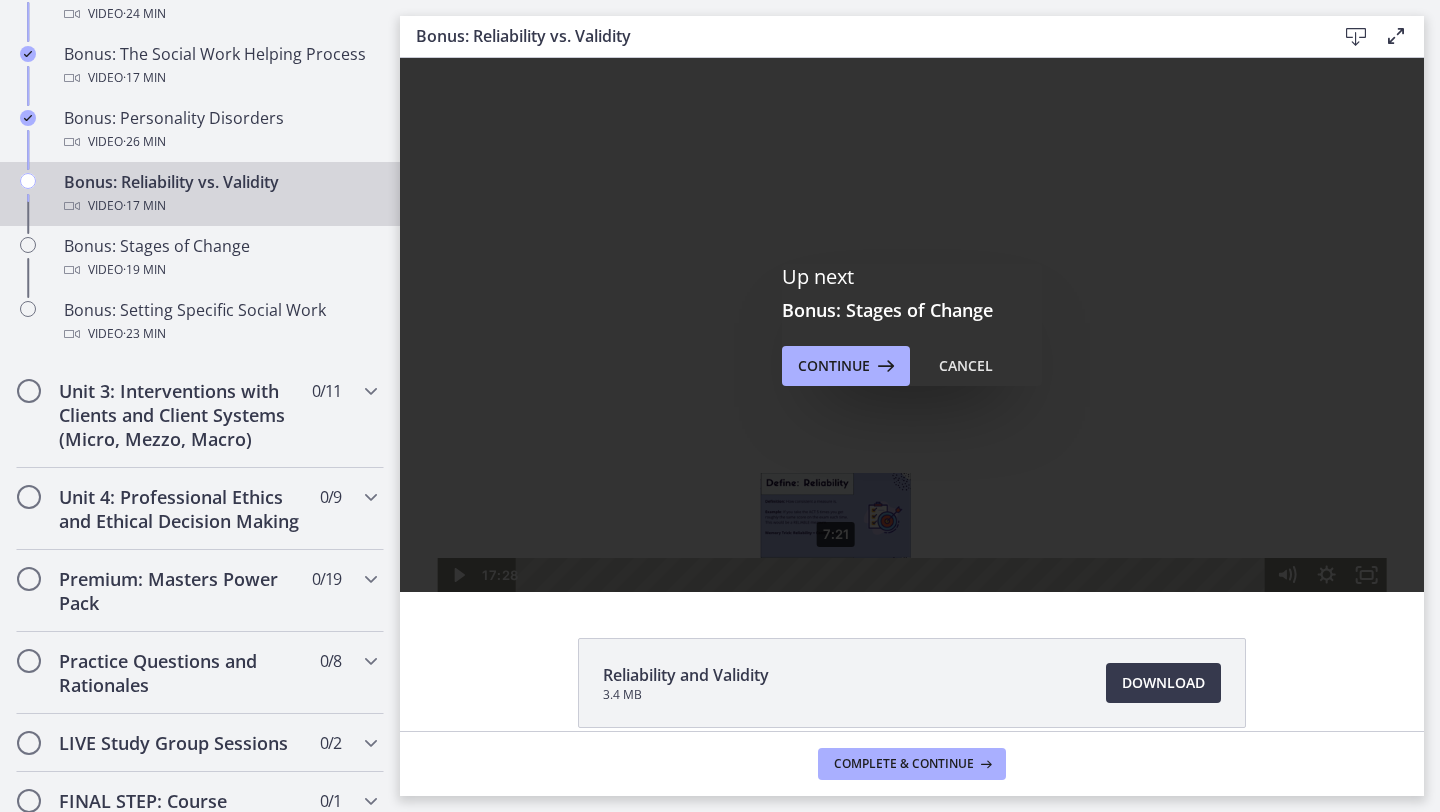 click on "Video
·  17 min" at bounding box center [220, 206] 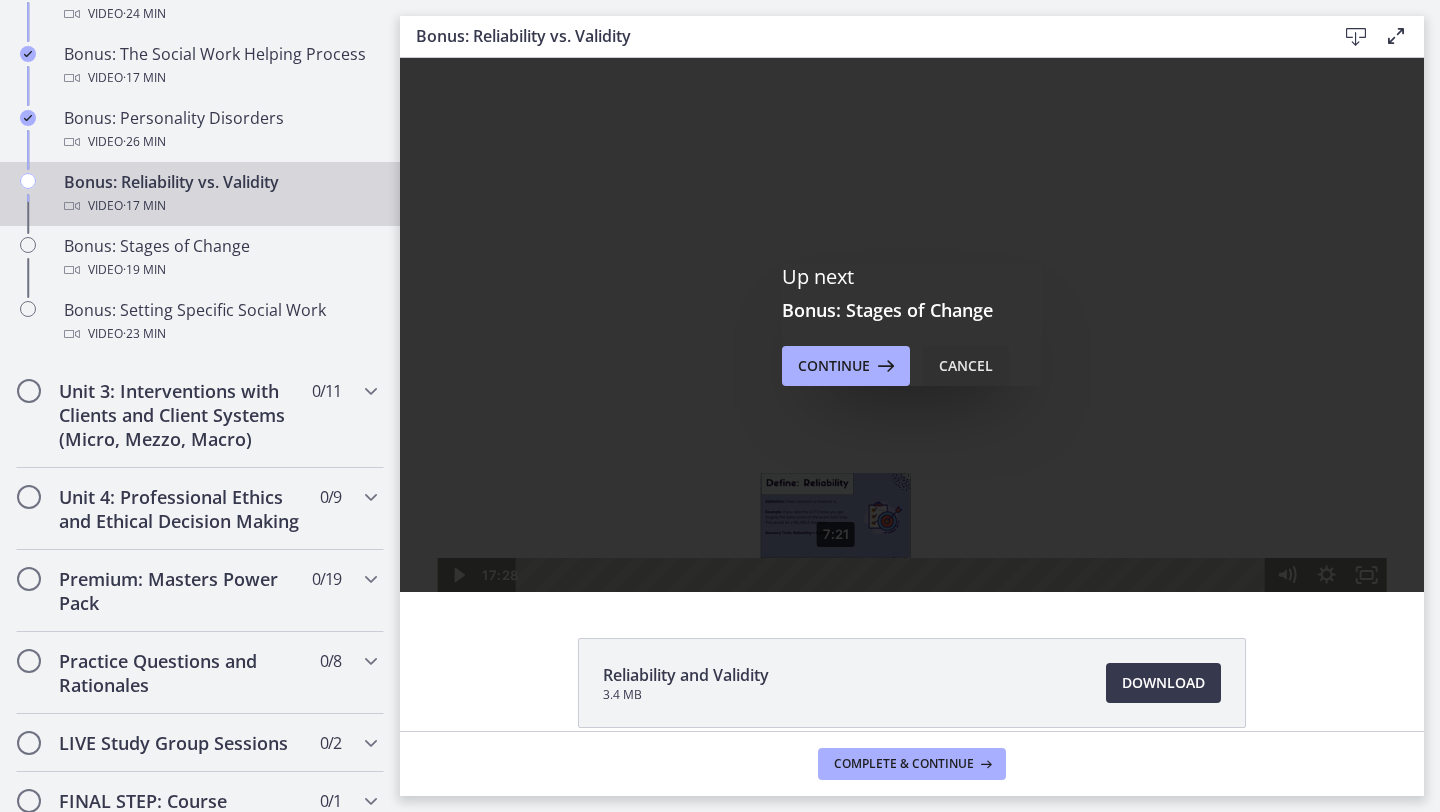 click on "Cancel" at bounding box center (966, 366) 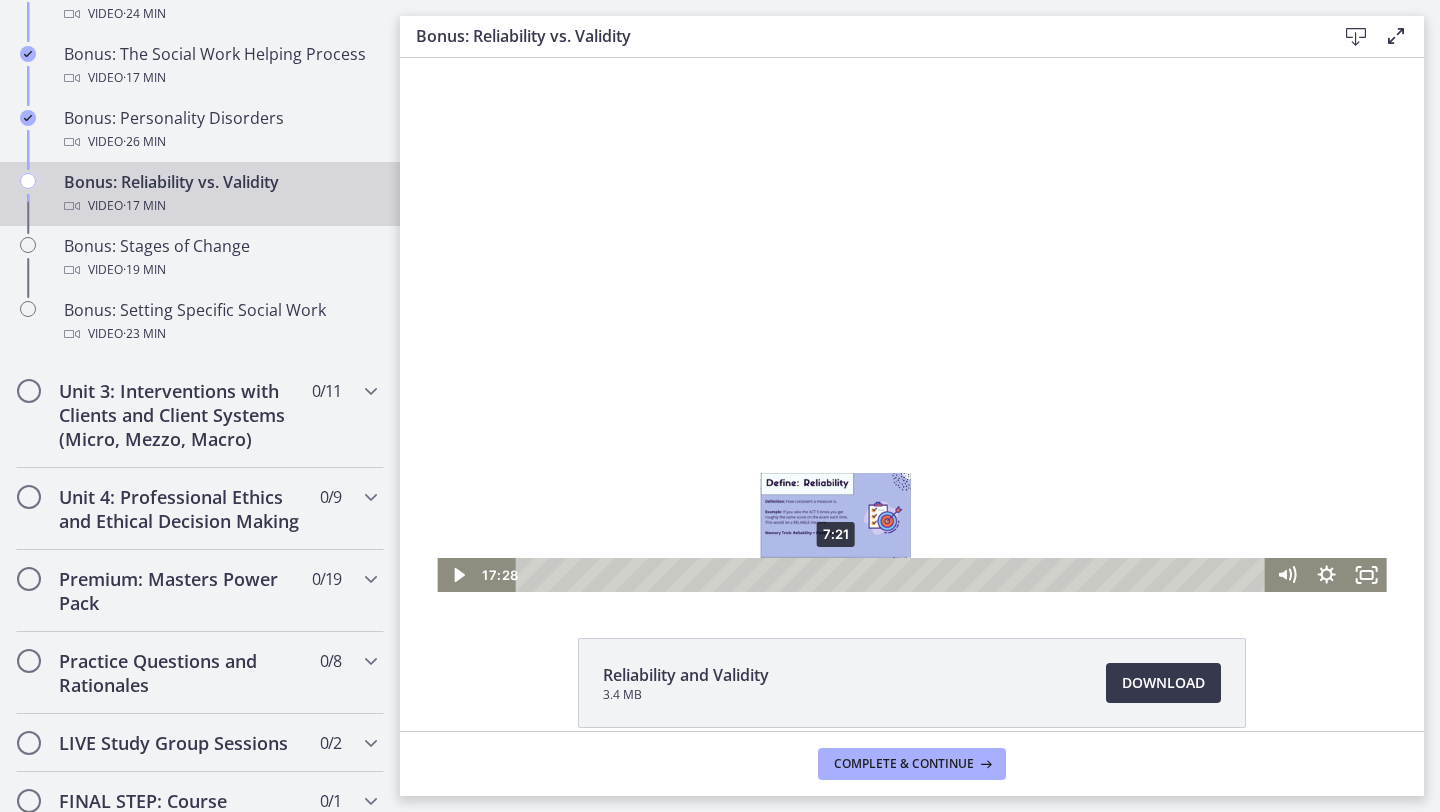 click on "Video
·  17 min" at bounding box center [220, 206] 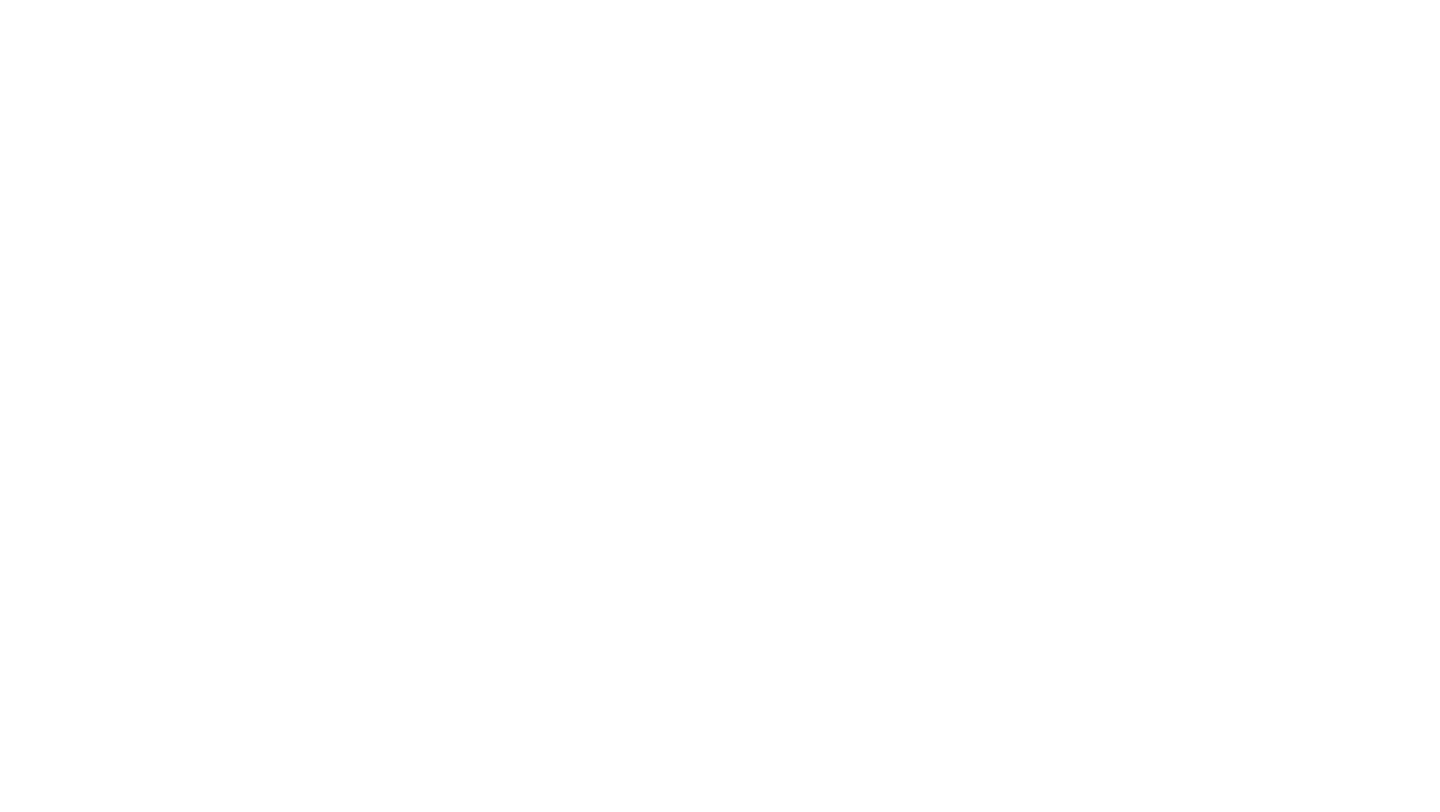 scroll, scrollTop: 0, scrollLeft: 0, axis: both 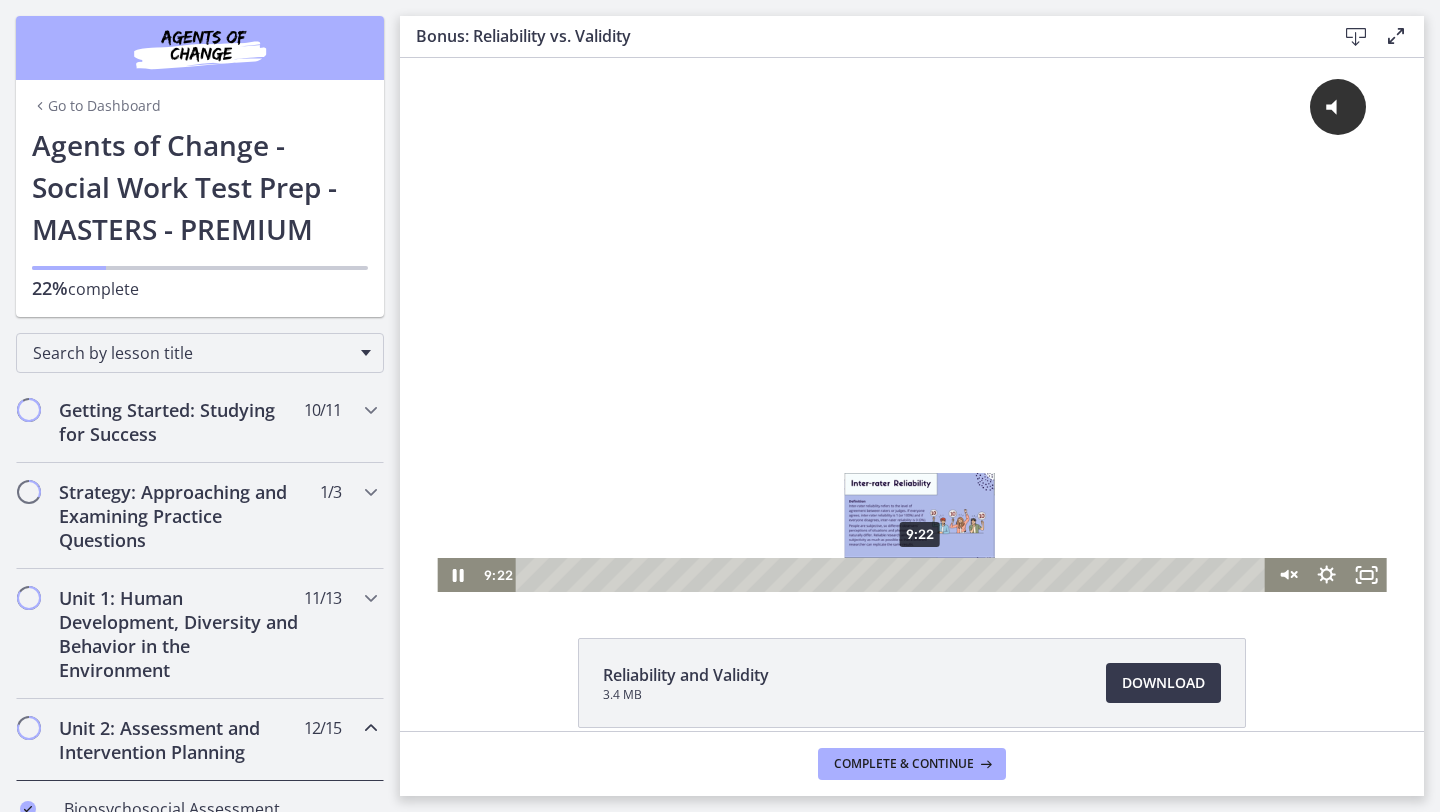 click on "9:22" at bounding box center (894, 575) 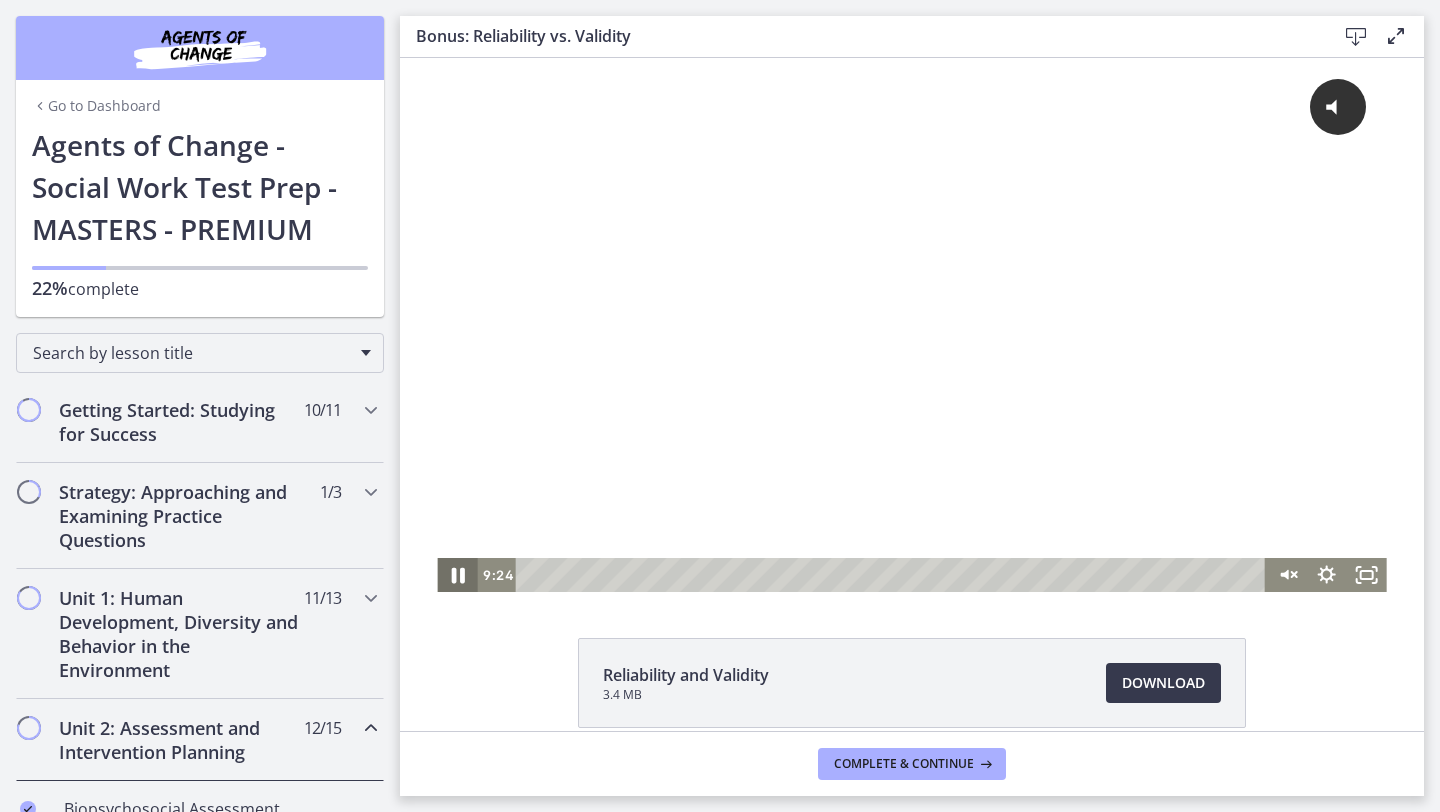 click 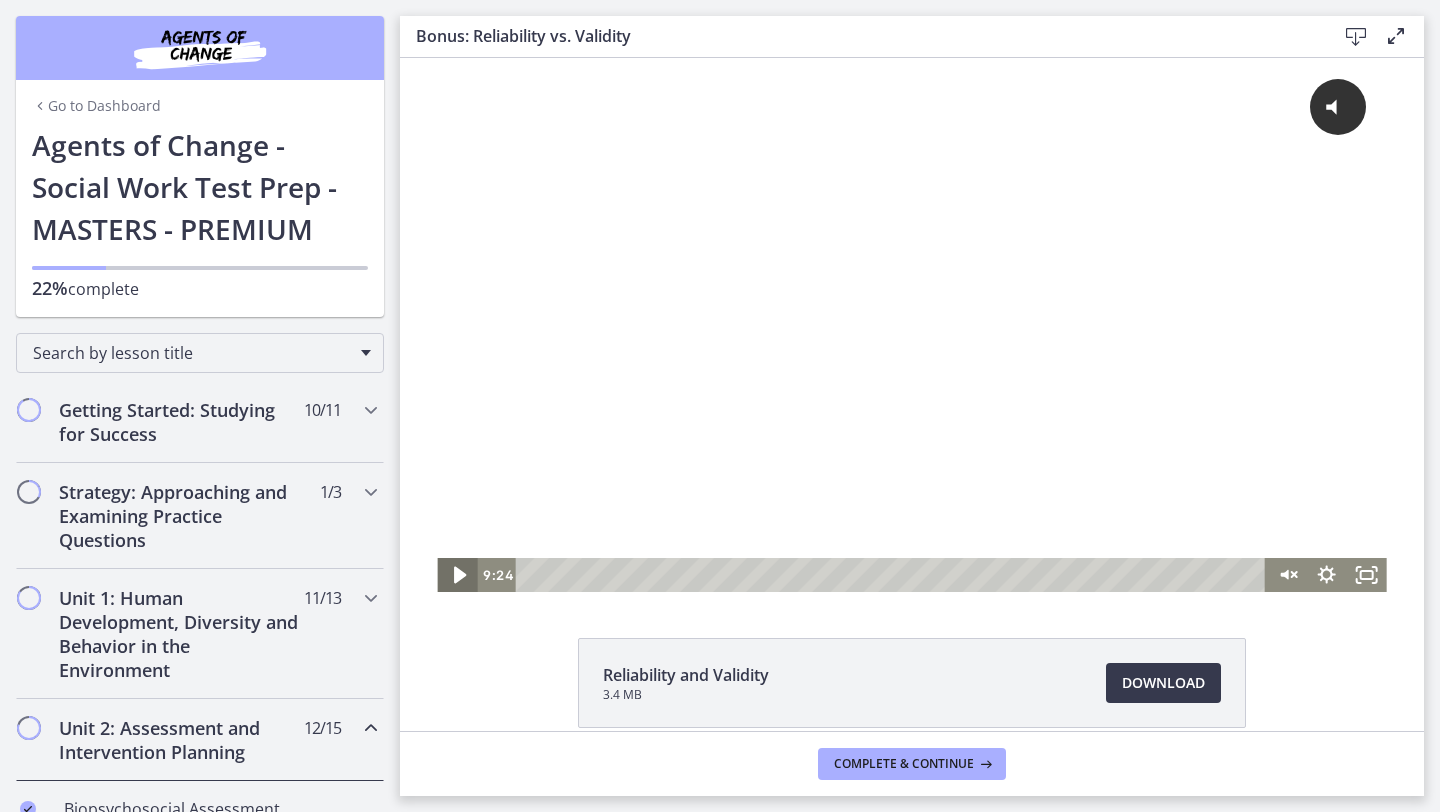click 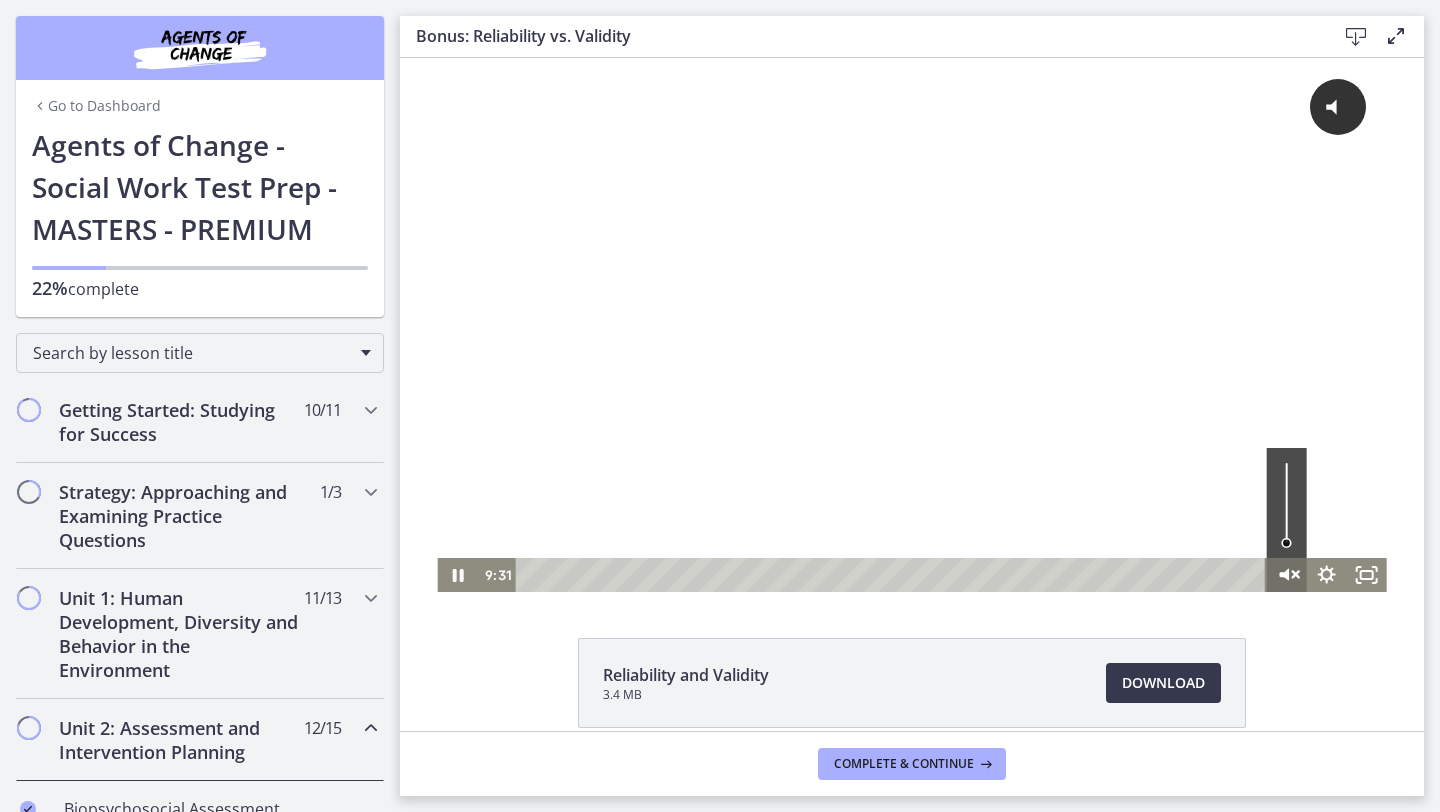click 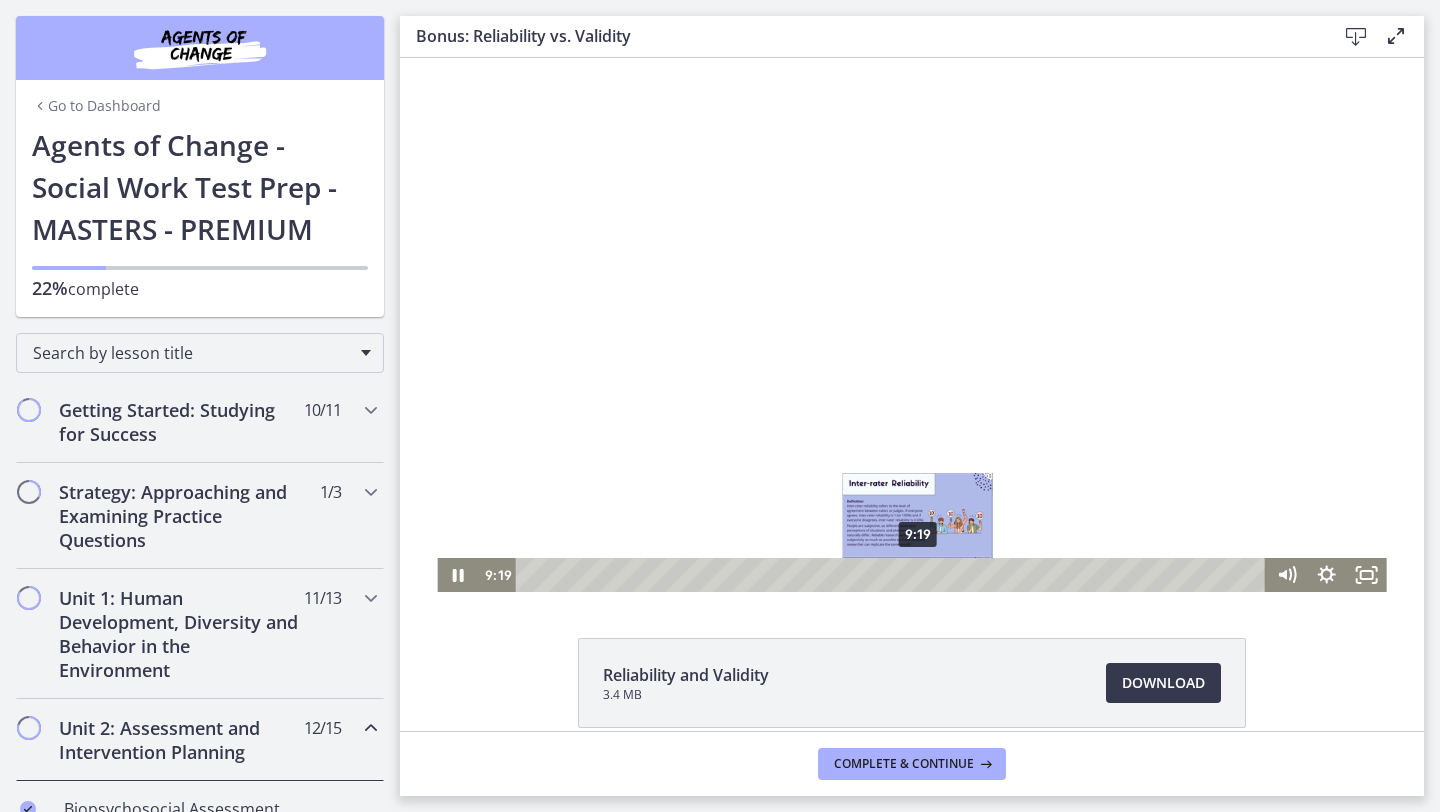click on "9:19" at bounding box center [894, 575] 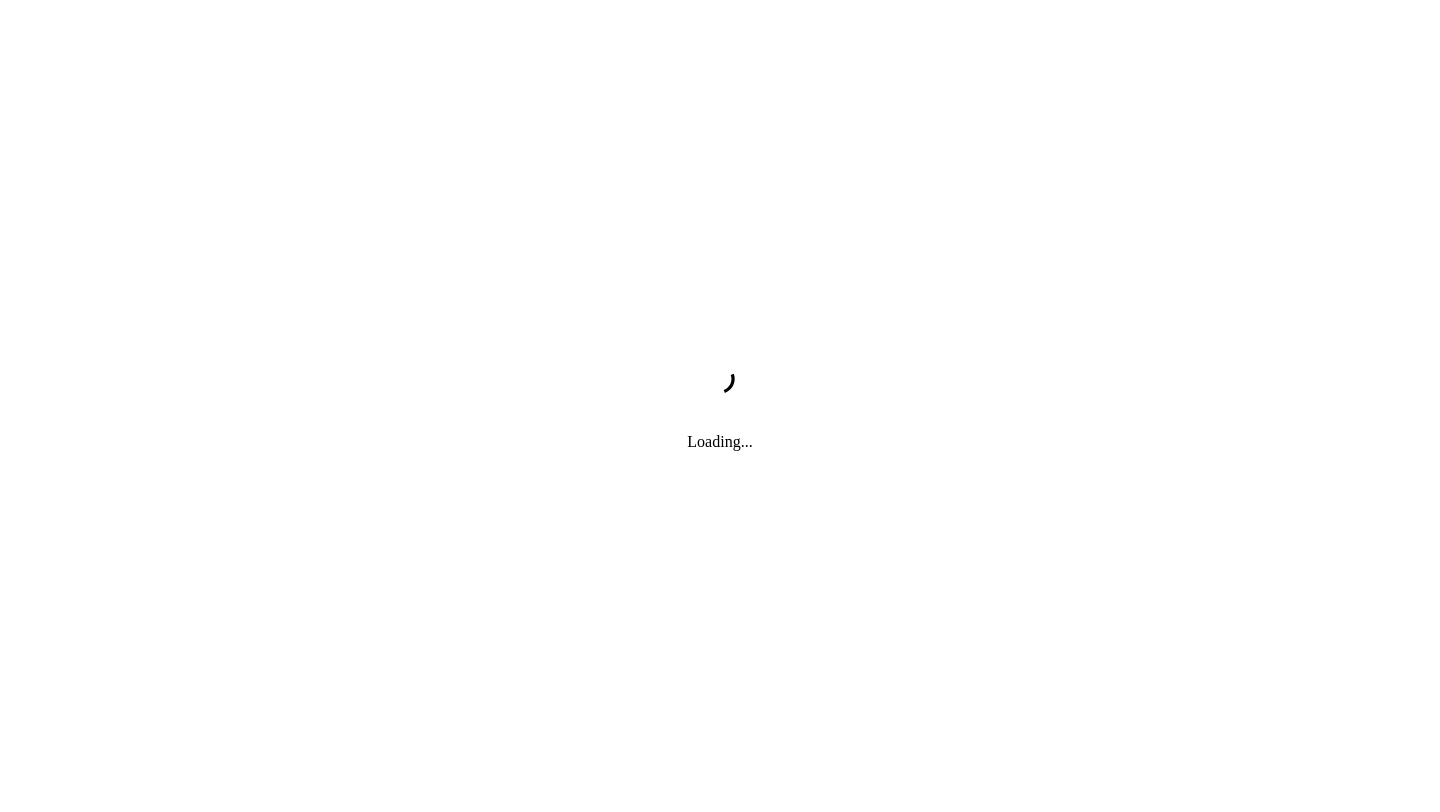 scroll, scrollTop: 0, scrollLeft: 0, axis: both 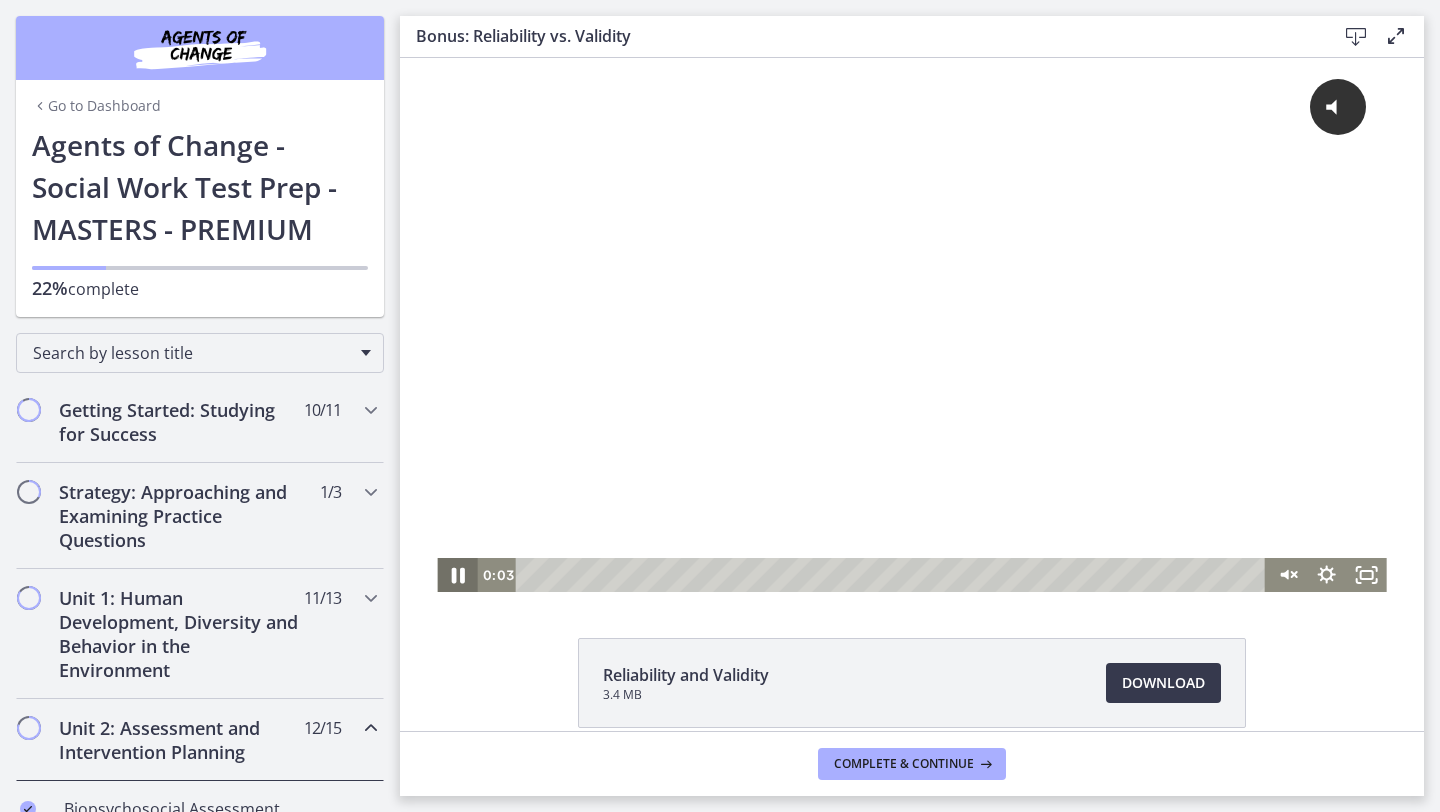 click 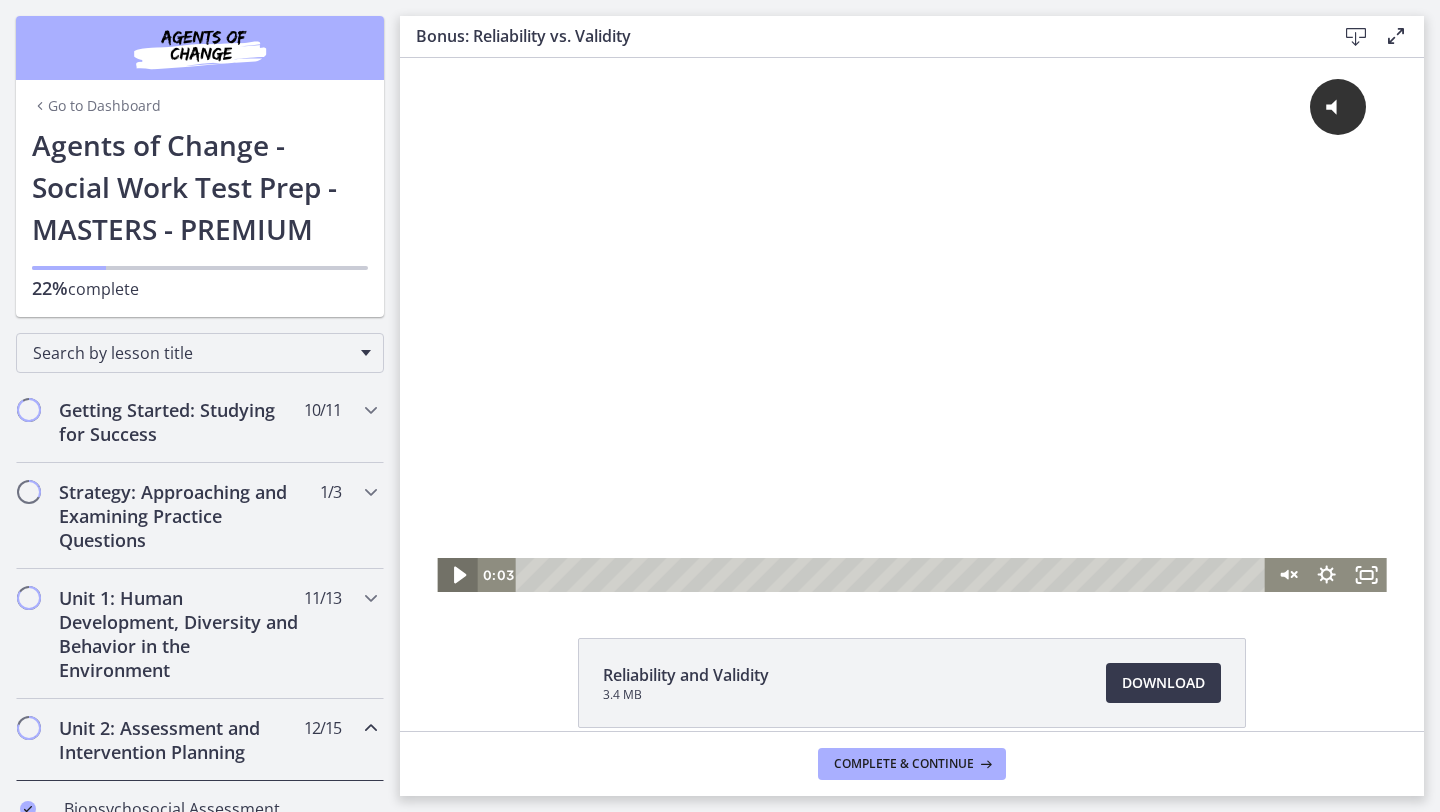 click 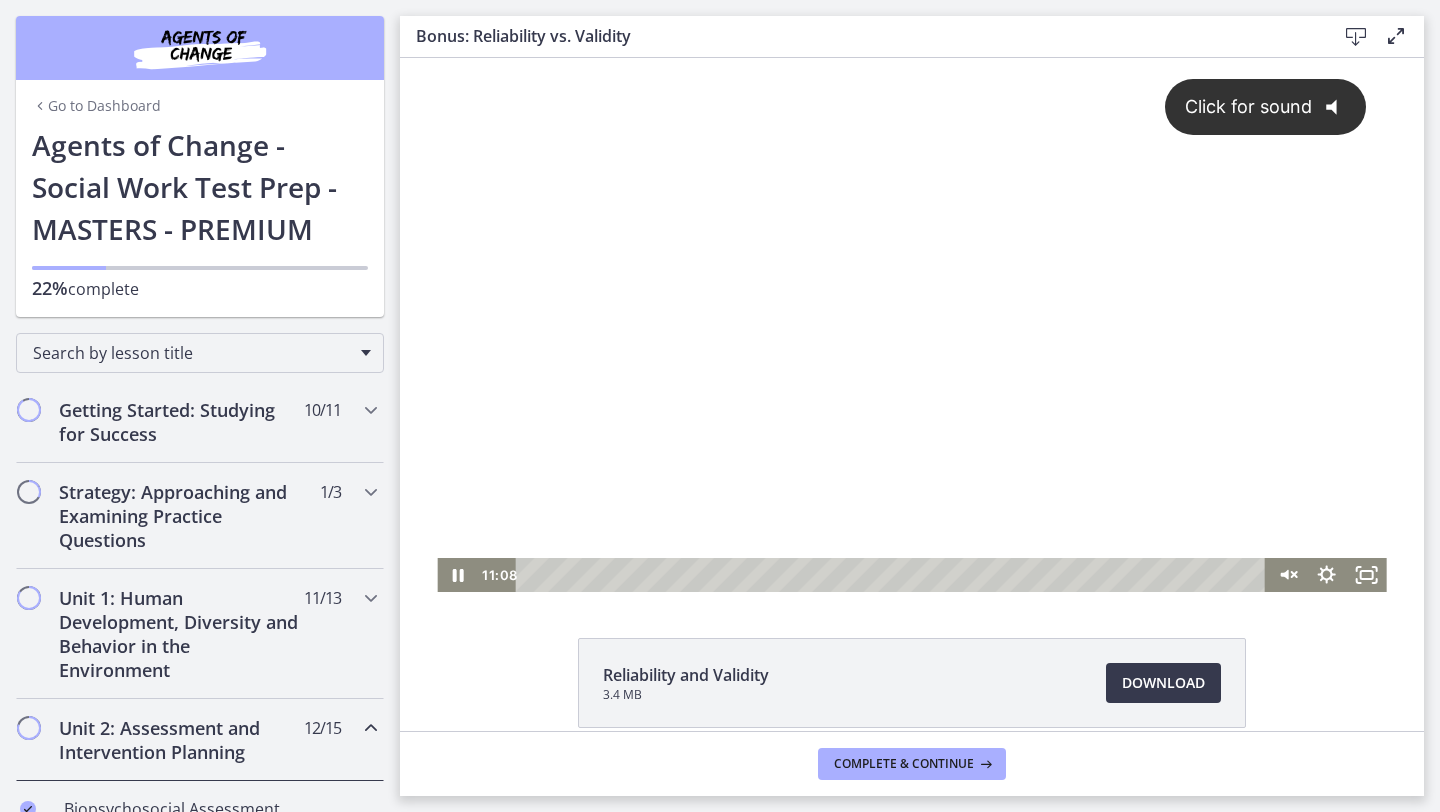 drag, startPoint x: 534, startPoint y: 571, endPoint x: 993, endPoint y: 531, distance: 460.73962 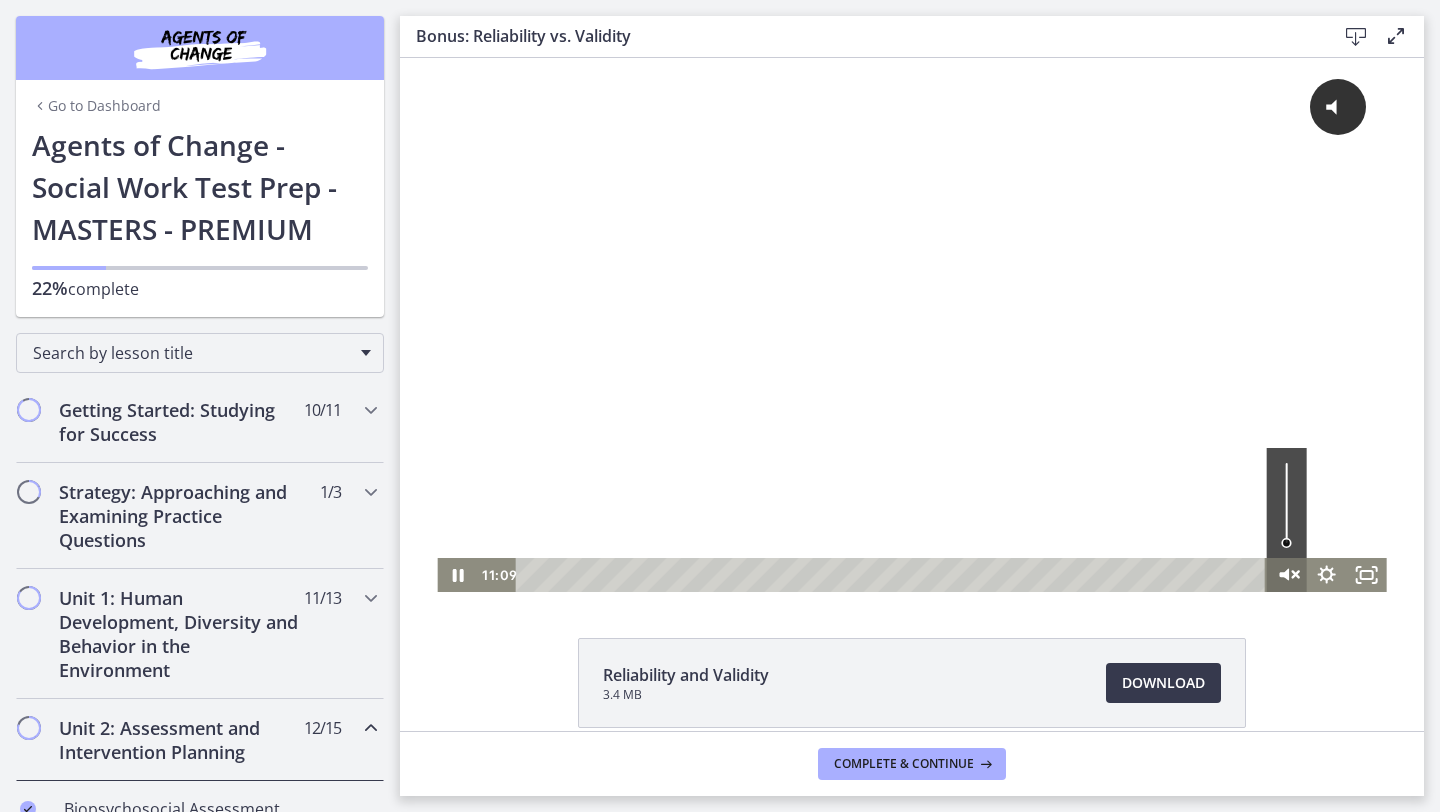 click 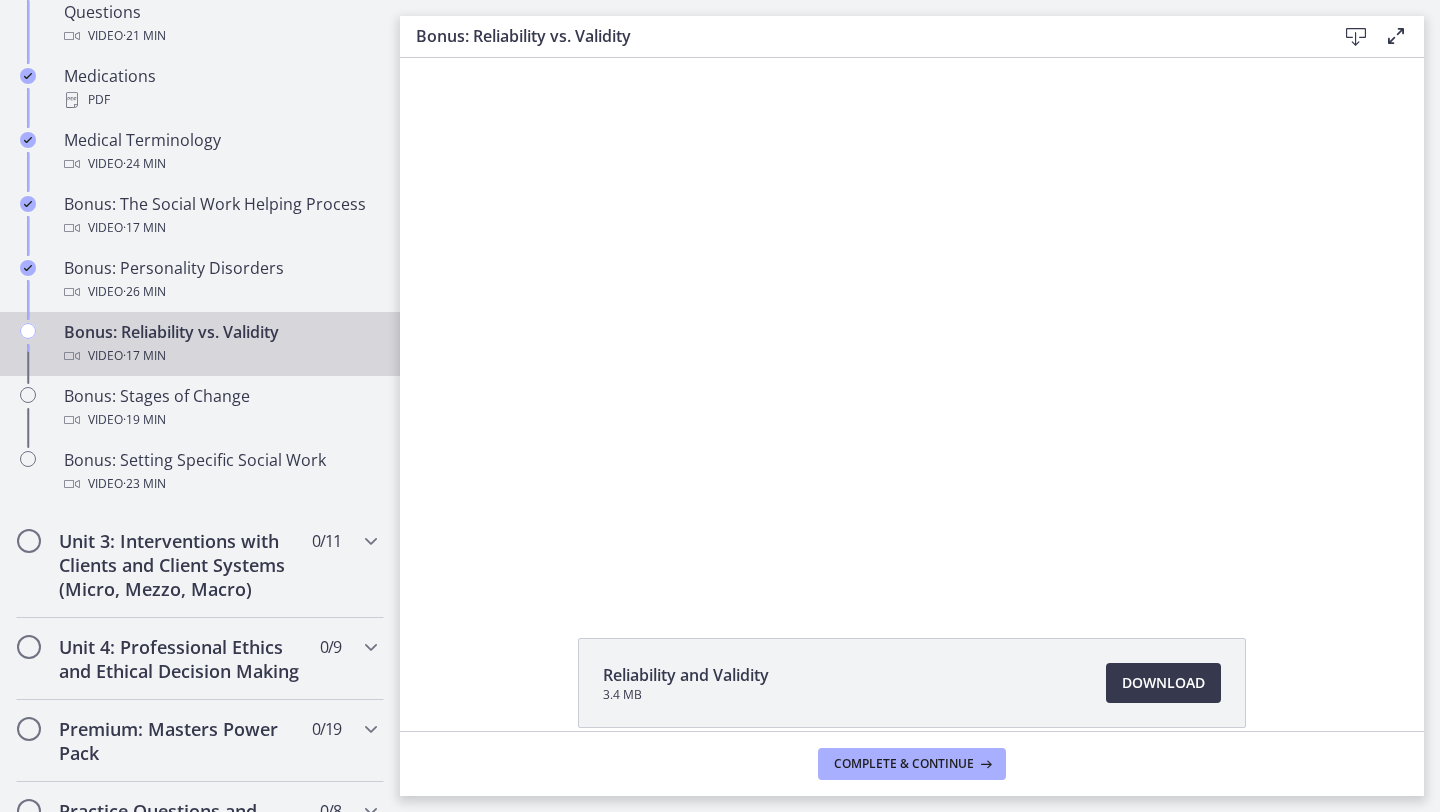 scroll, scrollTop: 1480, scrollLeft: 0, axis: vertical 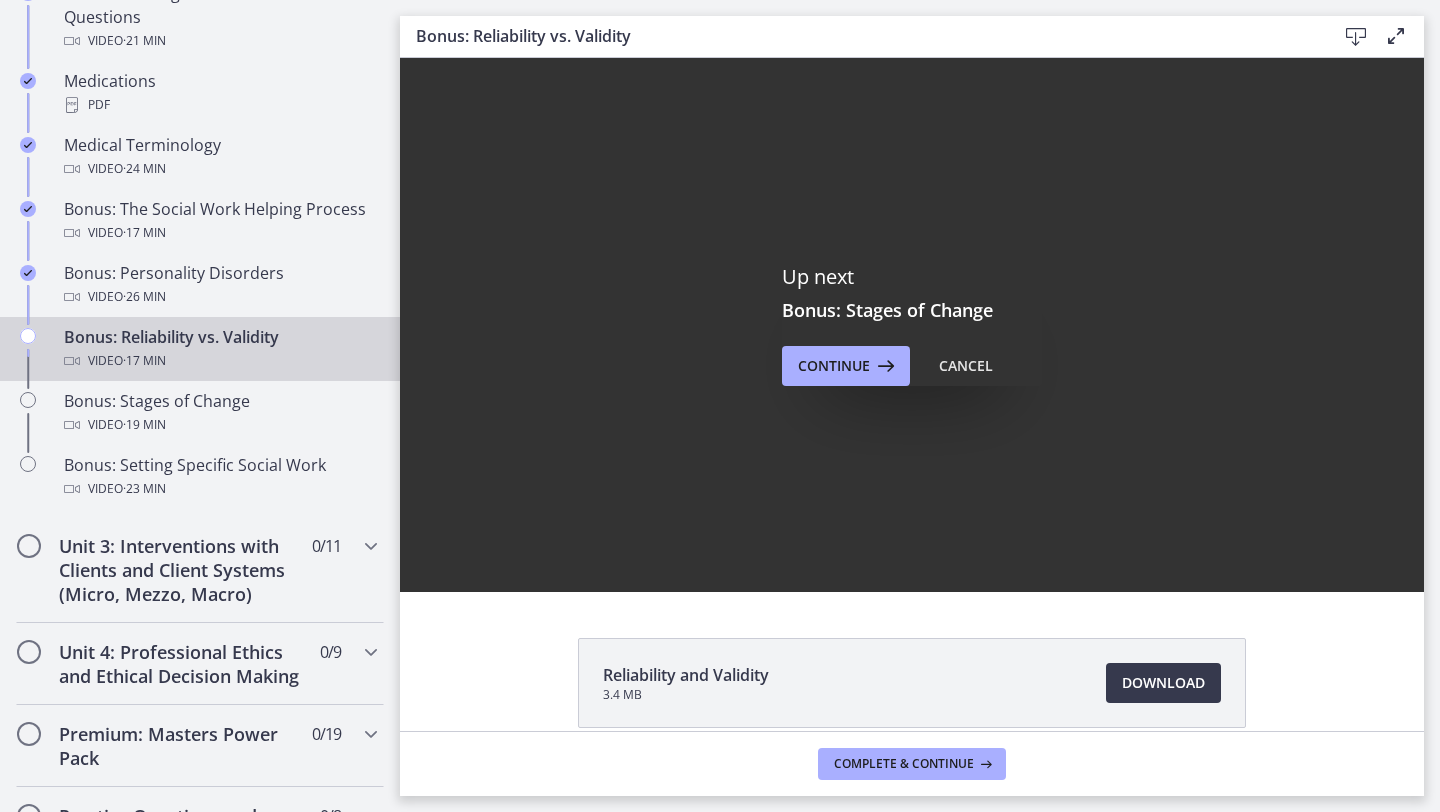 click on "Bonus: Reliability vs. Validity
Video
·  17 min" at bounding box center (220, 349) 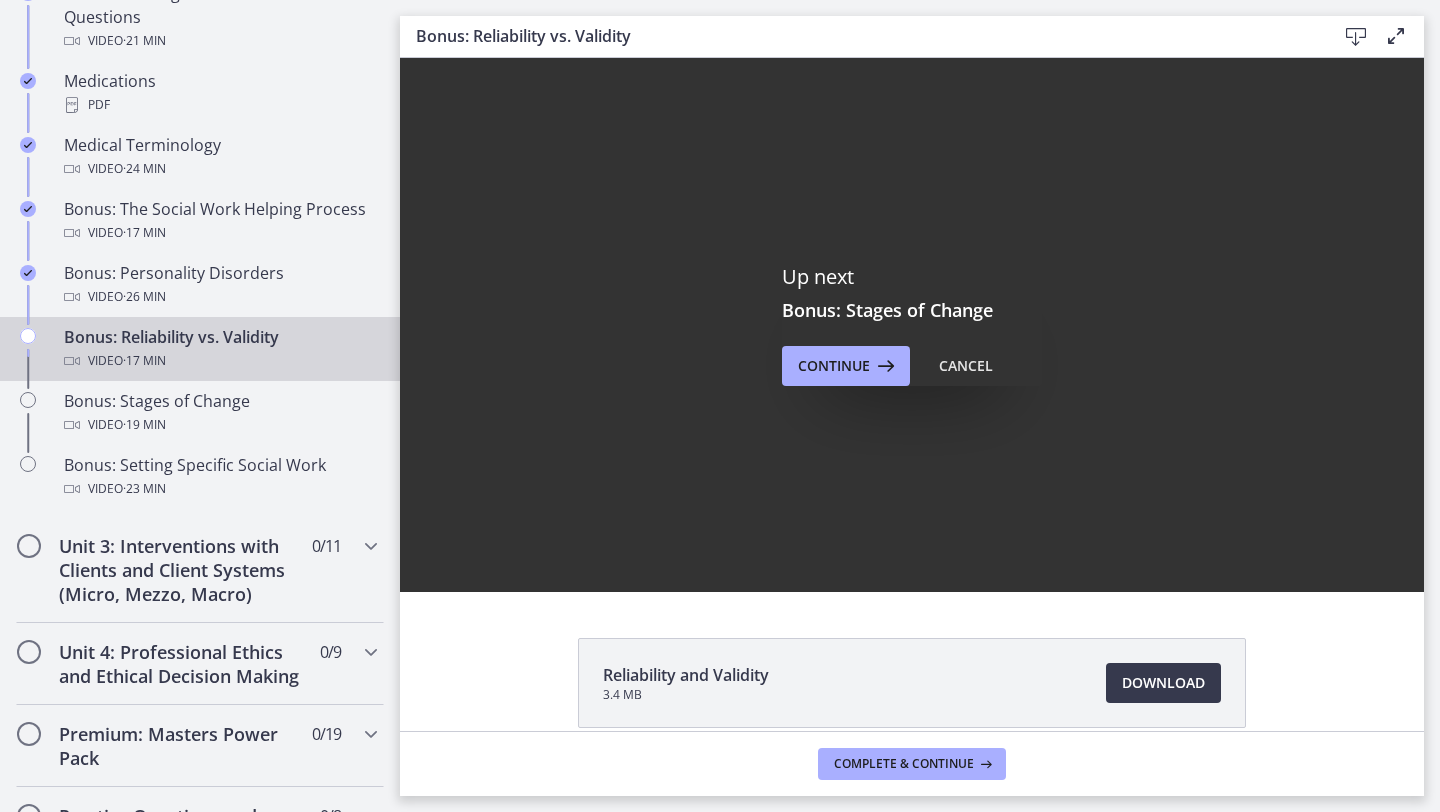 click on "Bonus: Reliability vs. Validity
Video
·  17 min" at bounding box center (220, 349) 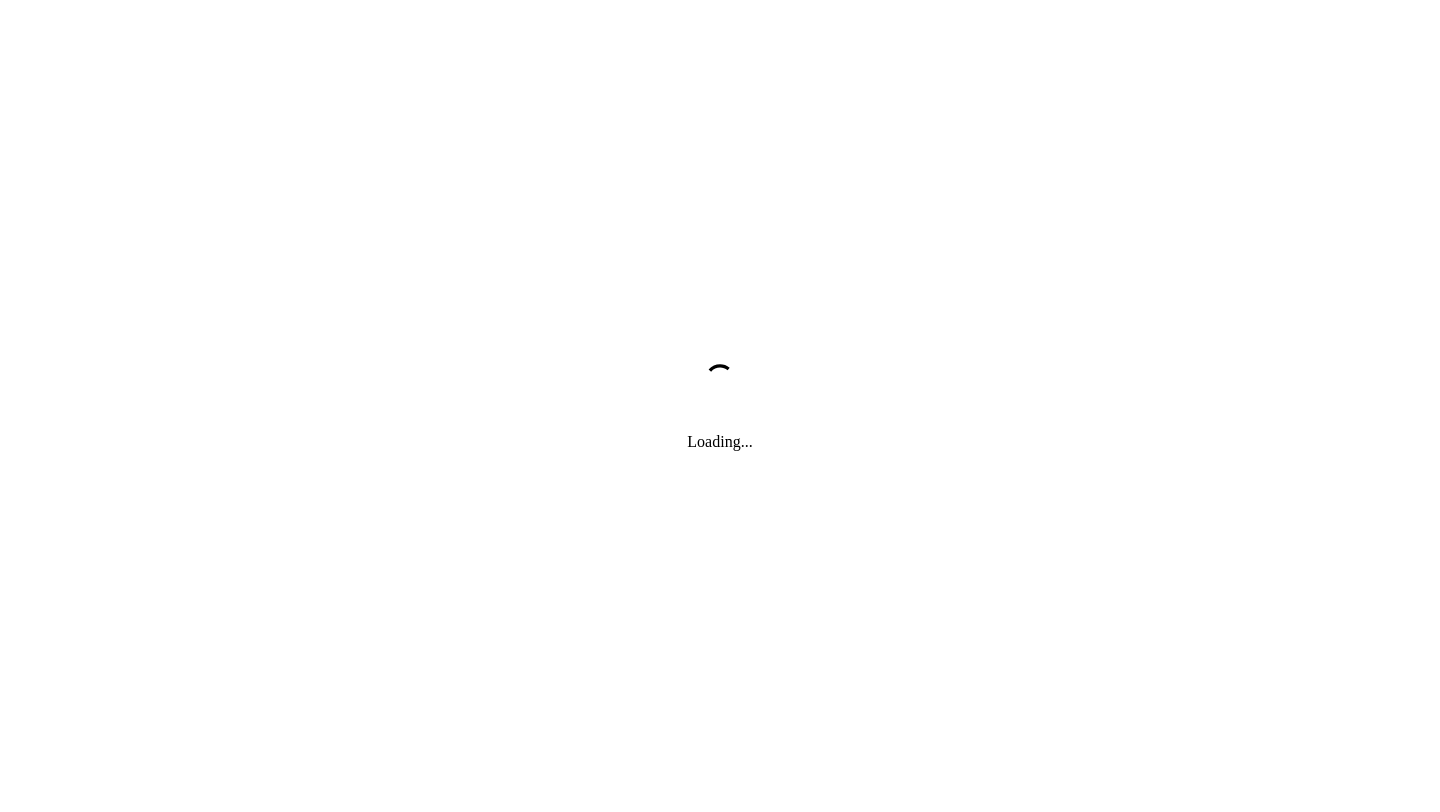 scroll, scrollTop: 0, scrollLeft: 0, axis: both 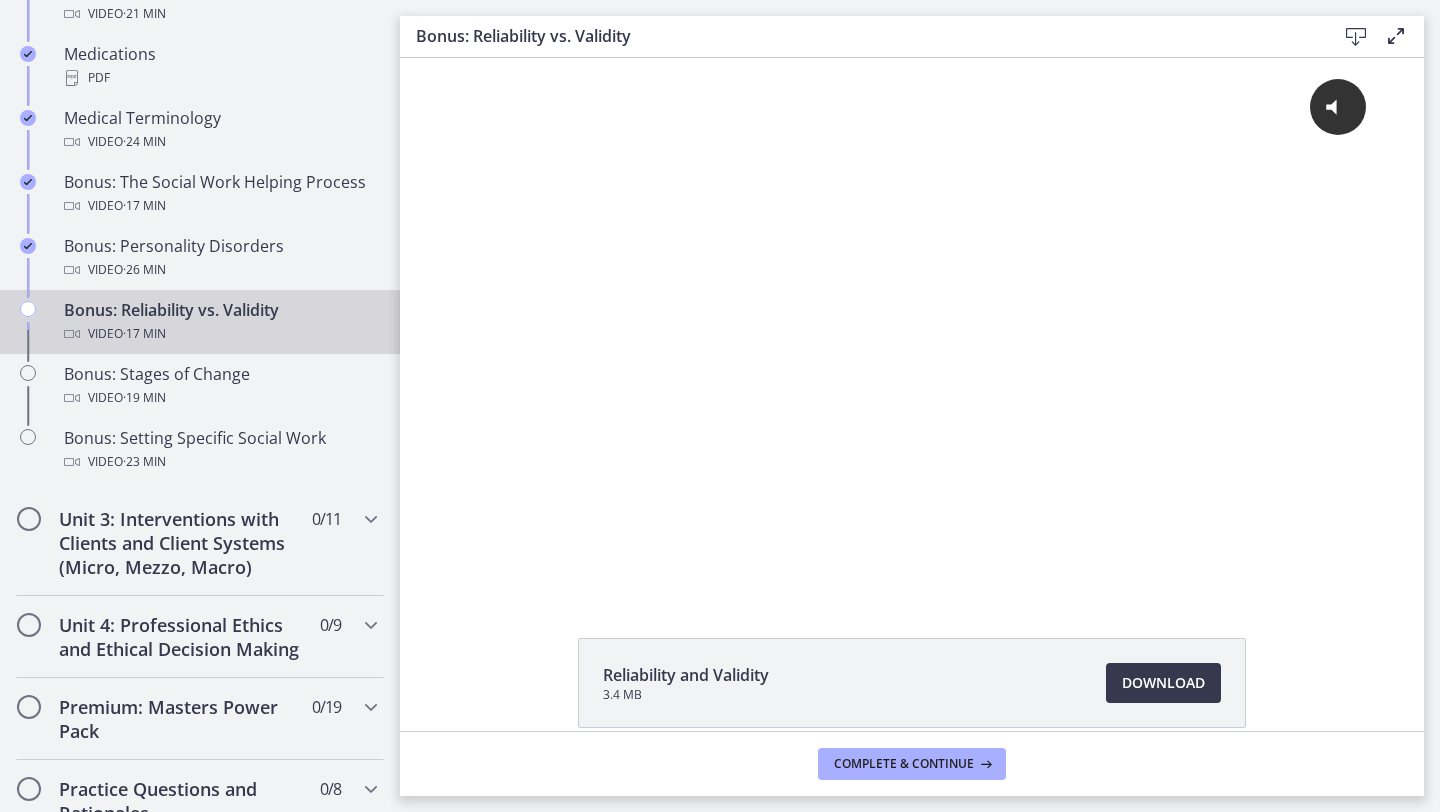 click on "Bonus: Reliability vs. Validity
Video
·  17 min" at bounding box center (220, 322) 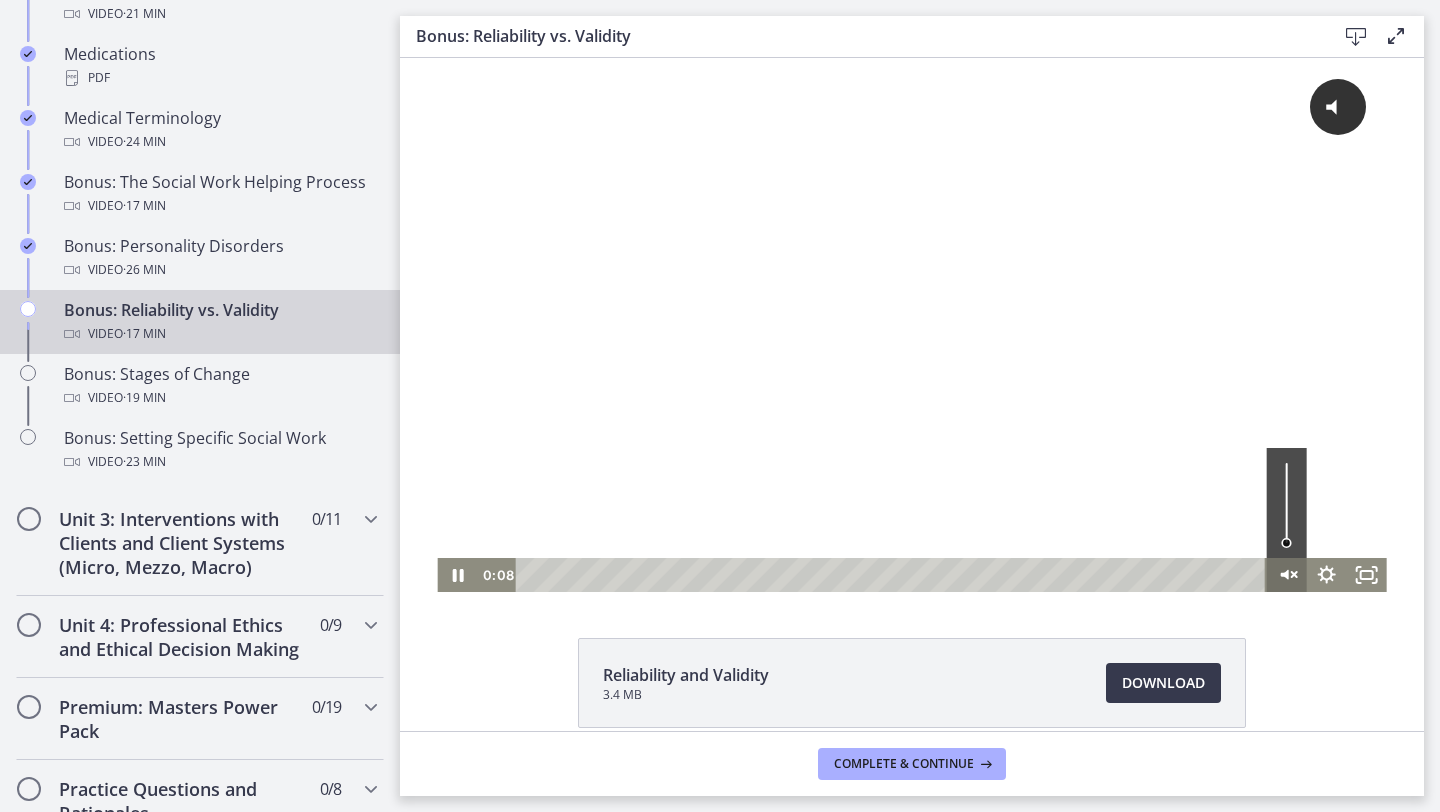 click 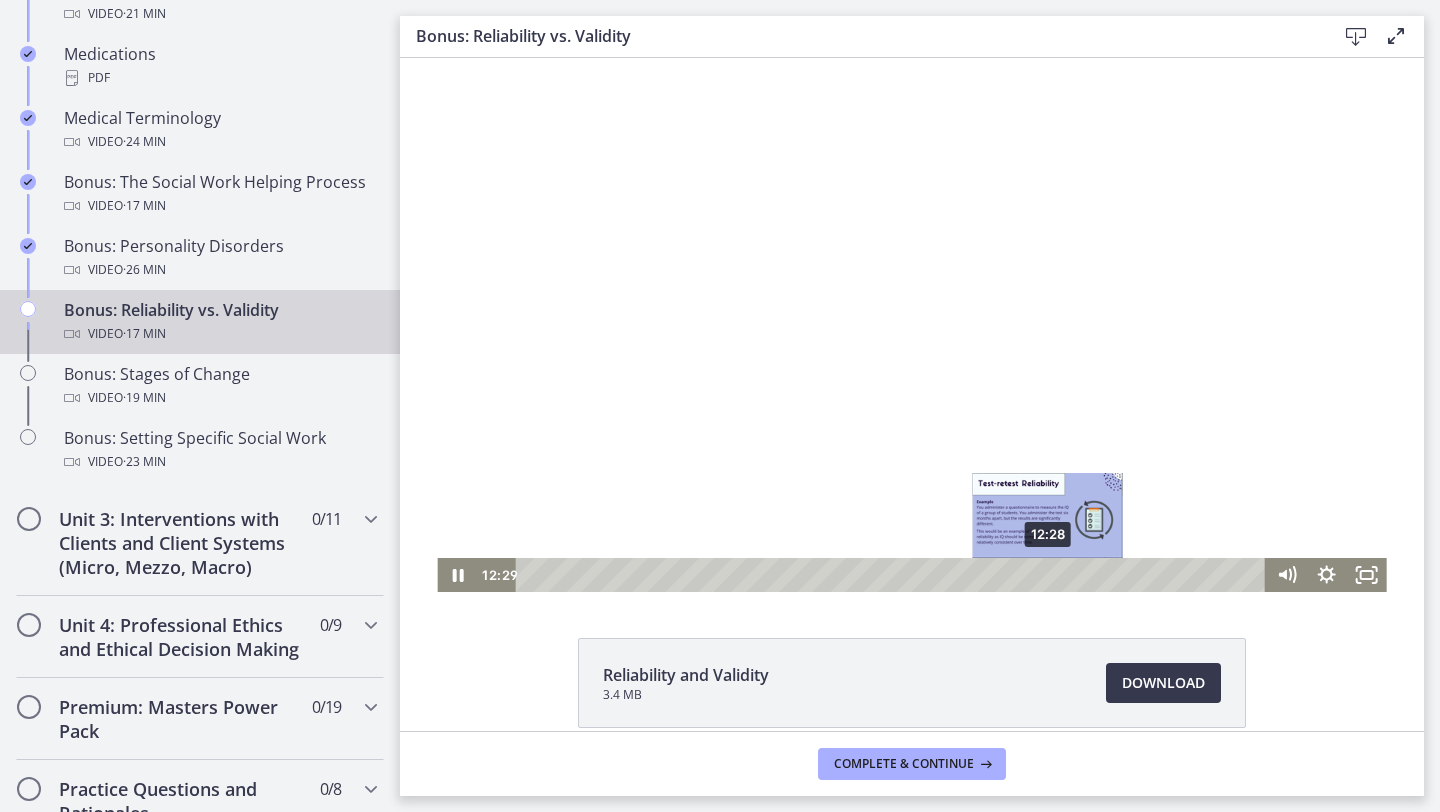click on "12:28" at bounding box center (894, 575) 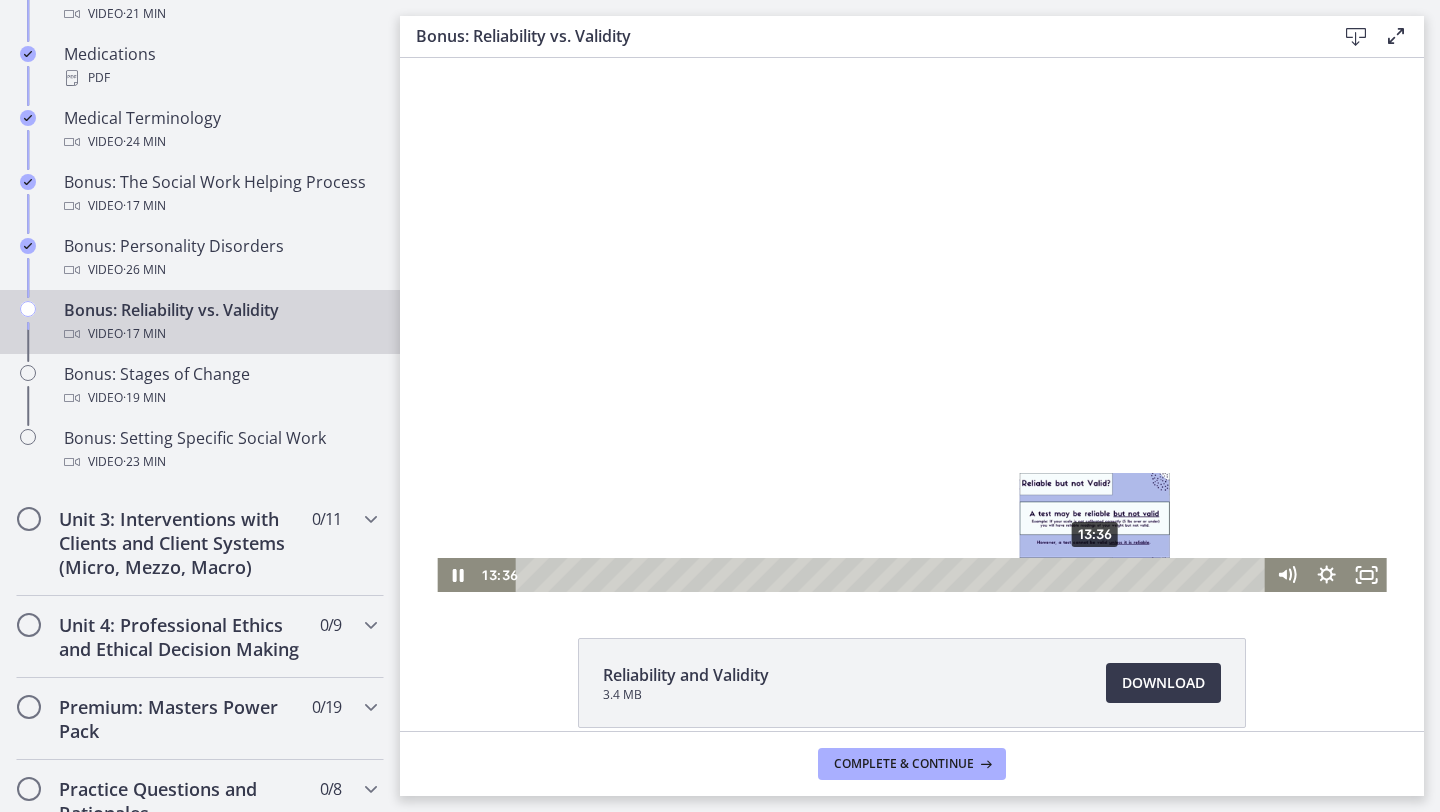 drag, startPoint x: 1049, startPoint y: 577, endPoint x: 1095, endPoint y: 574, distance: 46.09772 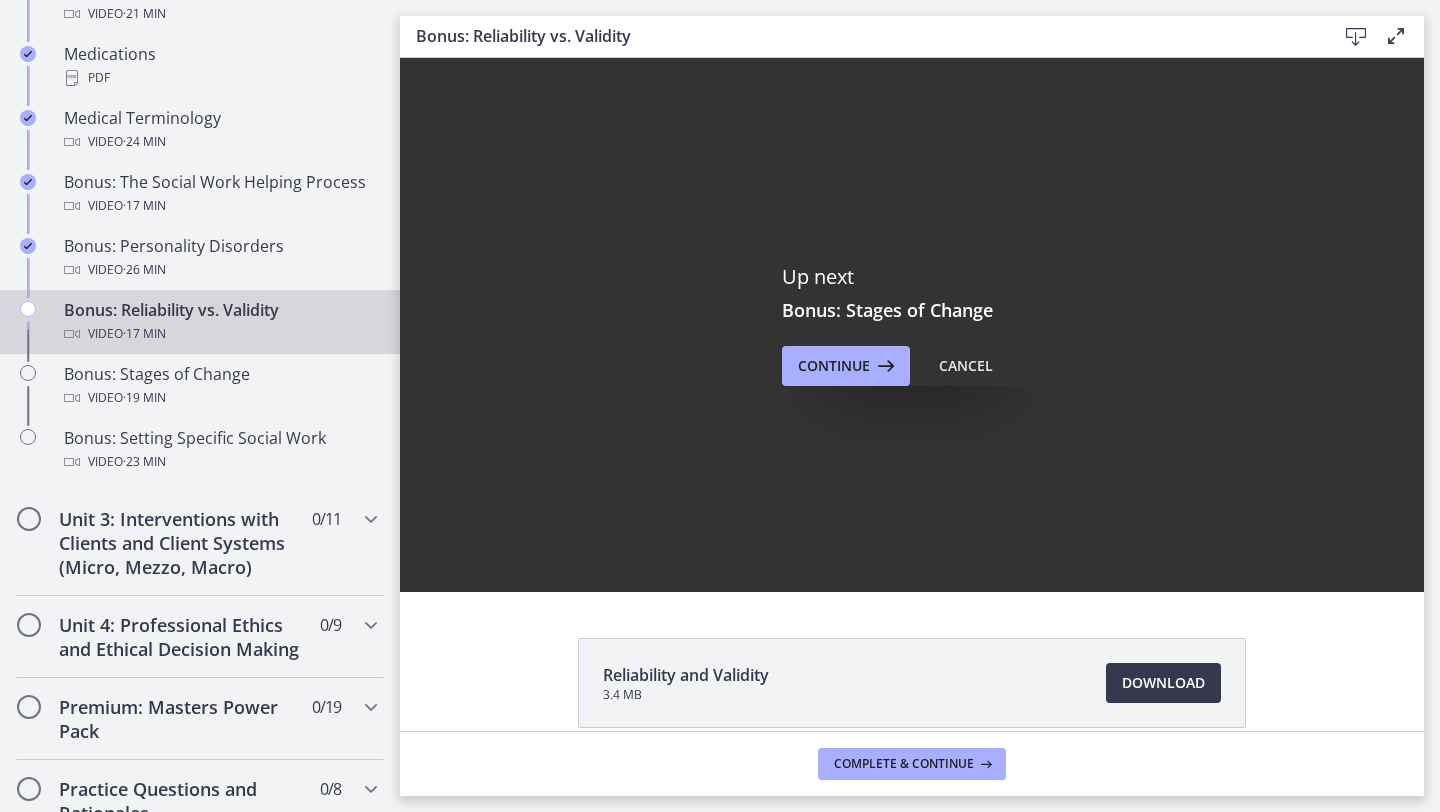 click on "Reliability and Validity
3.4 MB
Download
Opens in a new window" at bounding box center [912, 731] 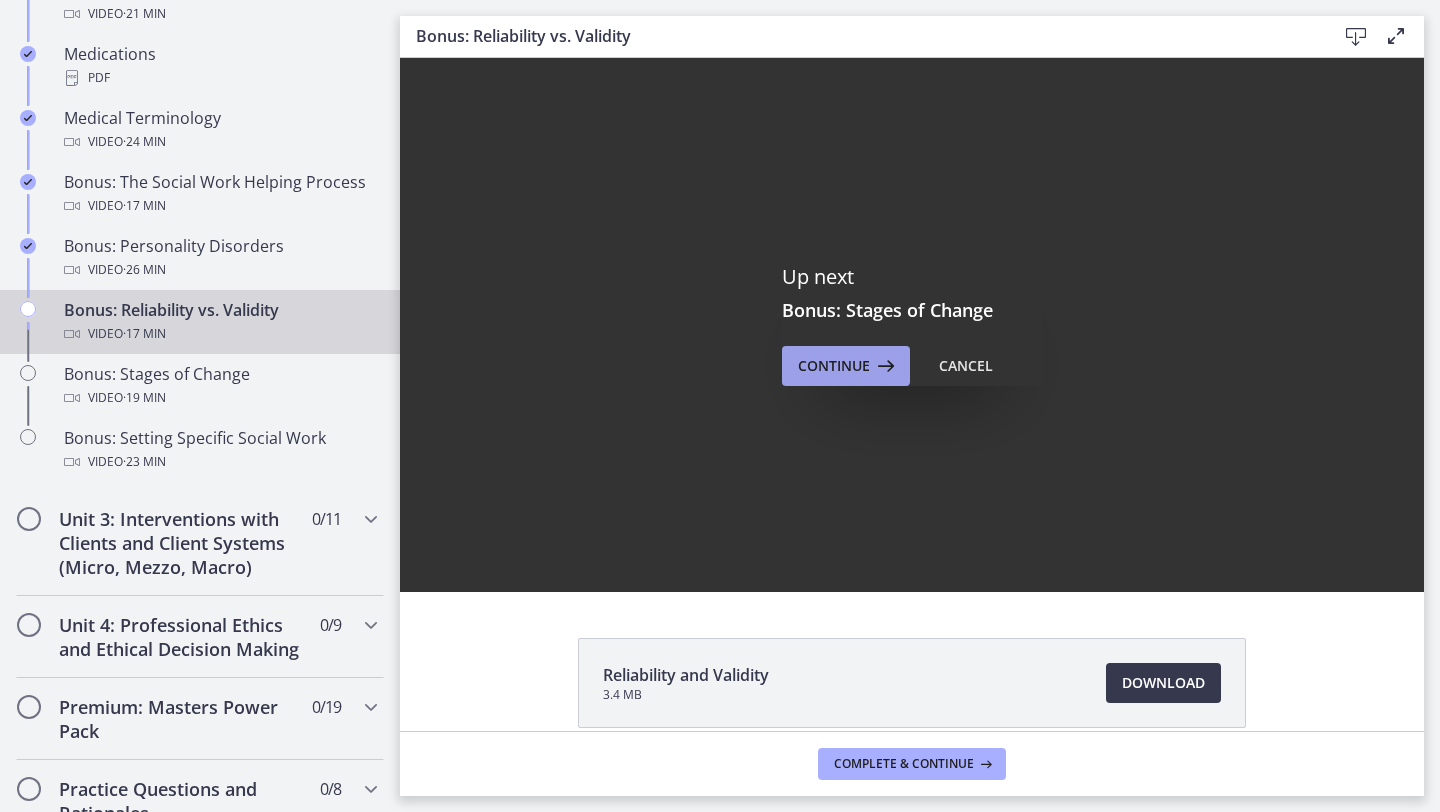click on "Continue" at bounding box center (834, 366) 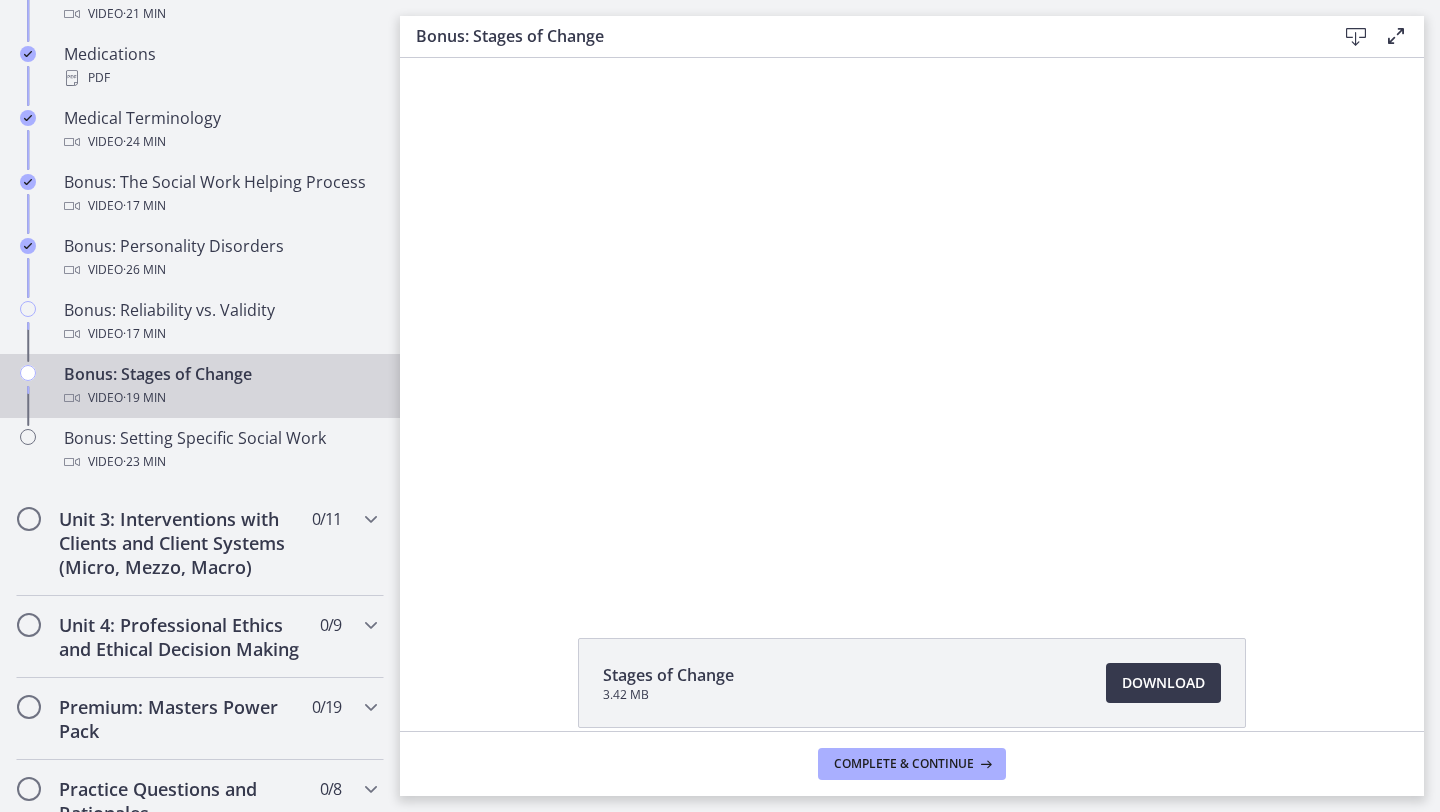 scroll, scrollTop: 0, scrollLeft: 0, axis: both 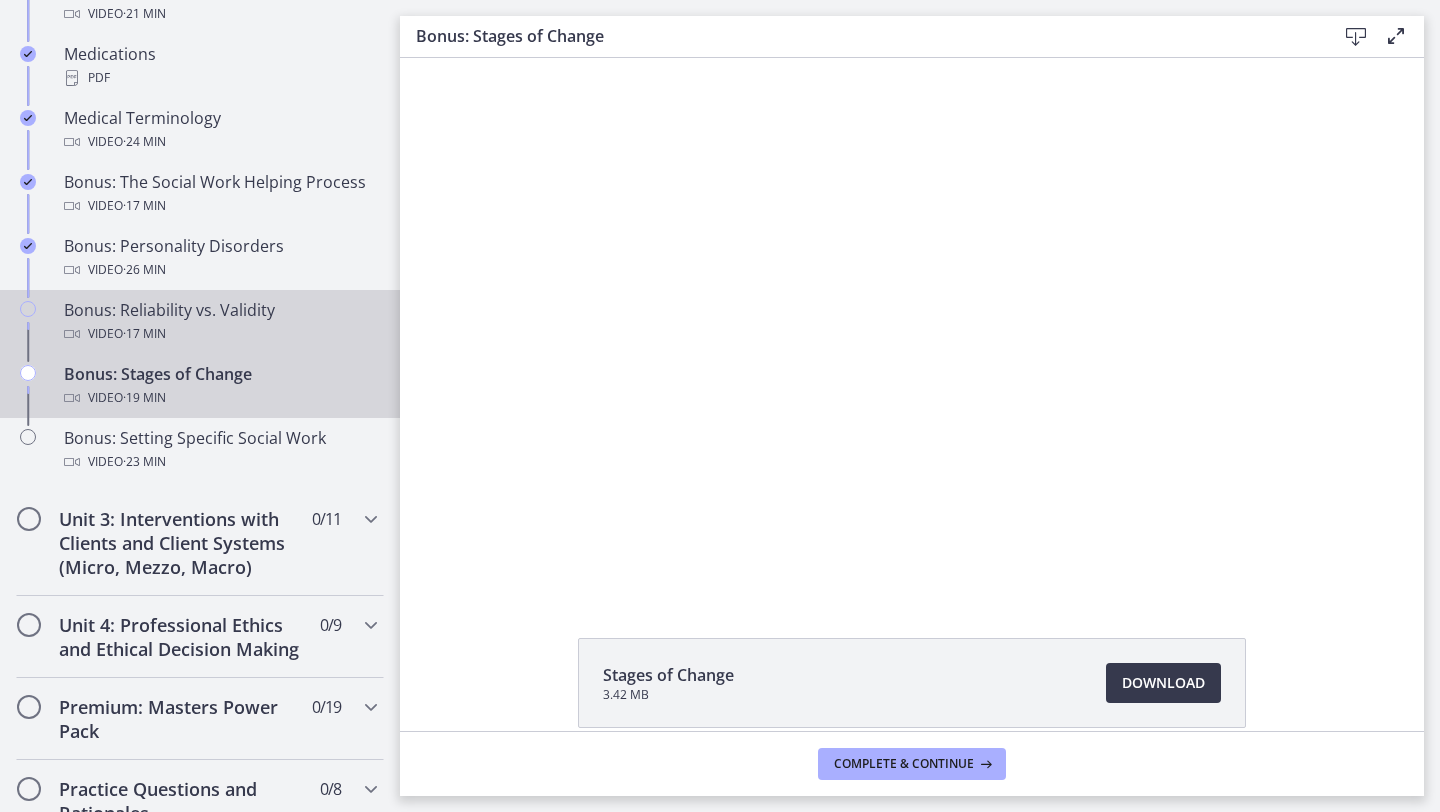 click on "Bonus: Reliability vs. Validity
Video
·  17 min" at bounding box center [220, 322] 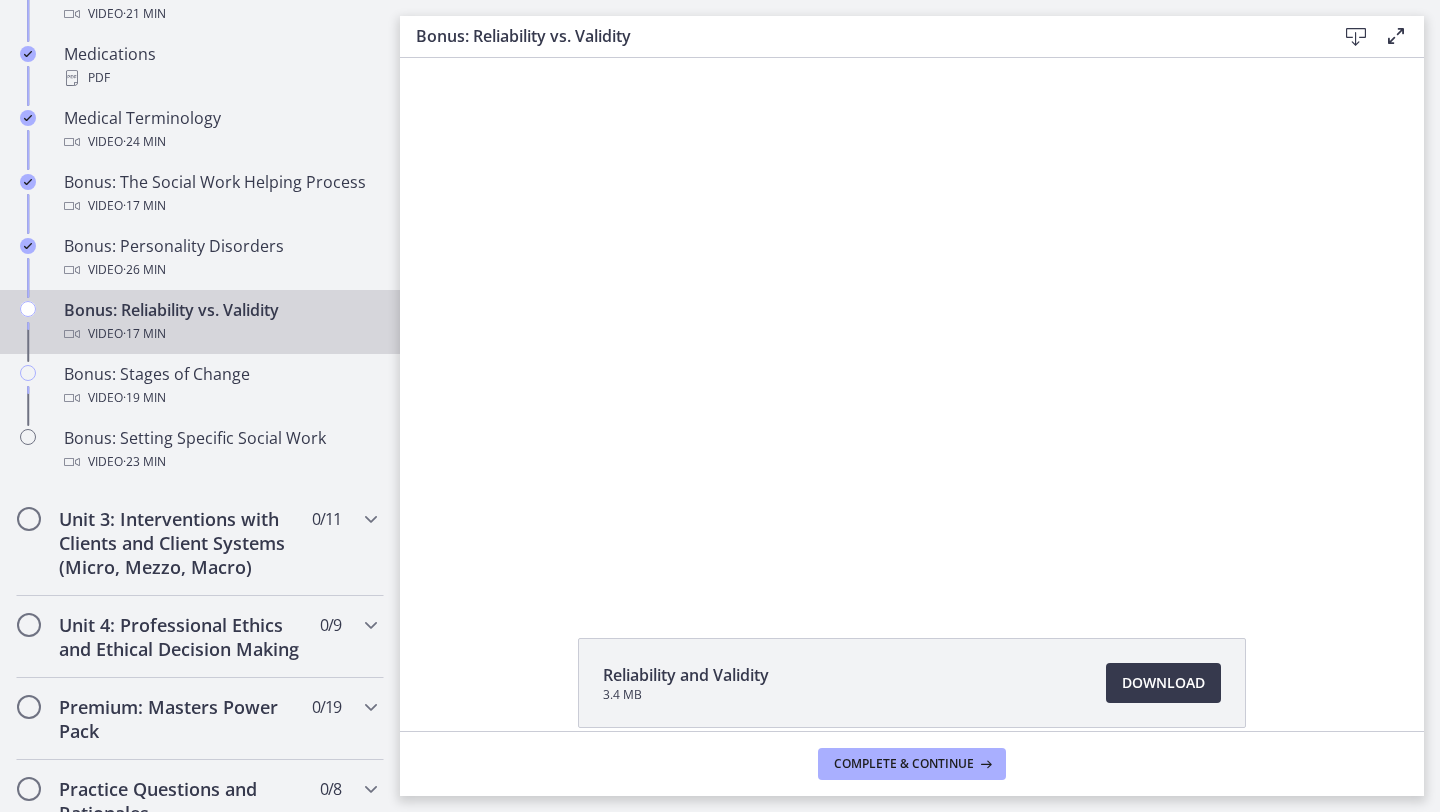 scroll, scrollTop: 0, scrollLeft: 0, axis: both 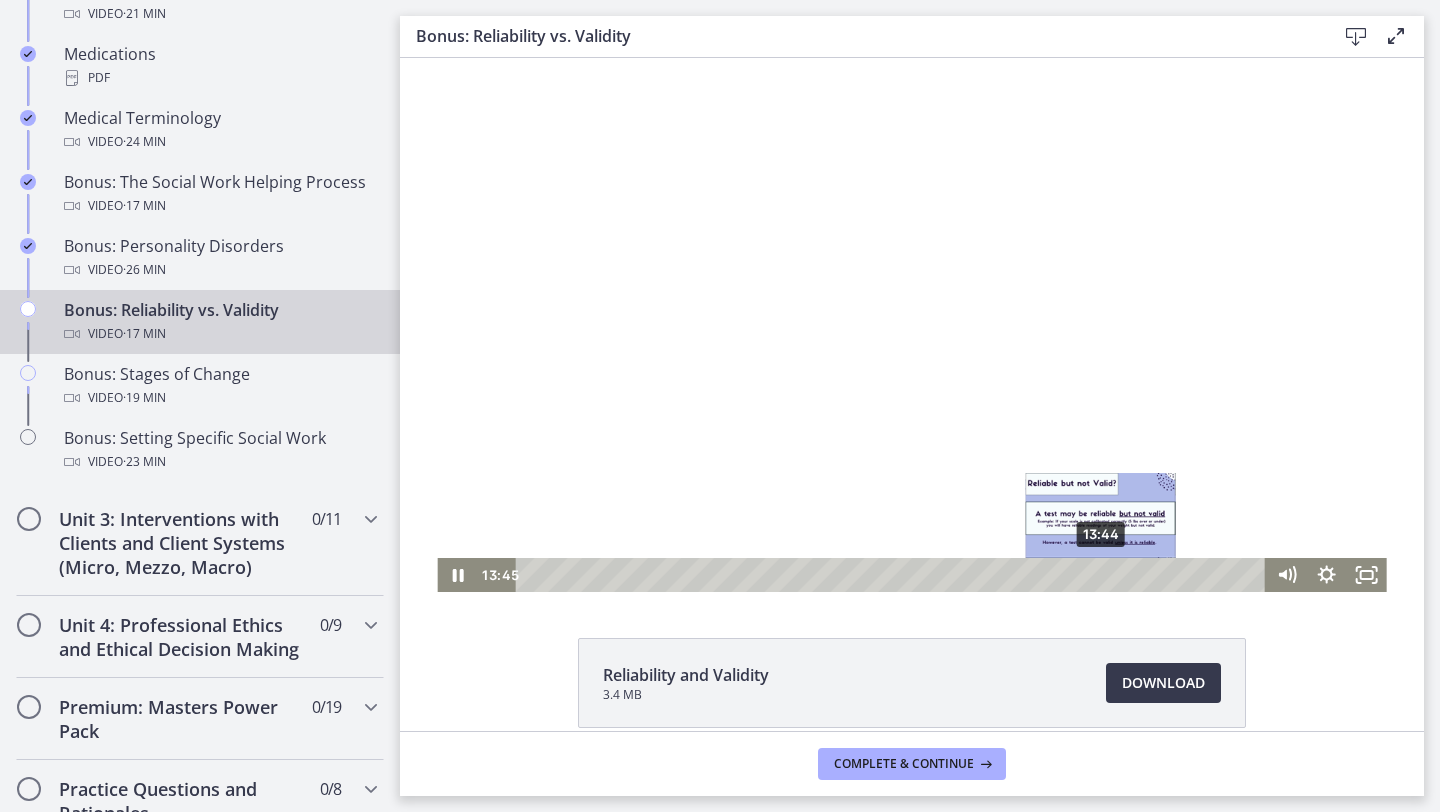 drag, startPoint x: 533, startPoint y: 578, endPoint x: 1102, endPoint y: 573, distance: 569.022 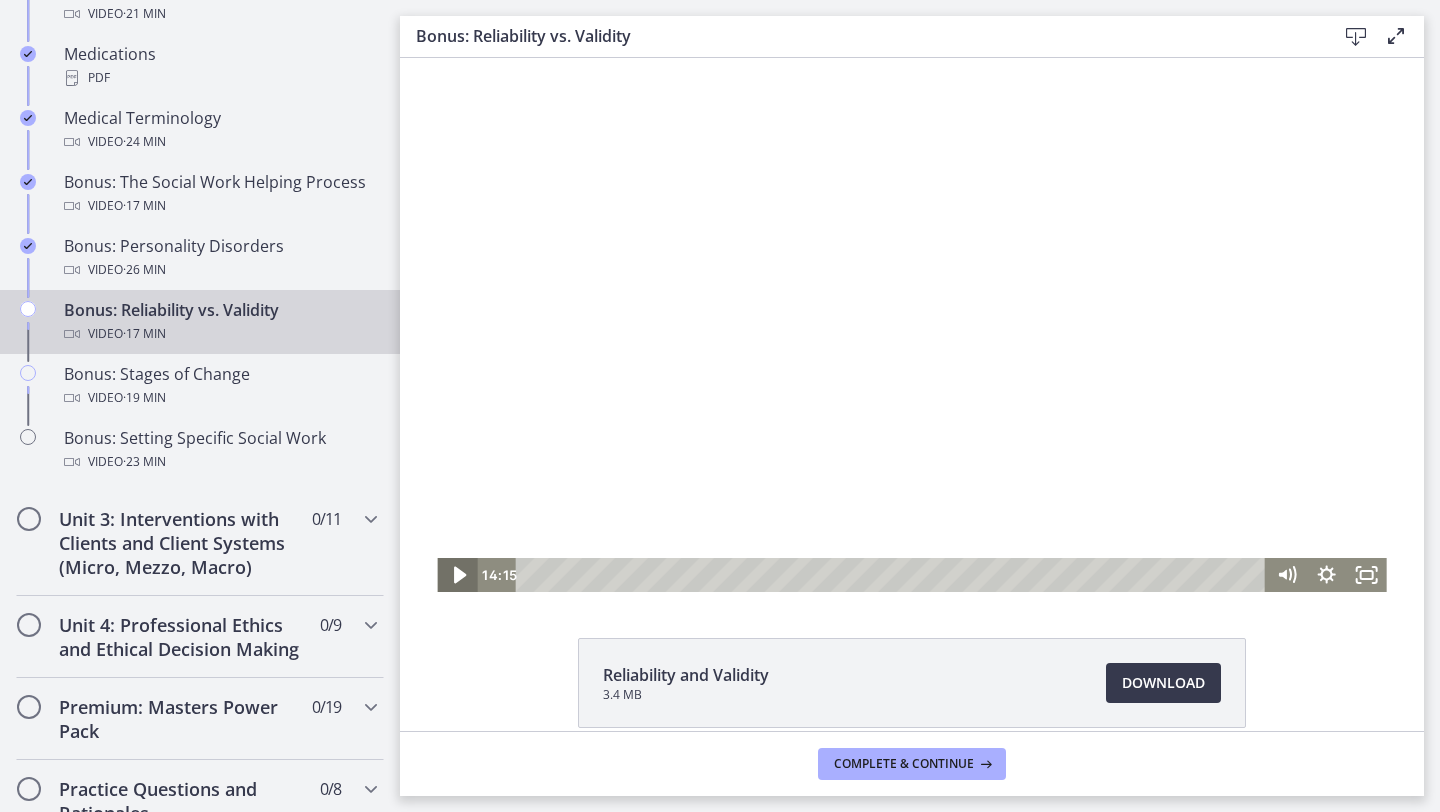 click 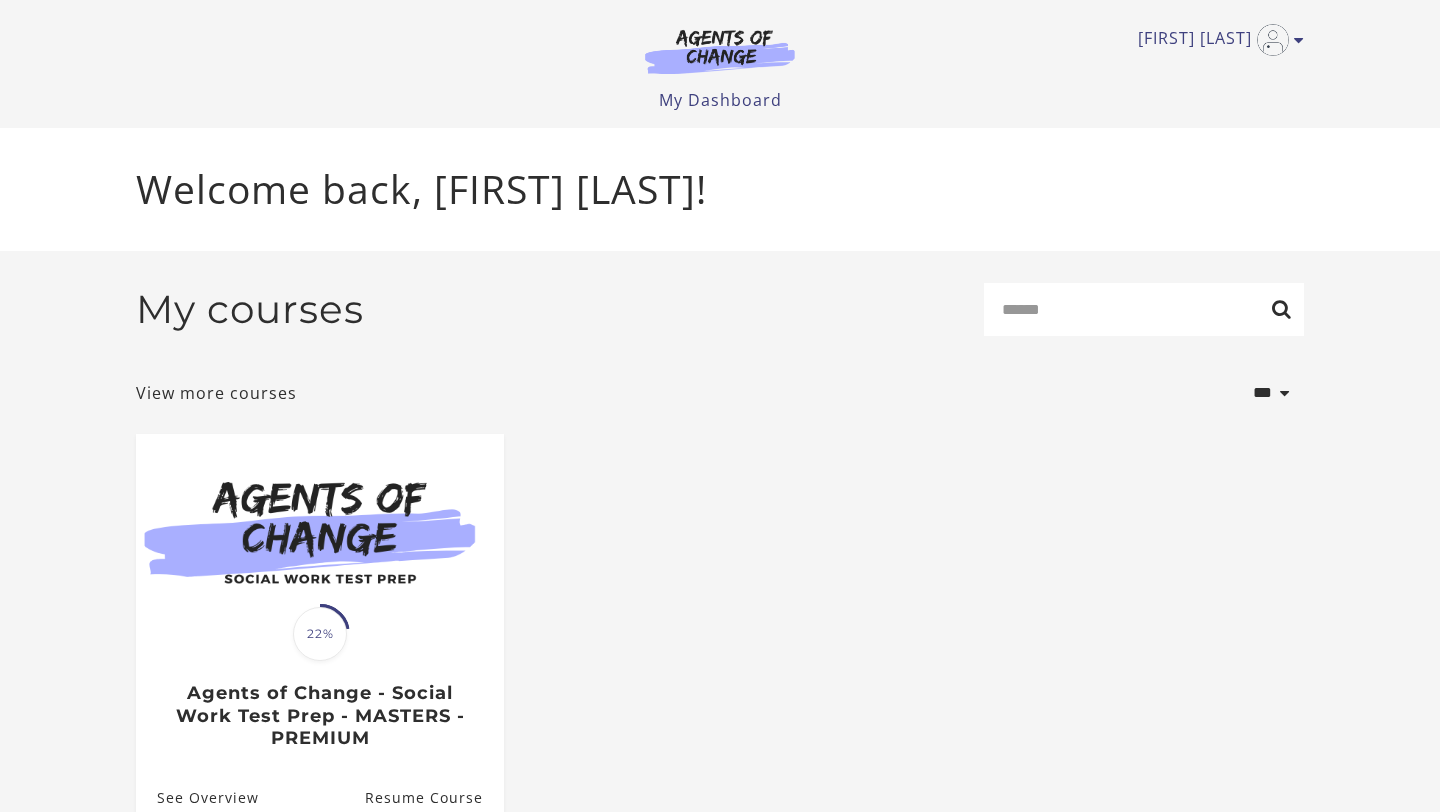 scroll, scrollTop: 0, scrollLeft: 0, axis: both 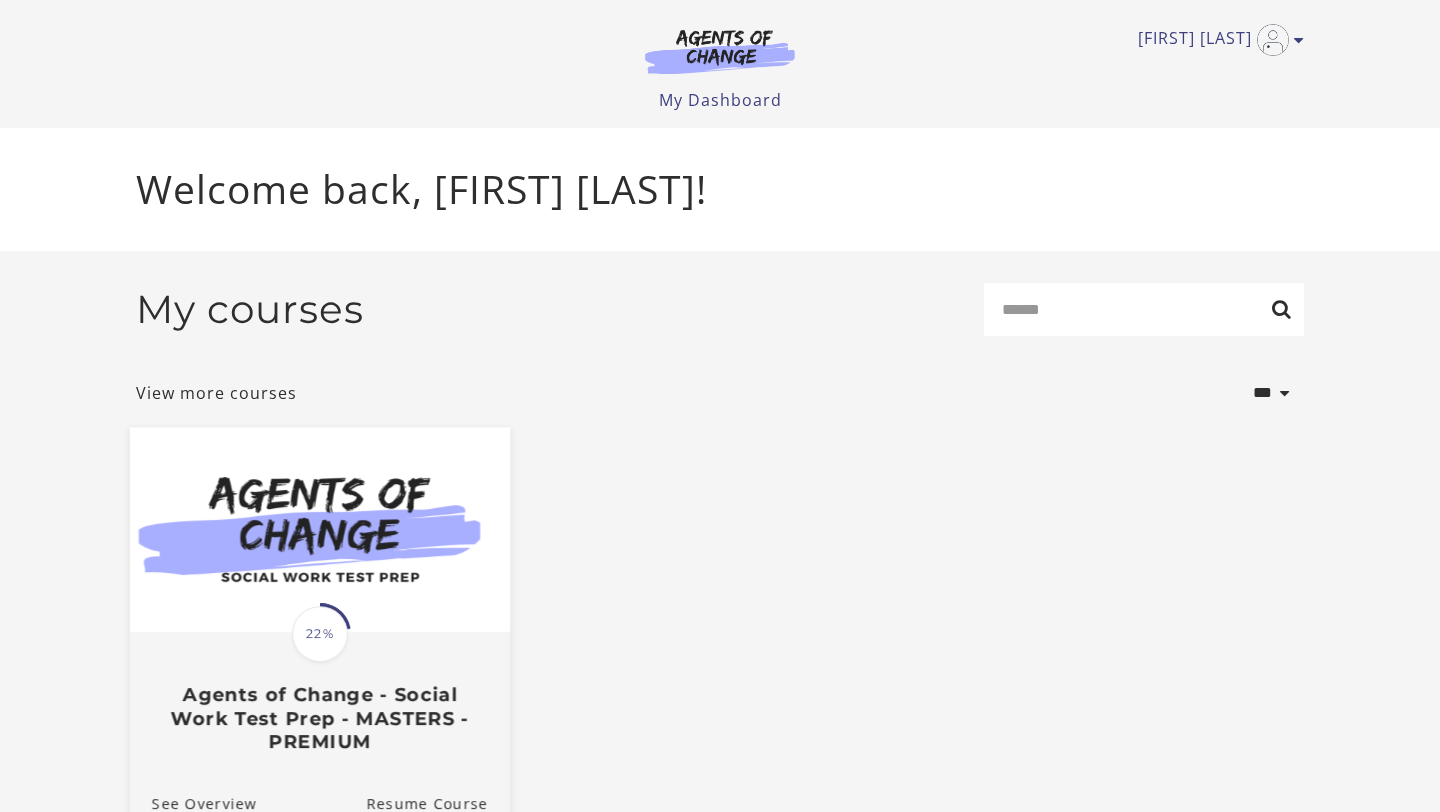 click on "22%" at bounding box center [320, 634] 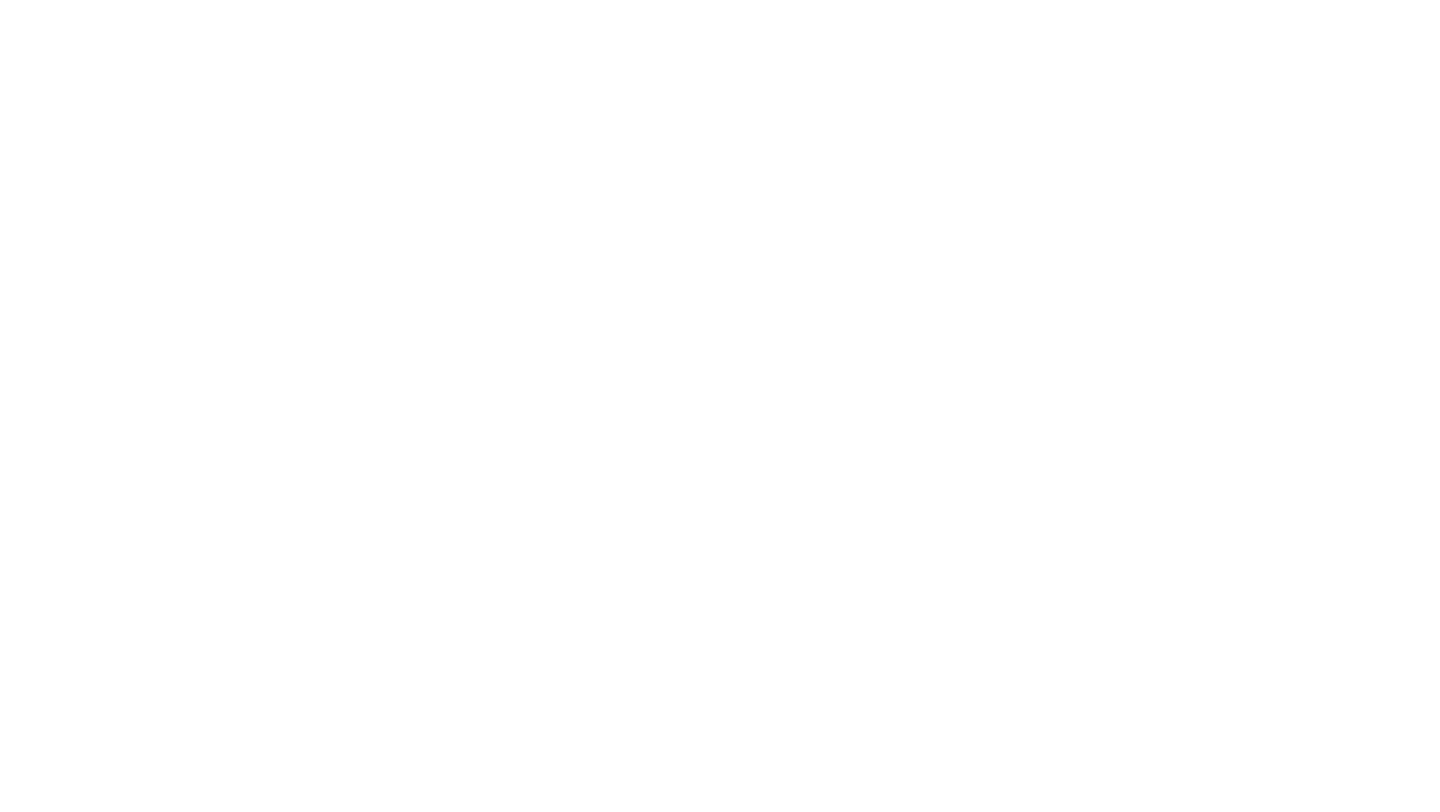 scroll, scrollTop: 0, scrollLeft: 0, axis: both 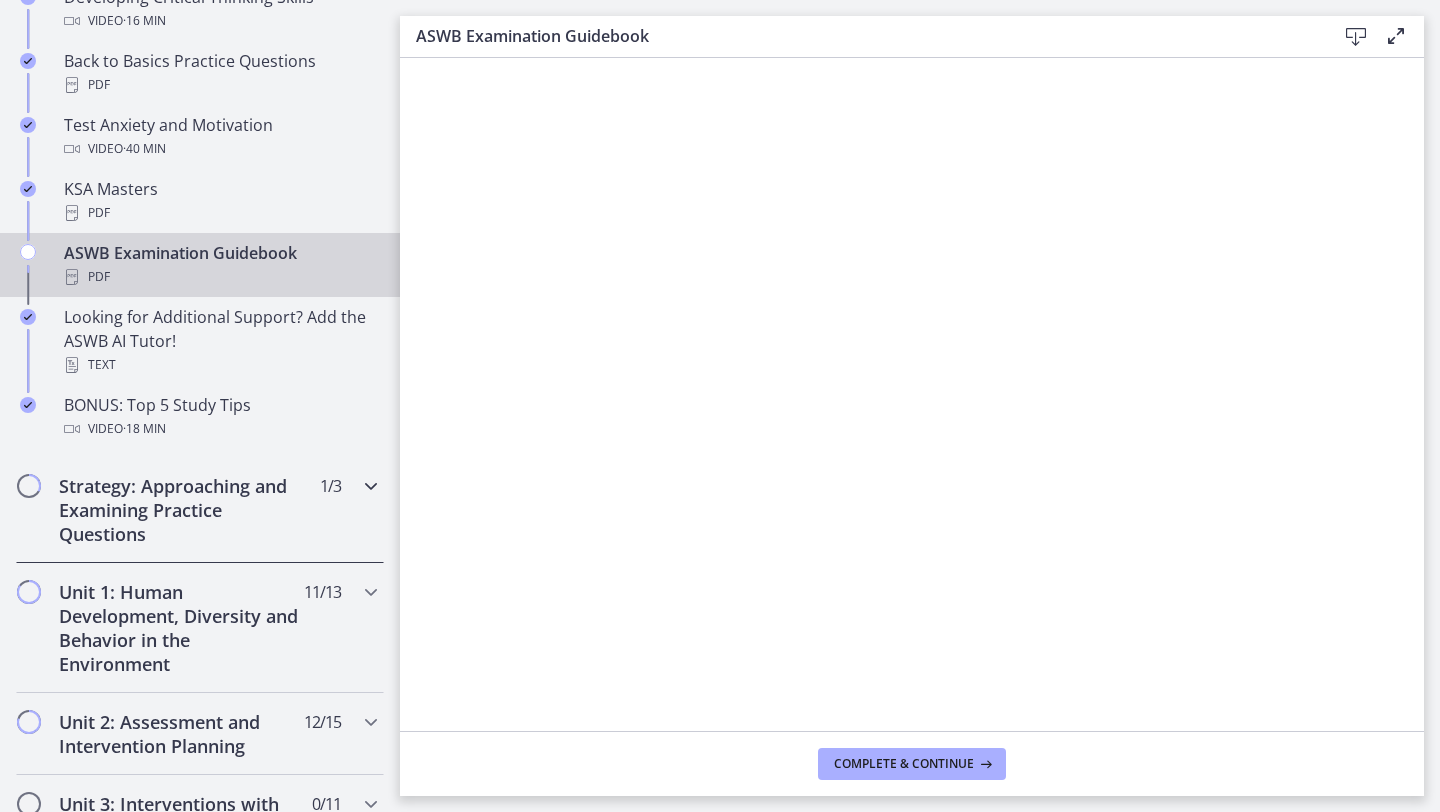 click on "Strategy: Approaching and Examining Practice Questions" at bounding box center (181, 510) 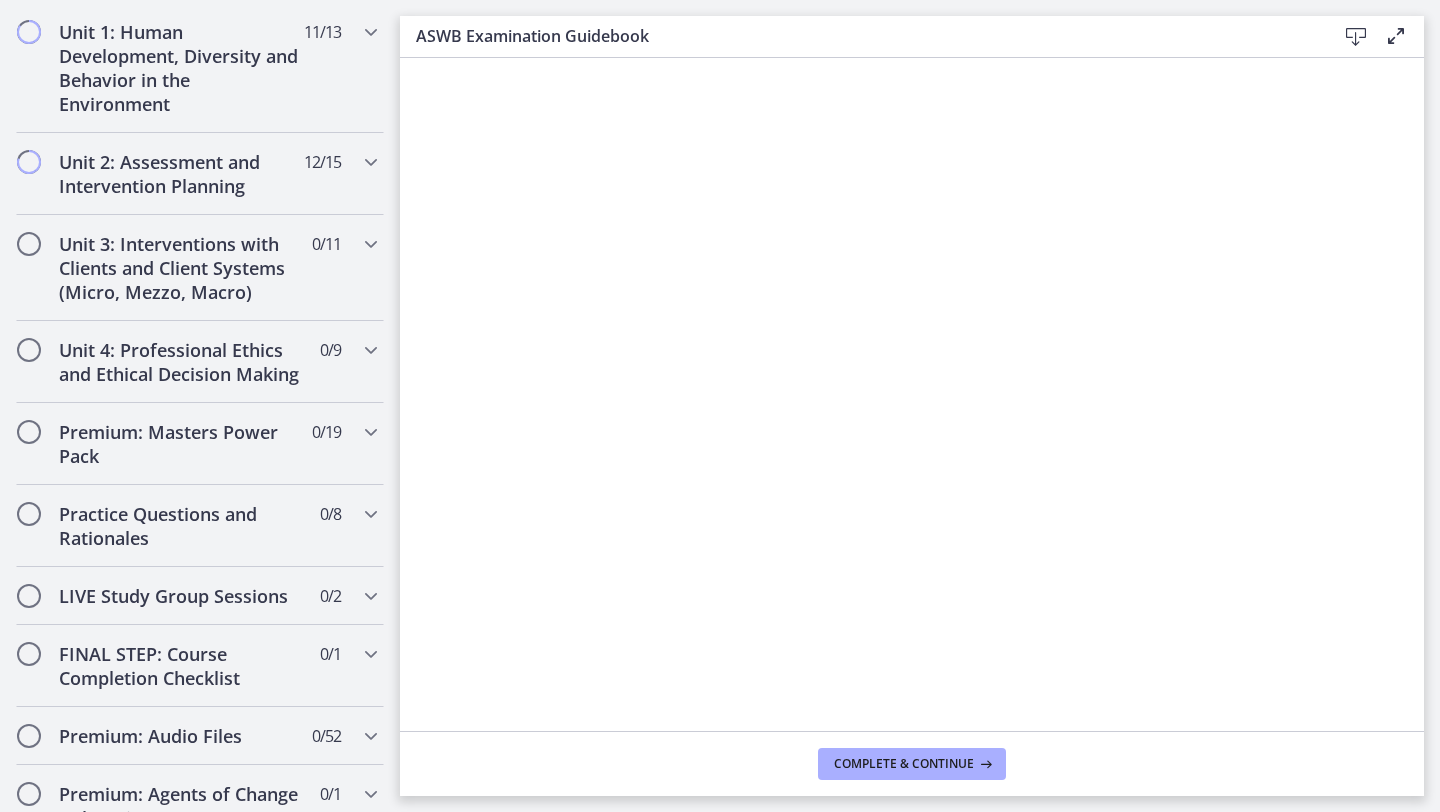 scroll, scrollTop: 814, scrollLeft: 0, axis: vertical 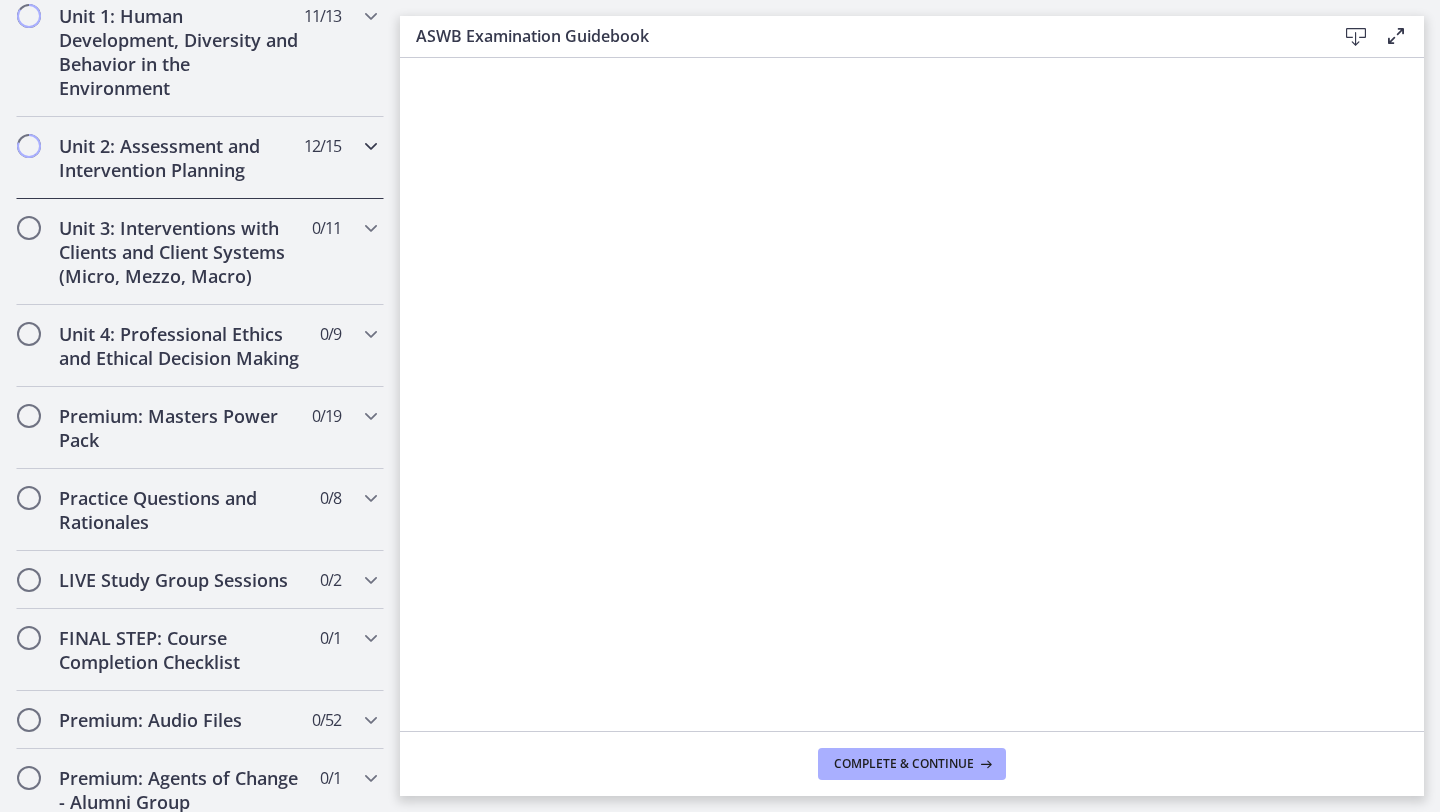 click on "Unit 2: Assessment and Intervention Planning
12  /  15
Completed" at bounding box center (200, 158) 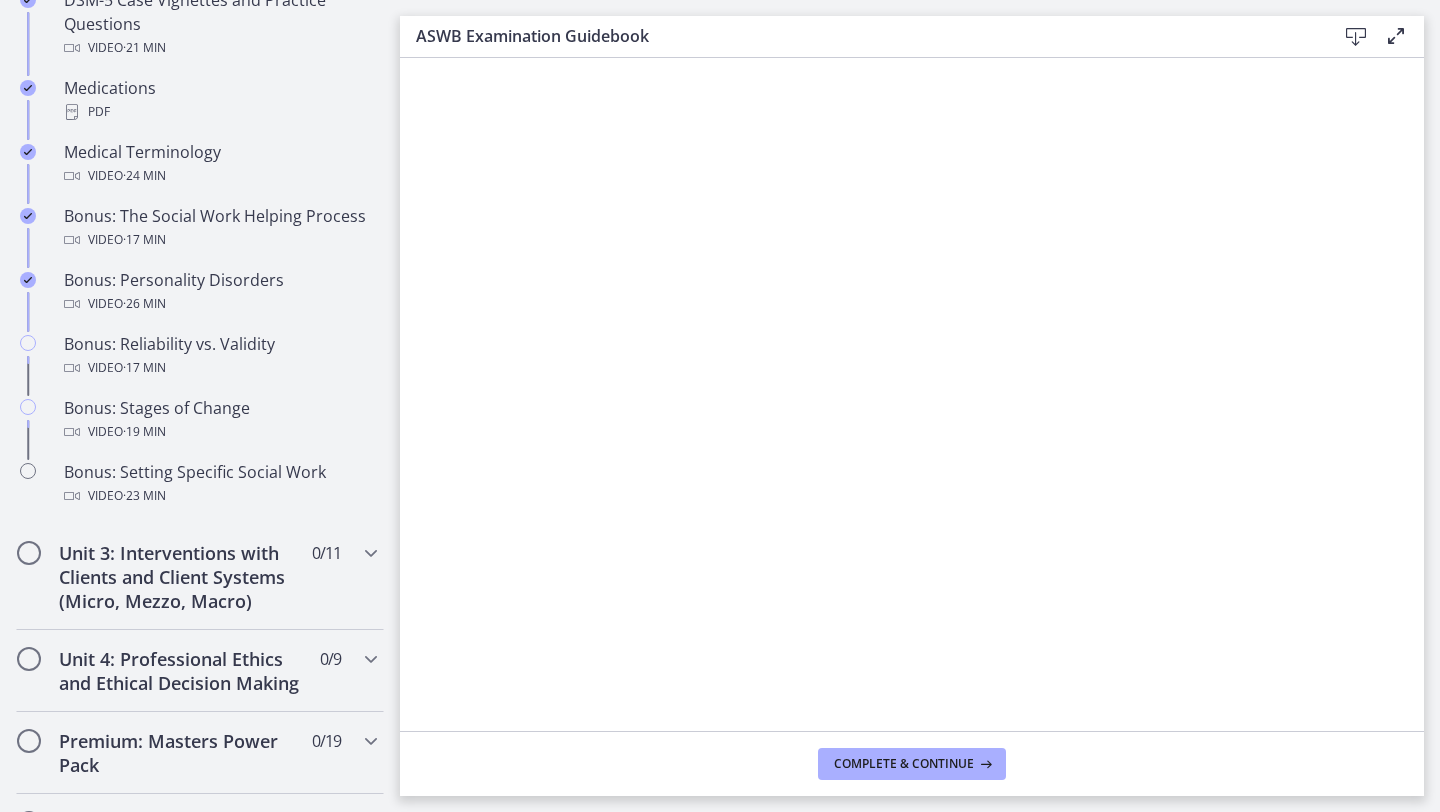 scroll, scrollTop: 1491, scrollLeft: 0, axis: vertical 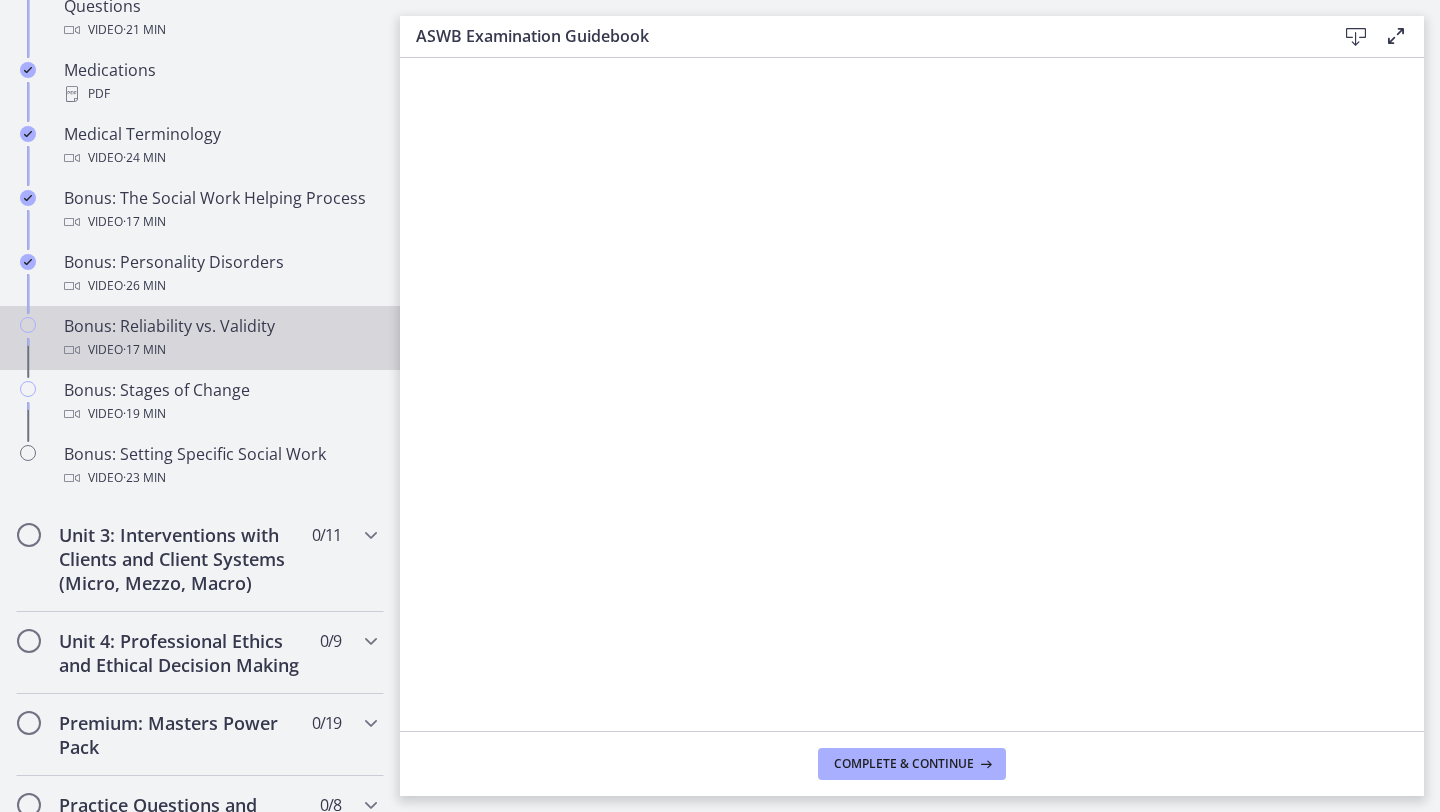 click on "Bonus: Reliability vs. Validity
Video
·  17 min" at bounding box center (220, 338) 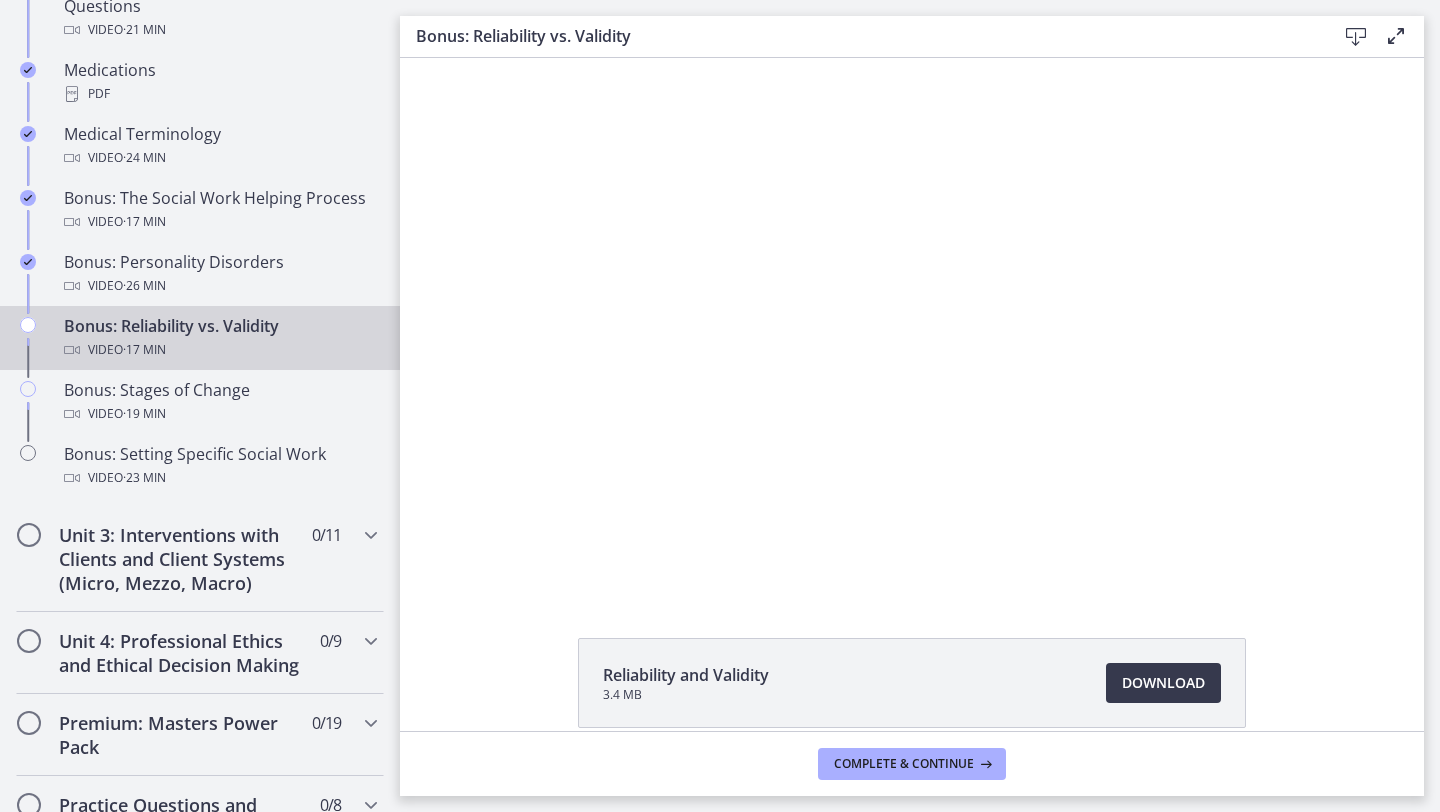 scroll, scrollTop: 0, scrollLeft: 0, axis: both 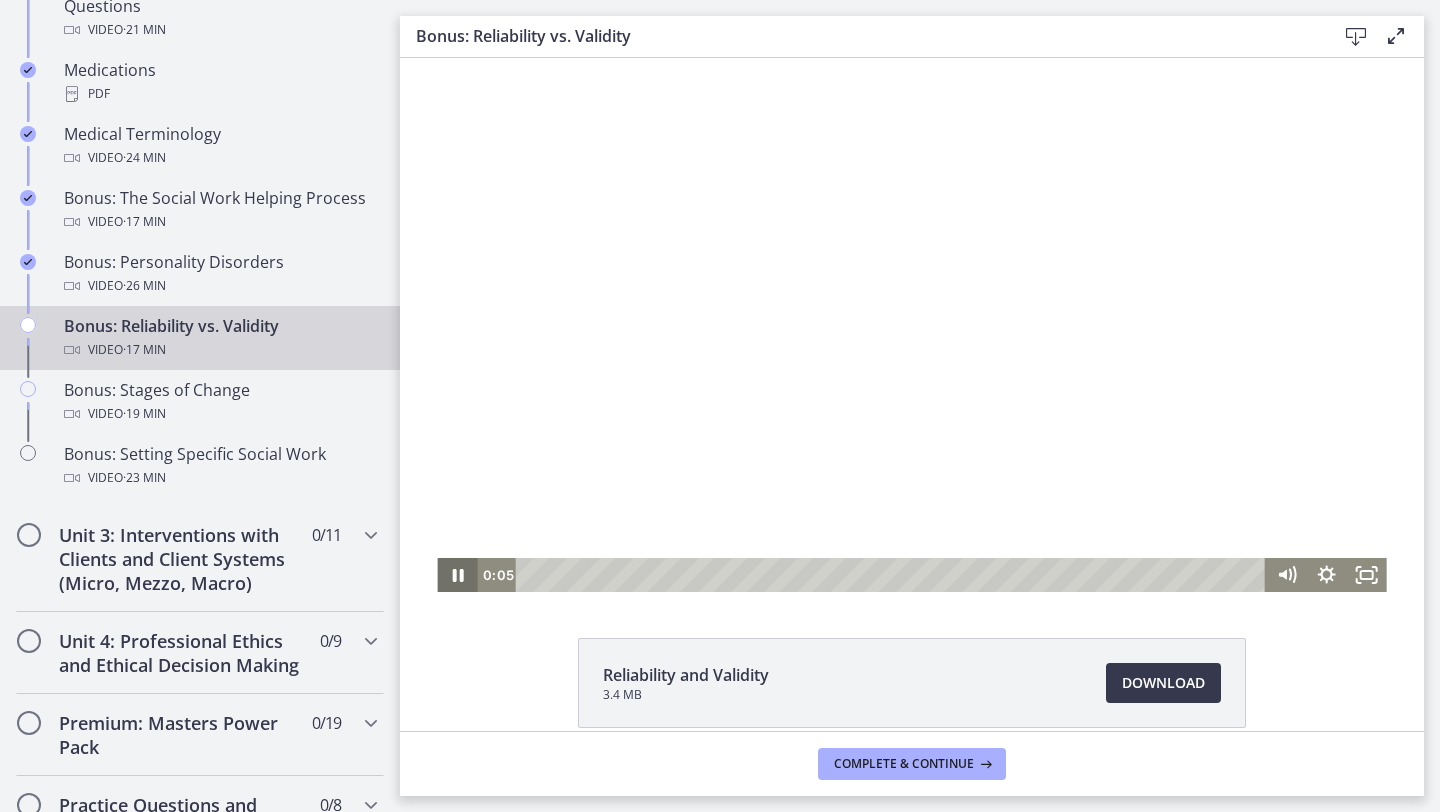 click 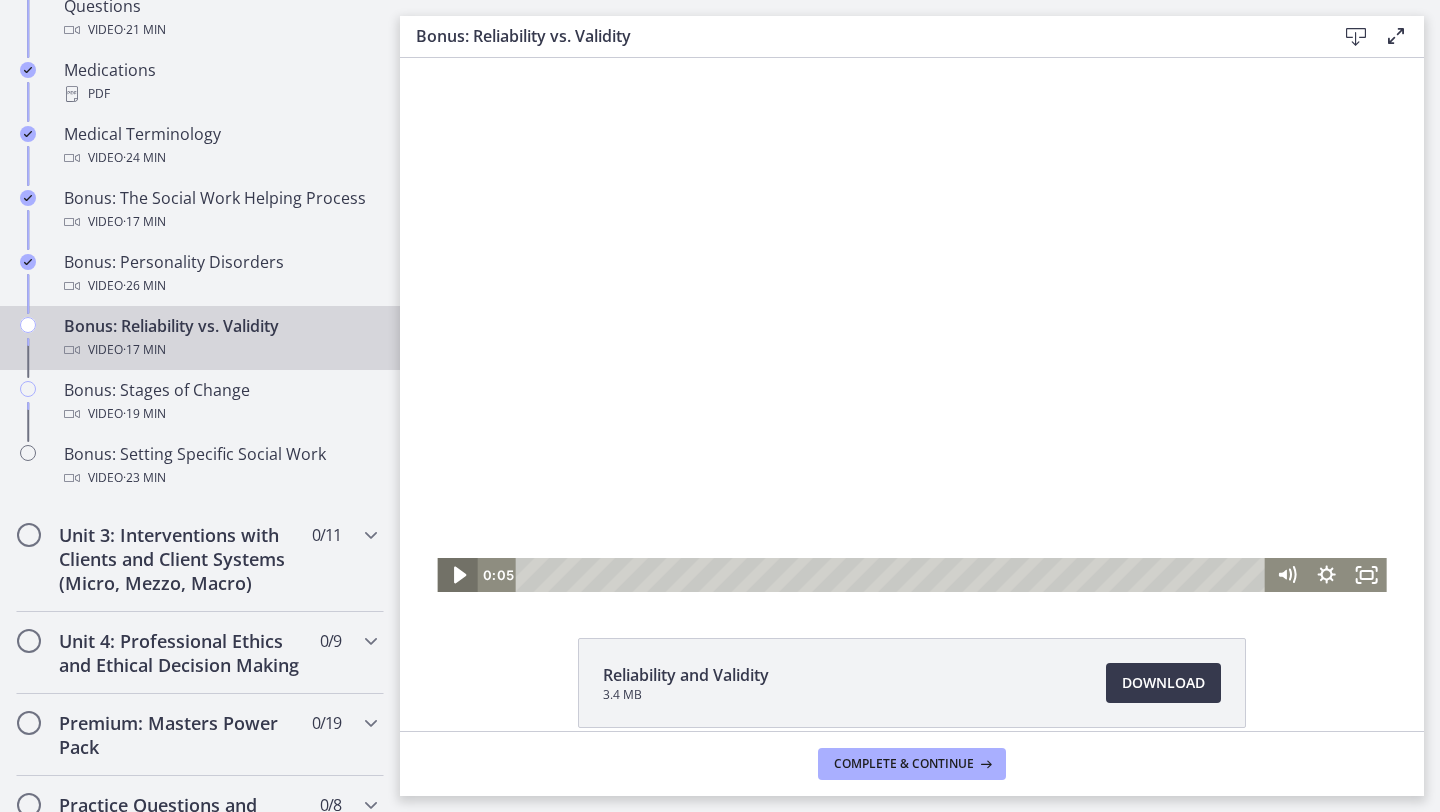 click 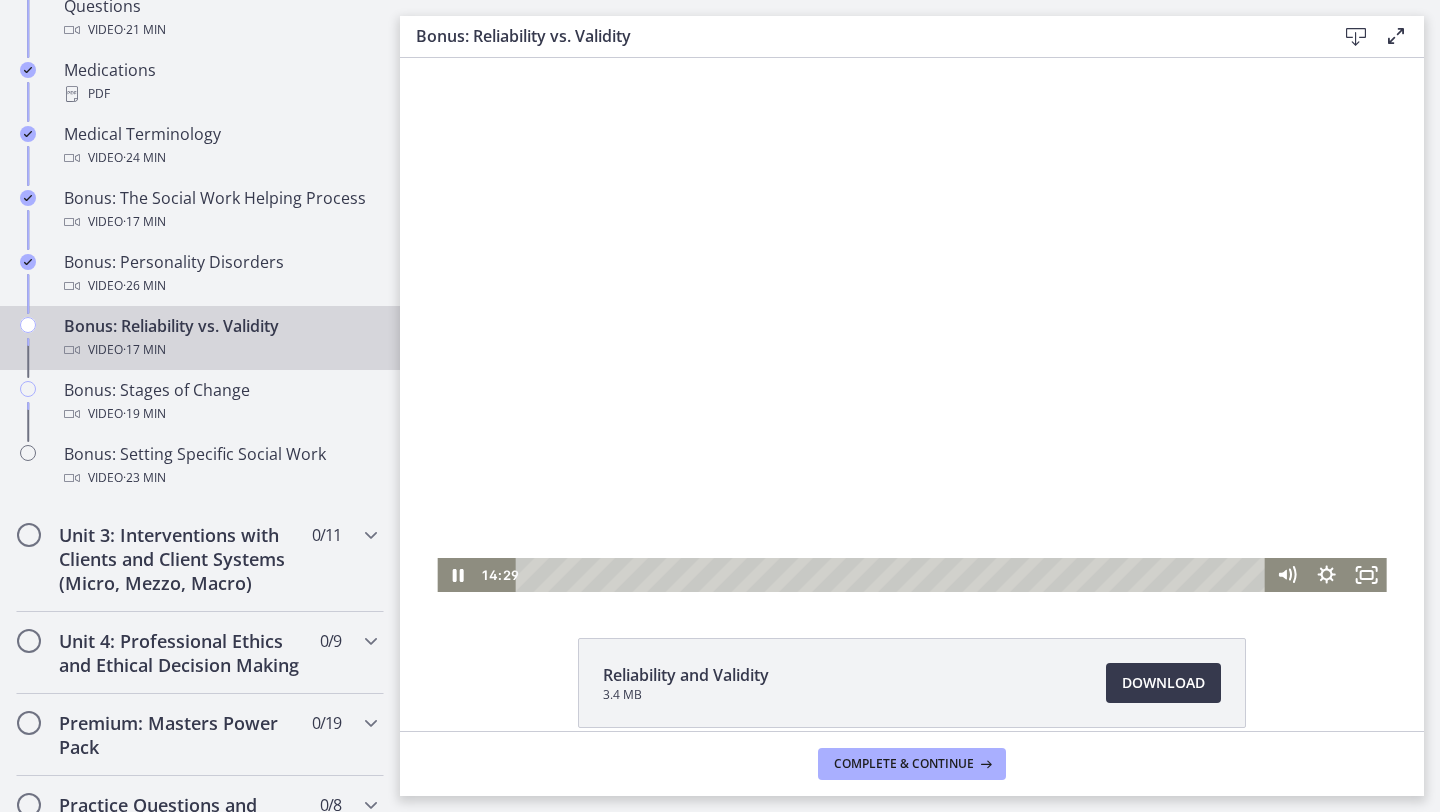 drag, startPoint x: 535, startPoint y: 577, endPoint x: 1132, endPoint y: 534, distance: 598.5466 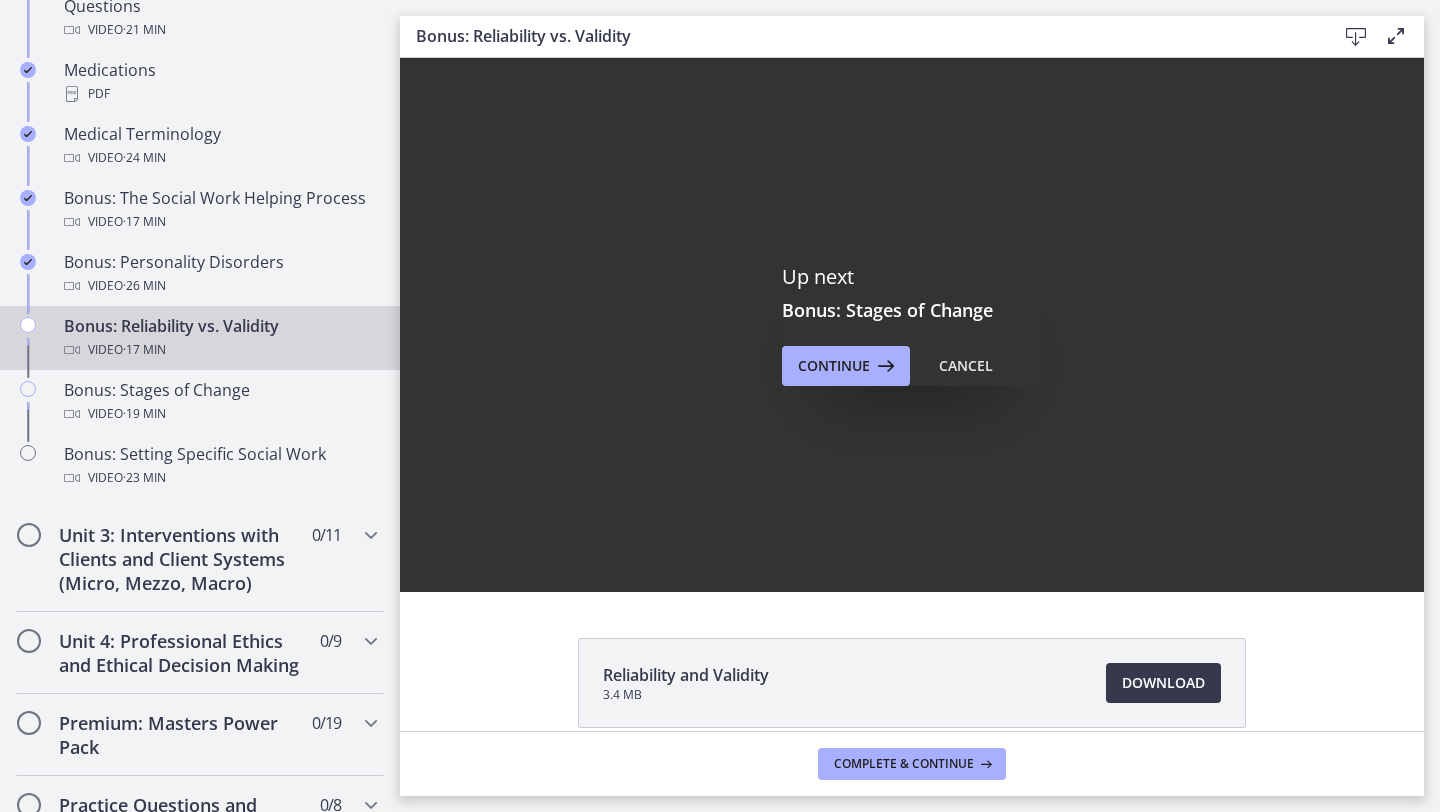 click on "Video
·  17 min" at bounding box center (220, 350) 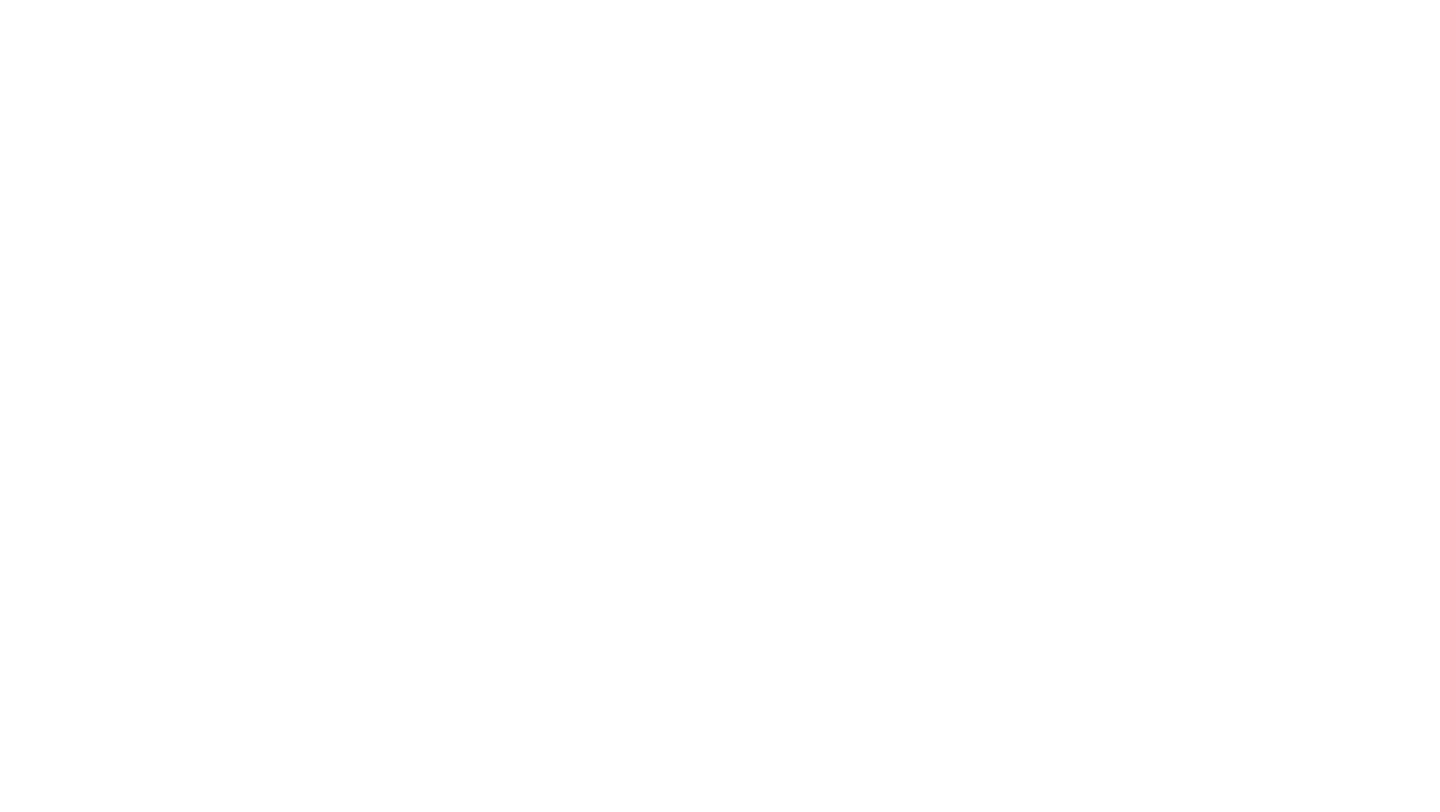 scroll, scrollTop: 0, scrollLeft: 0, axis: both 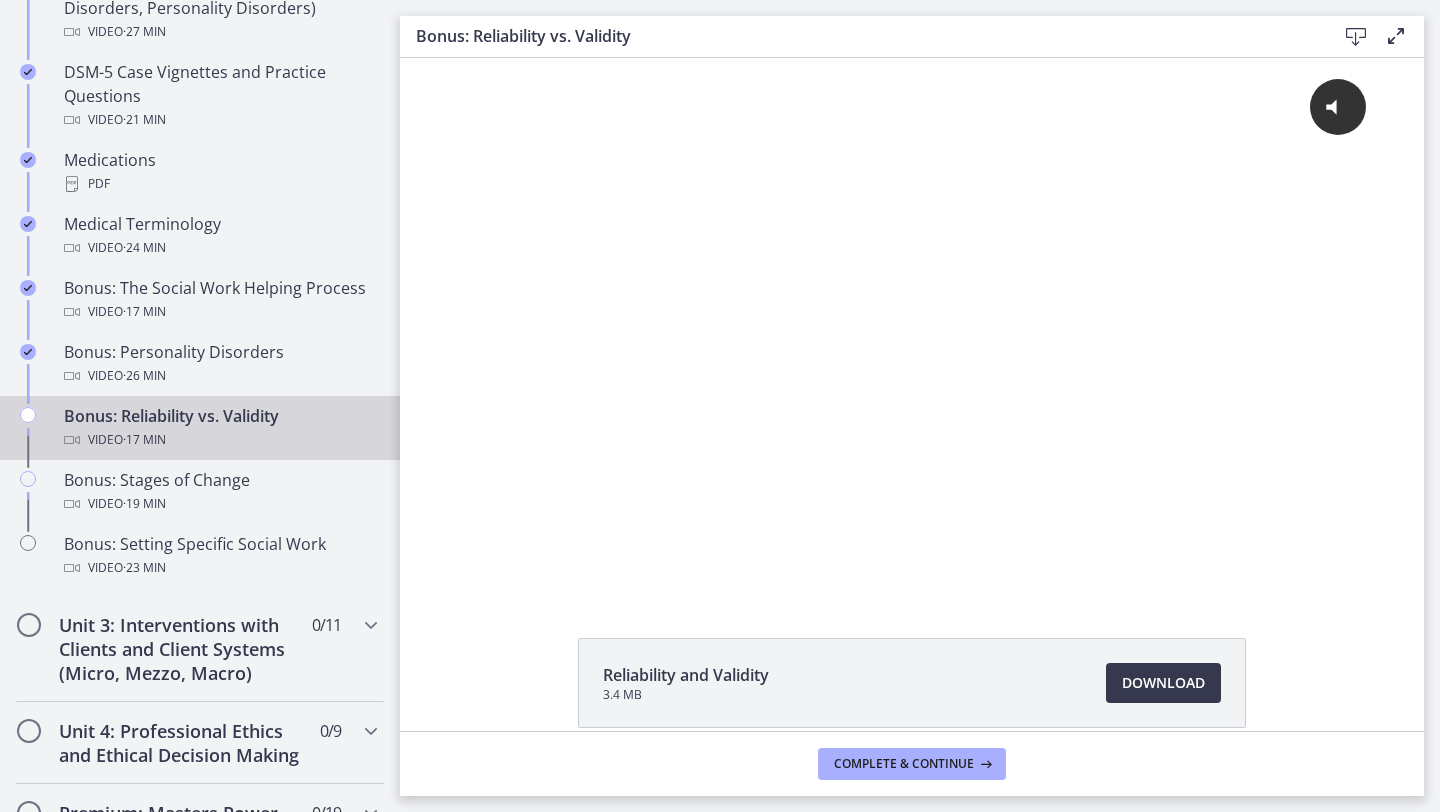 click on "Video
·  17 min" at bounding box center [220, 440] 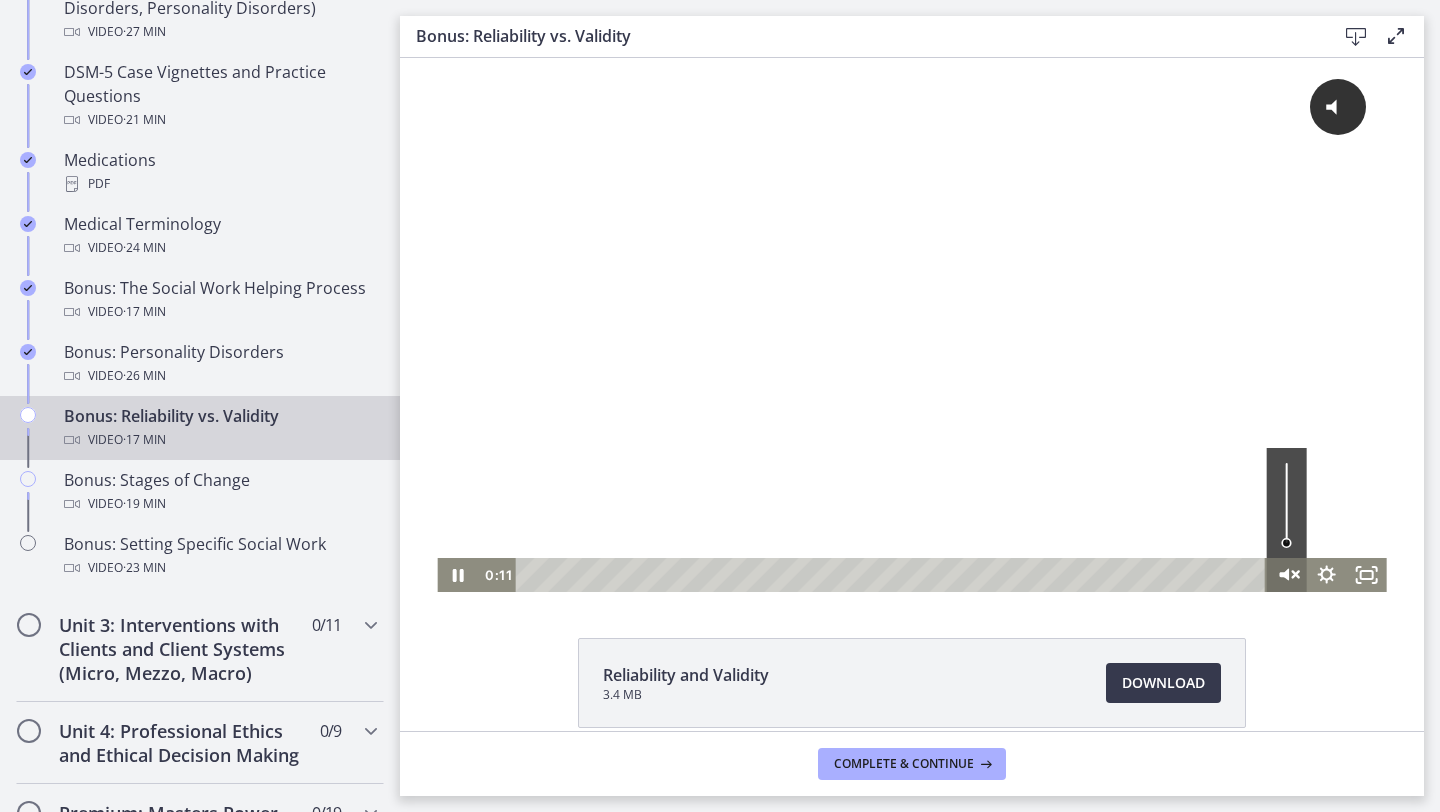 click 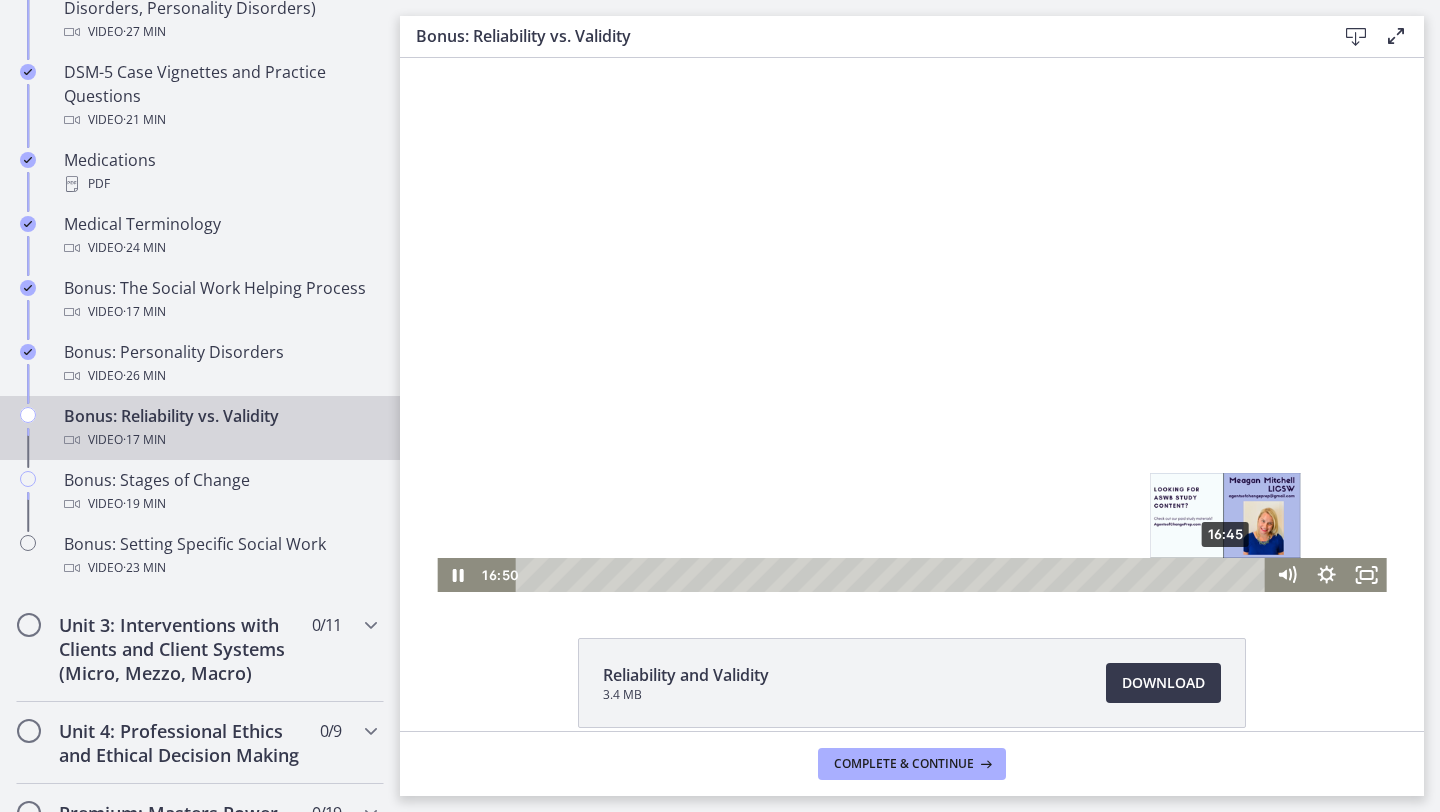 drag, startPoint x: 543, startPoint y: 574, endPoint x: 1227, endPoint y: 574, distance: 684 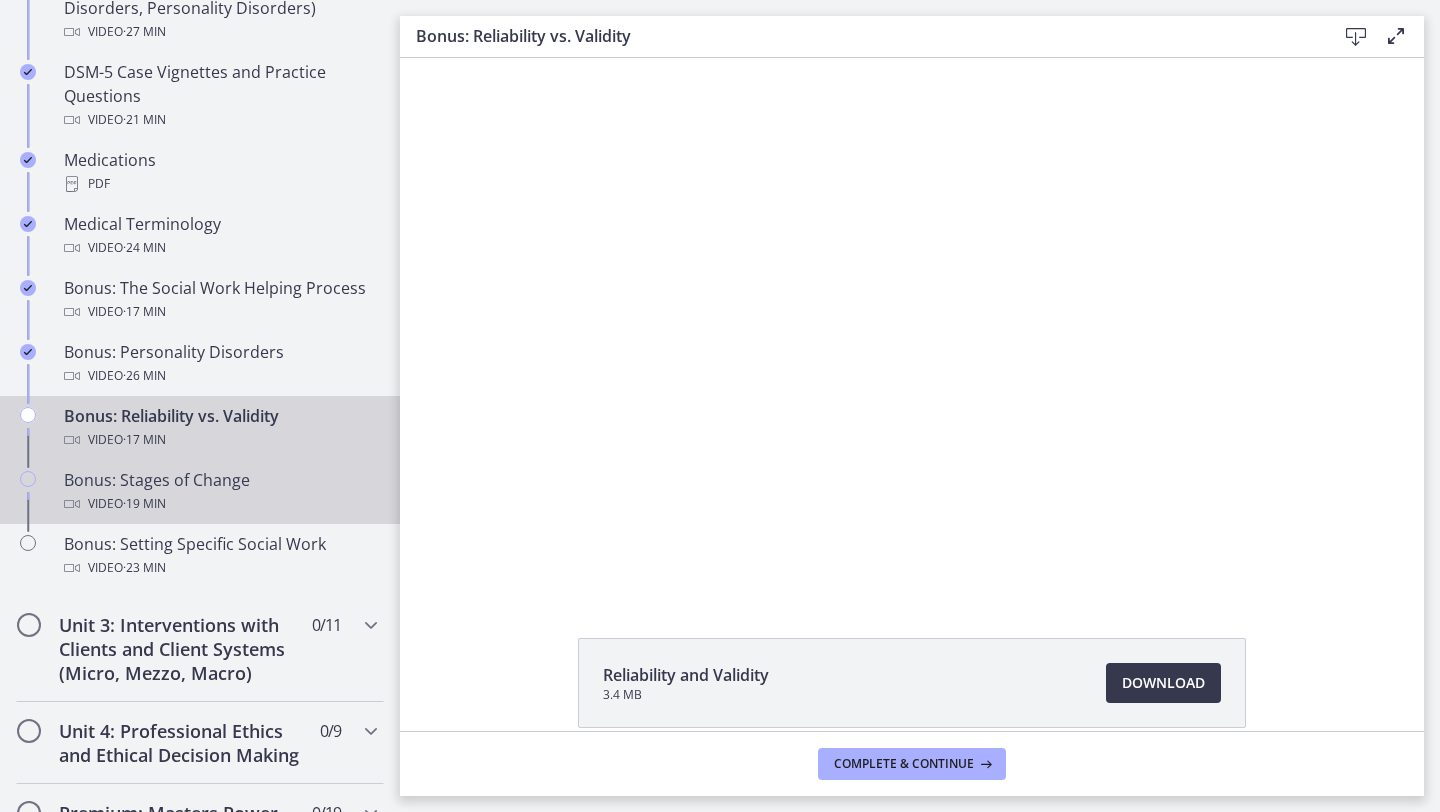 click on "Video
·  19 min" at bounding box center (220, 504) 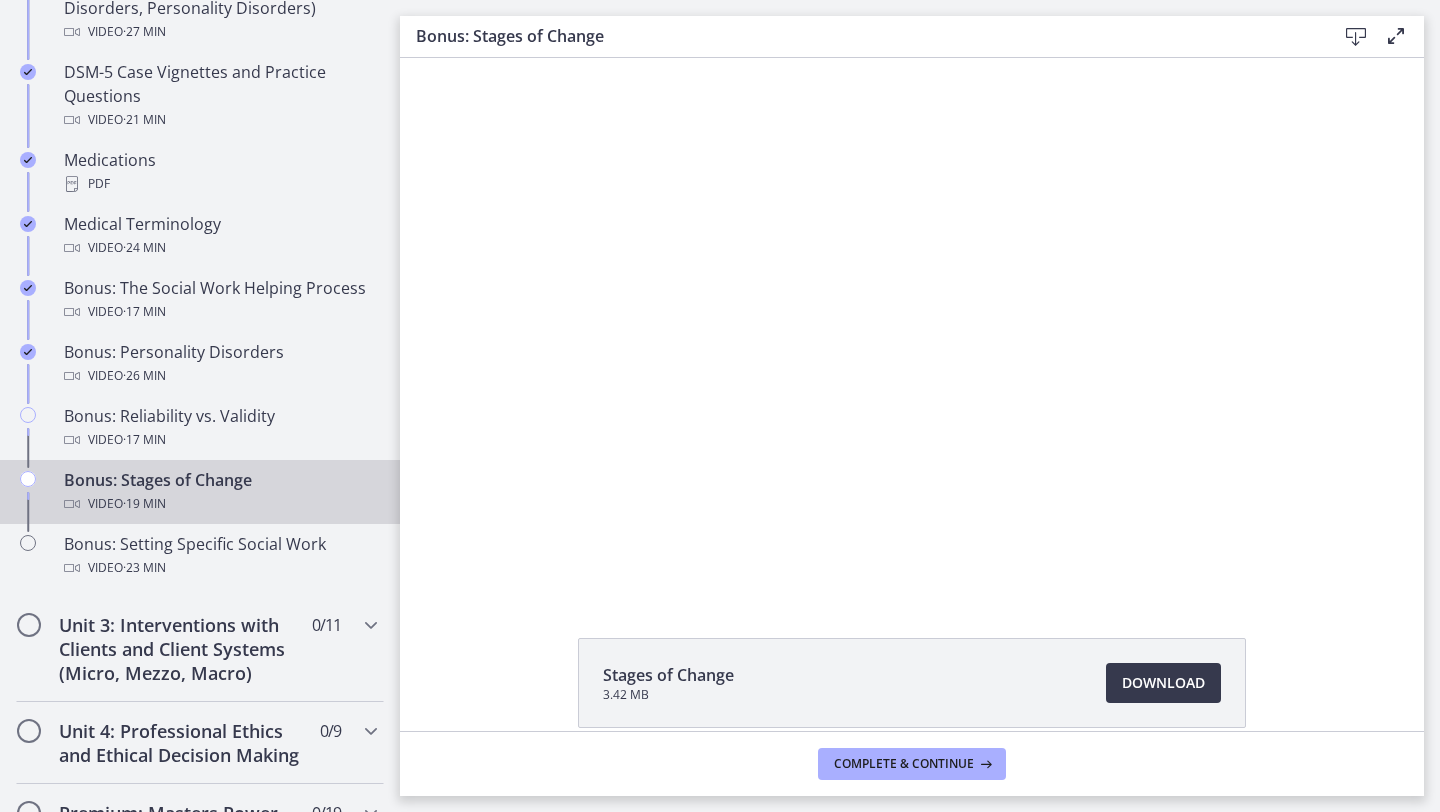 scroll, scrollTop: 0, scrollLeft: 0, axis: both 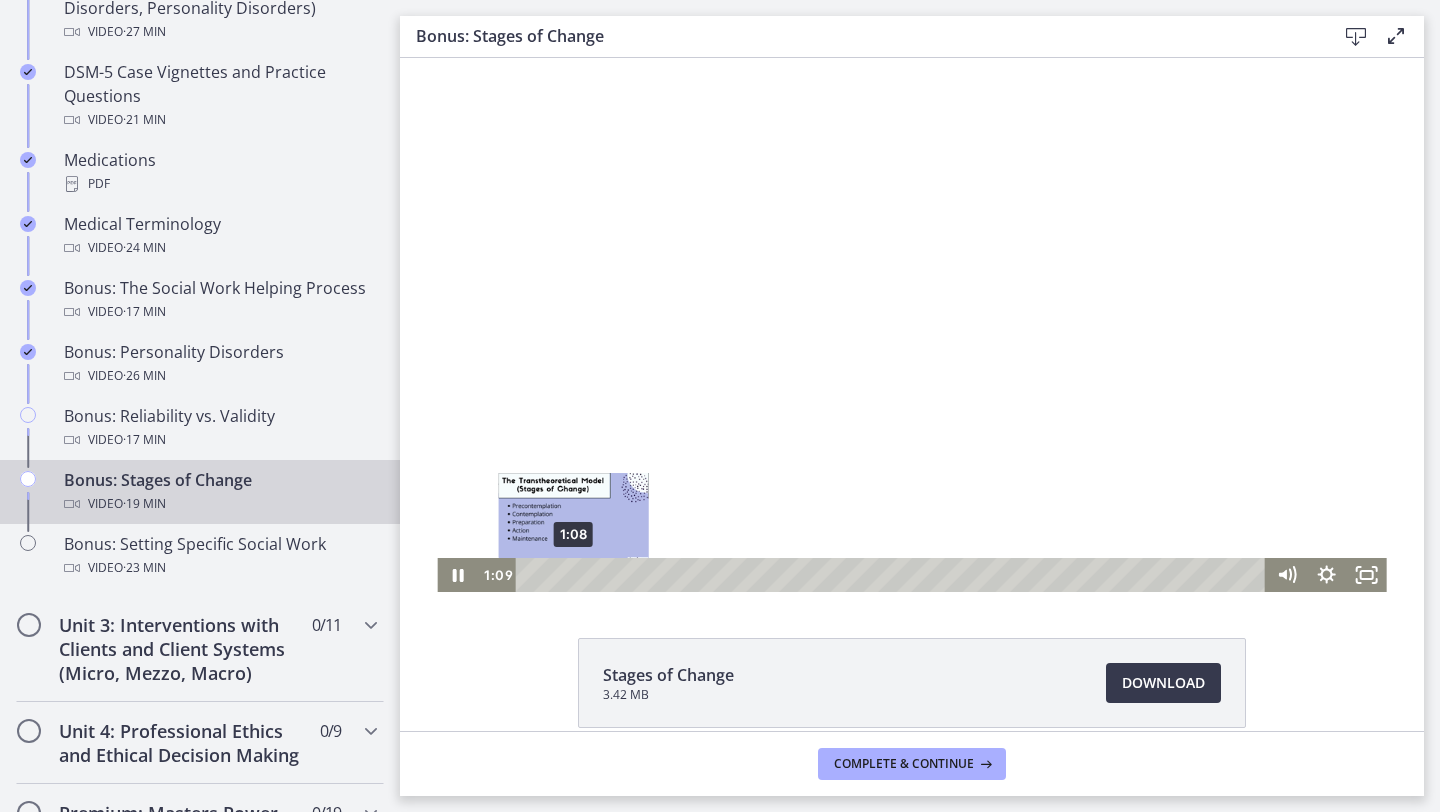 click on "1:08" at bounding box center (894, 575) 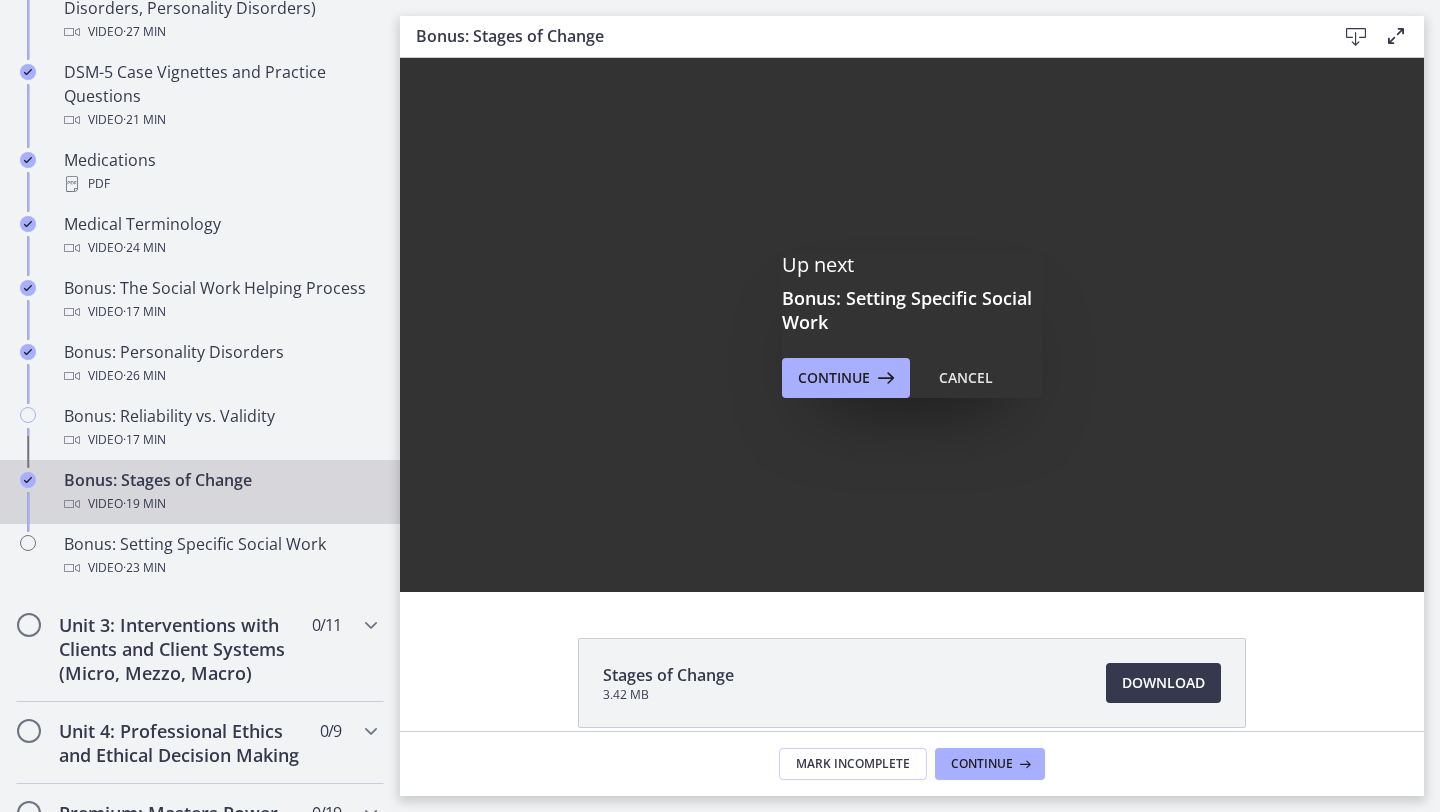 scroll, scrollTop: 0, scrollLeft: 0, axis: both 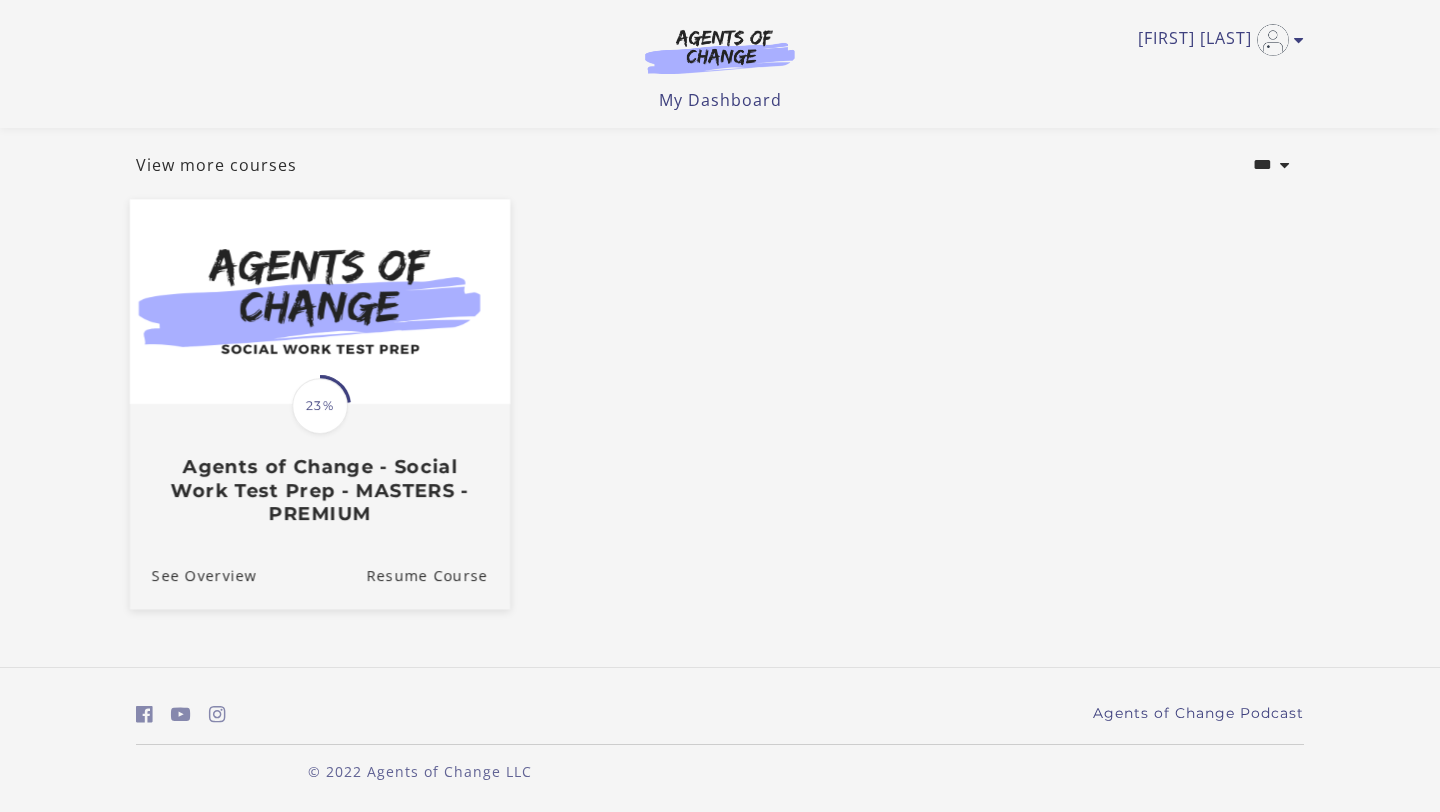 click on "23%" at bounding box center (320, 406) 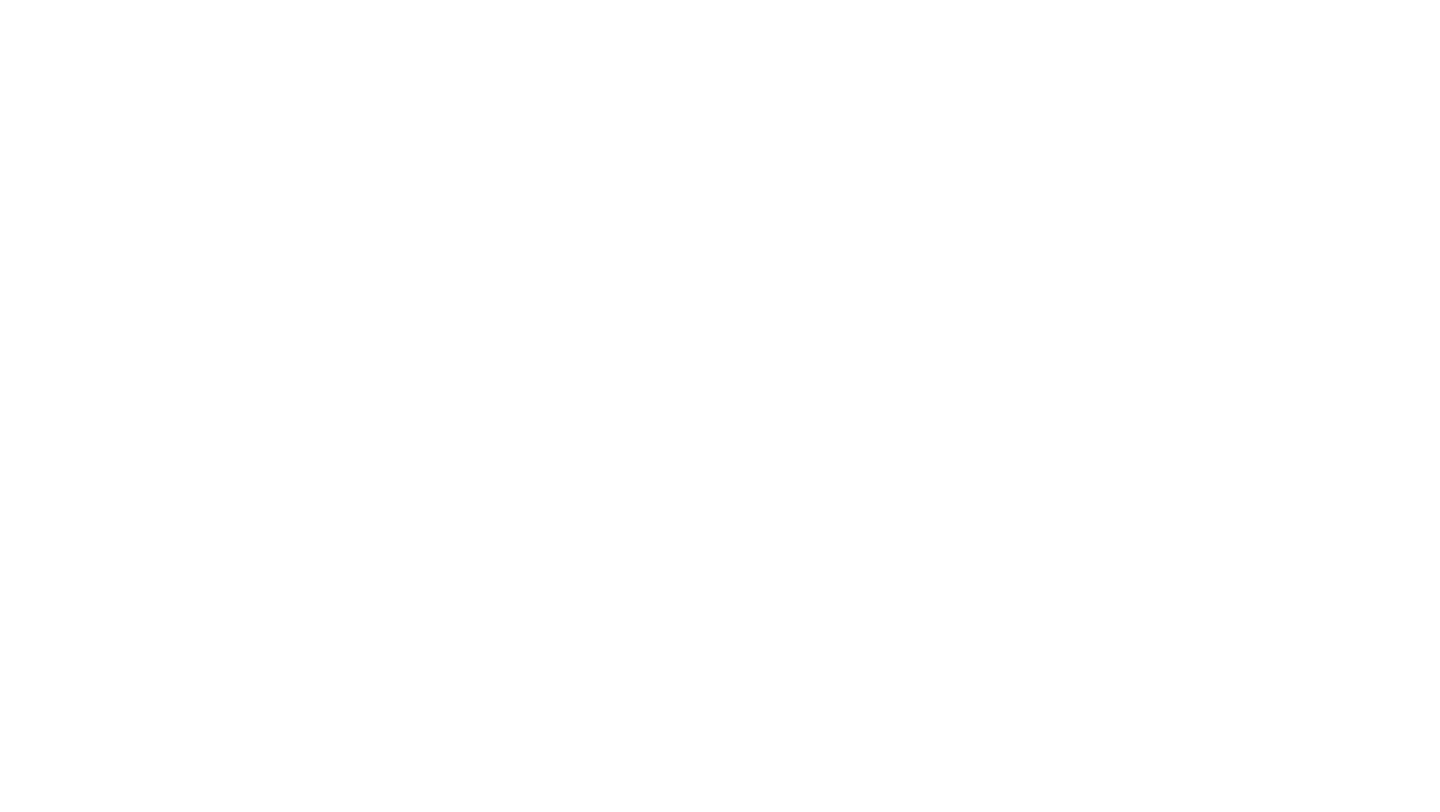 scroll, scrollTop: 0, scrollLeft: 0, axis: both 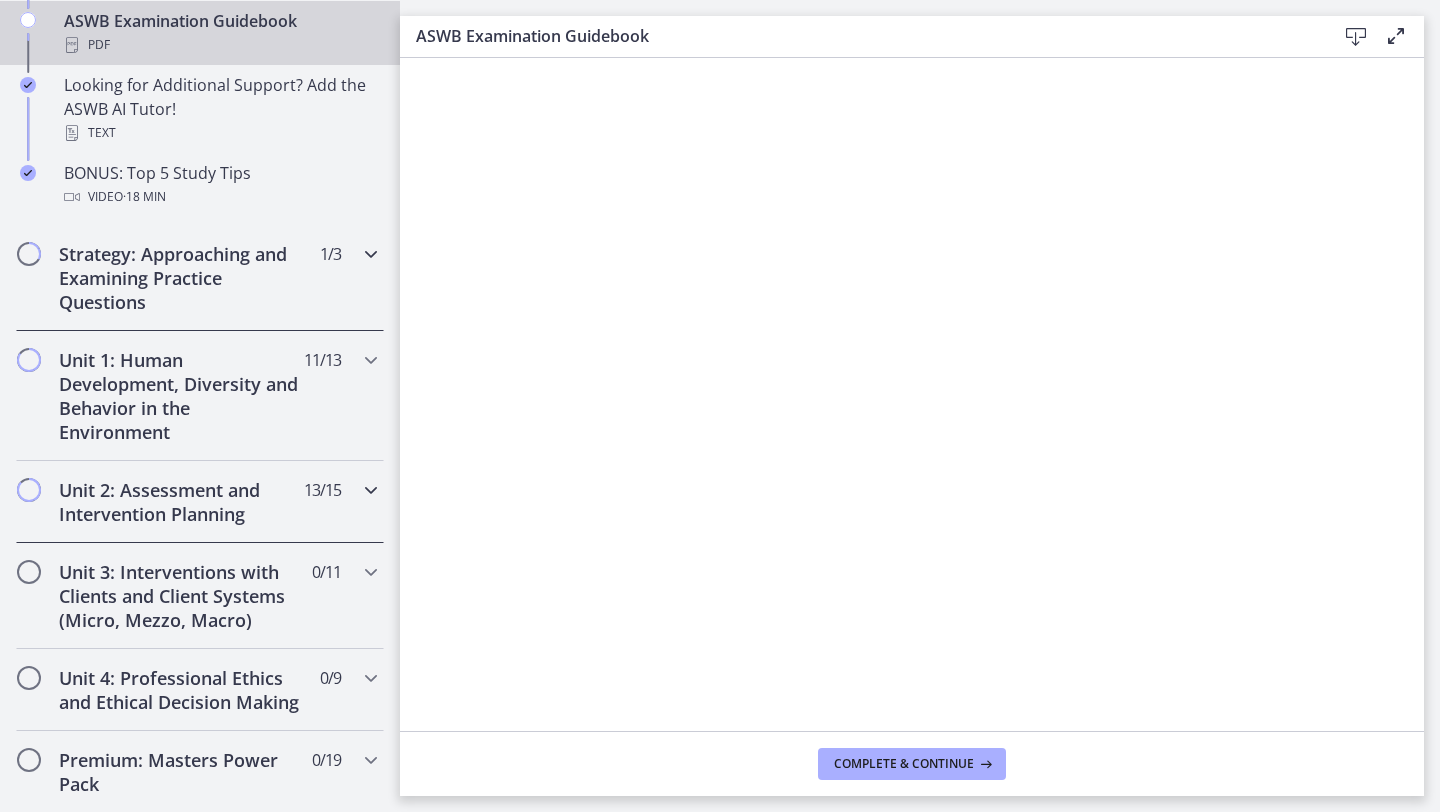 click on "Unit 2: Assessment and Intervention Planning" at bounding box center [181, 502] 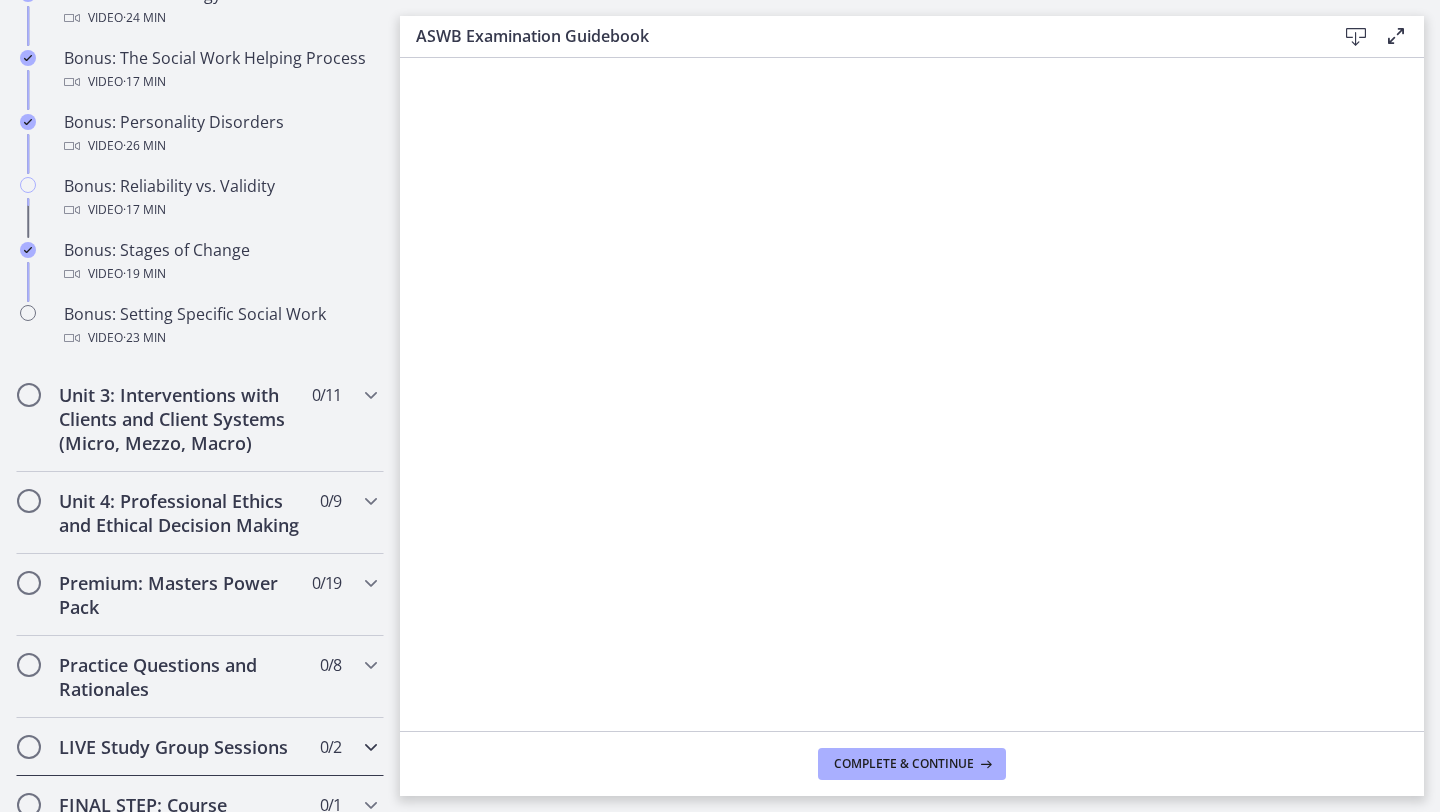 scroll, scrollTop: 1630, scrollLeft: 0, axis: vertical 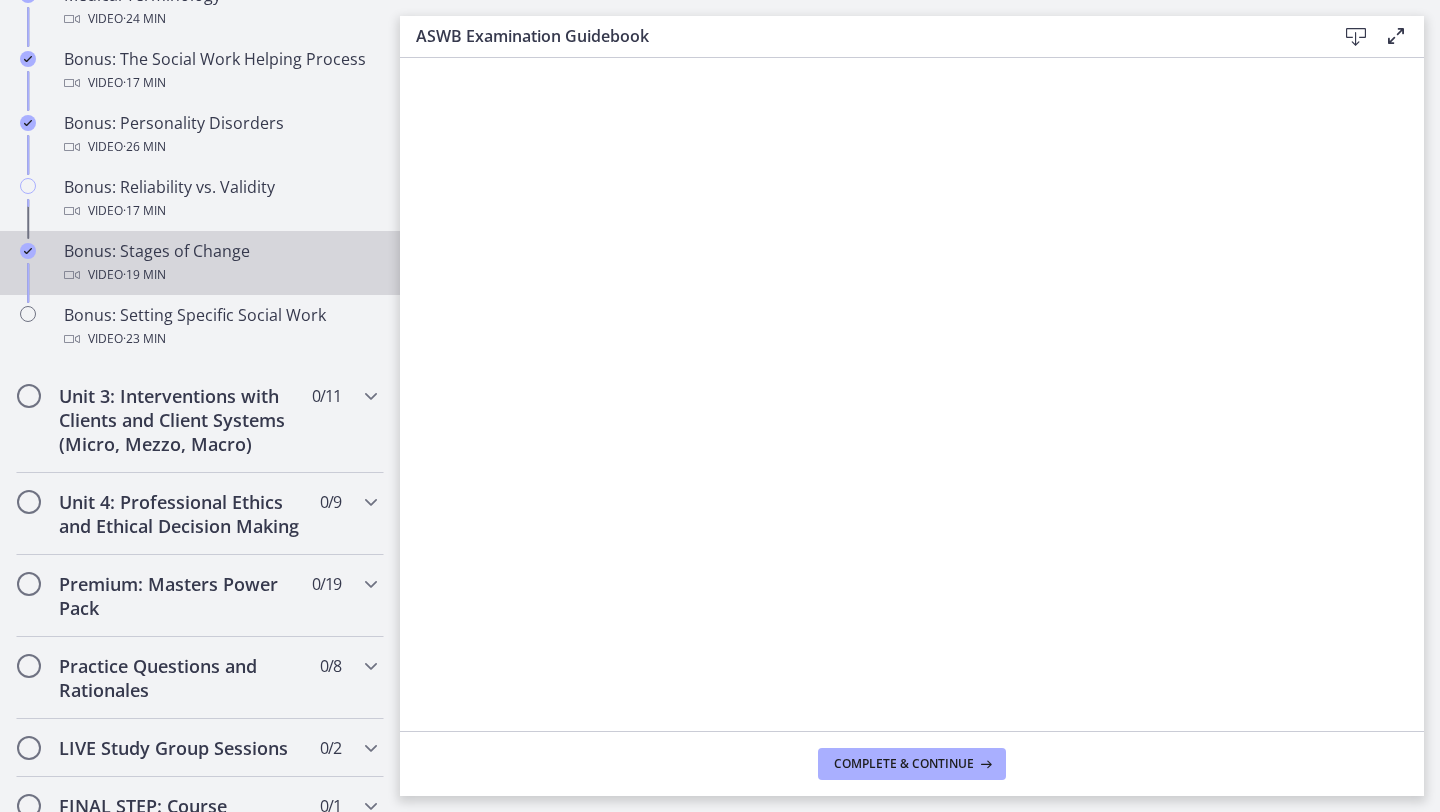 click on "Video
·  19 min" at bounding box center [220, 275] 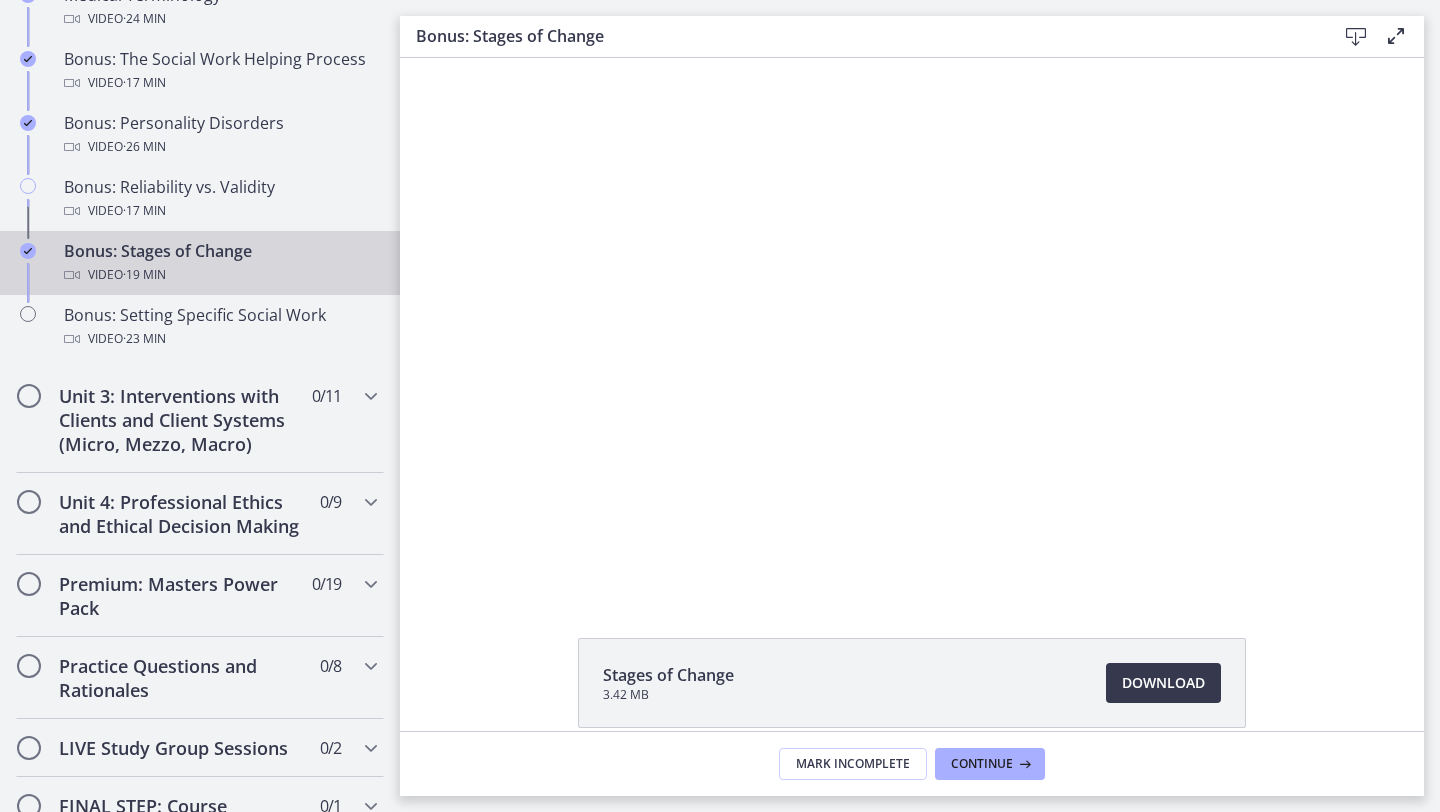 scroll, scrollTop: 0, scrollLeft: 0, axis: both 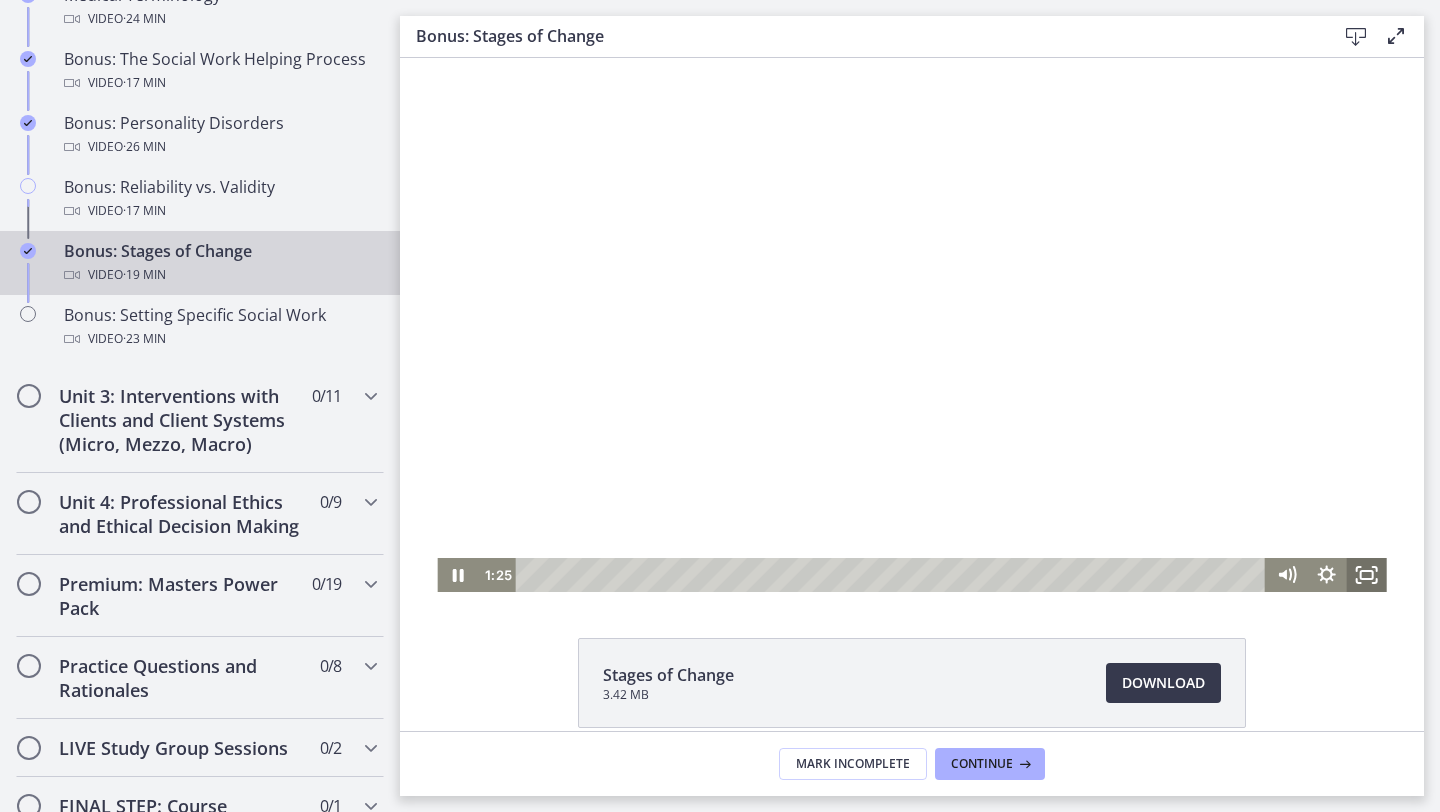 click 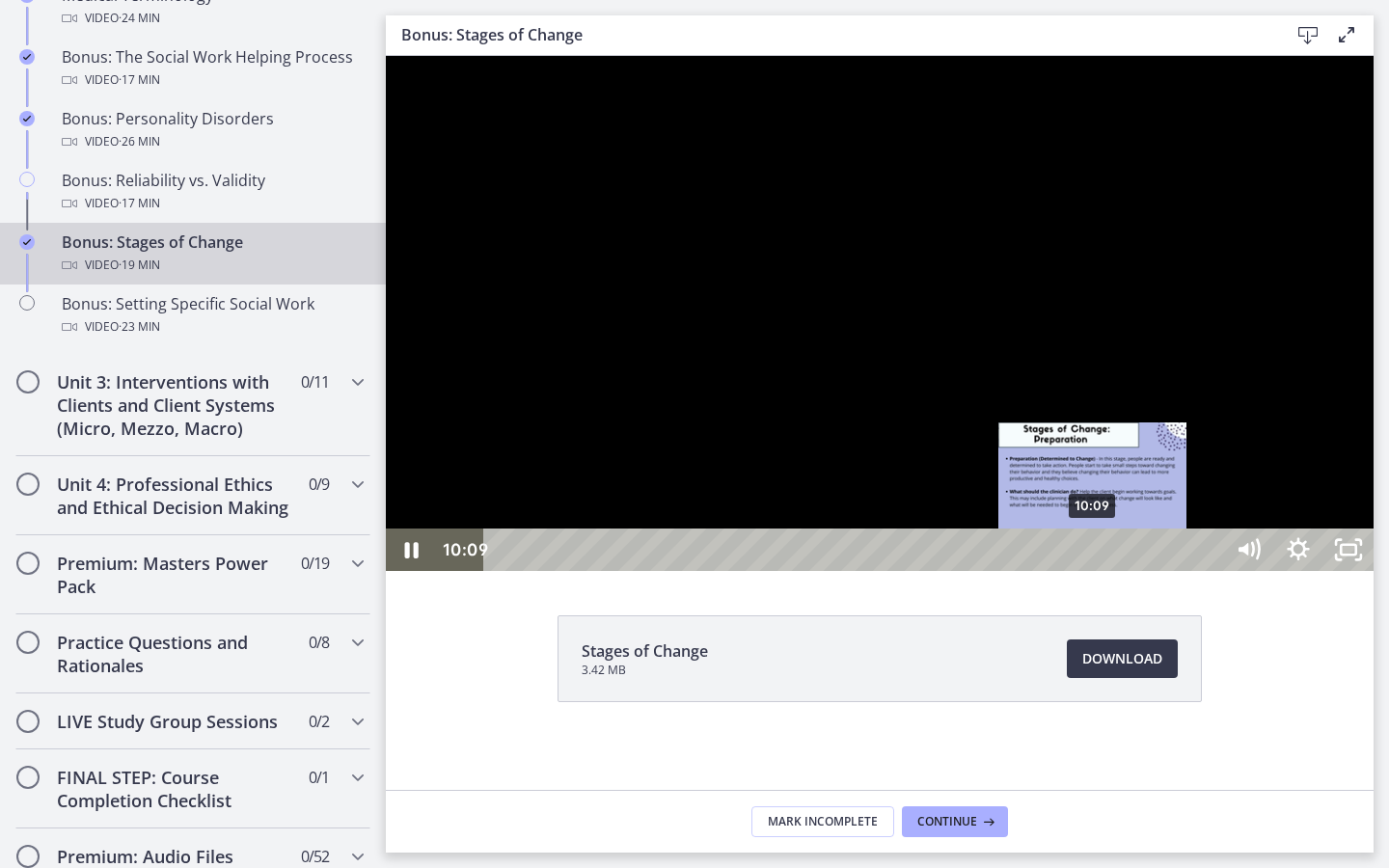 click on "10:09" at bounding box center (857, 550) 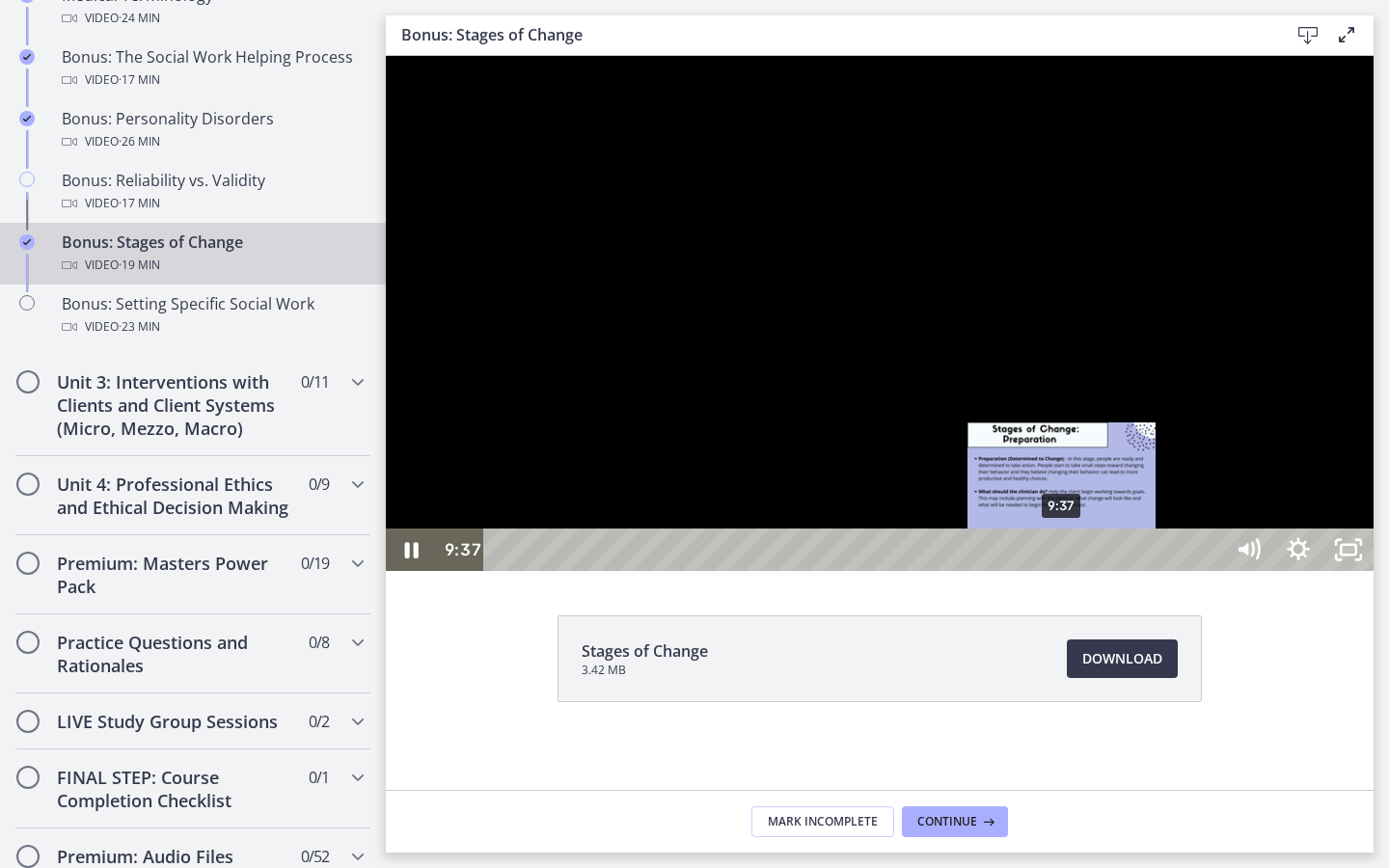 drag, startPoint x: 1120, startPoint y: 897, endPoint x: 1063, endPoint y: 906, distance: 57.706152 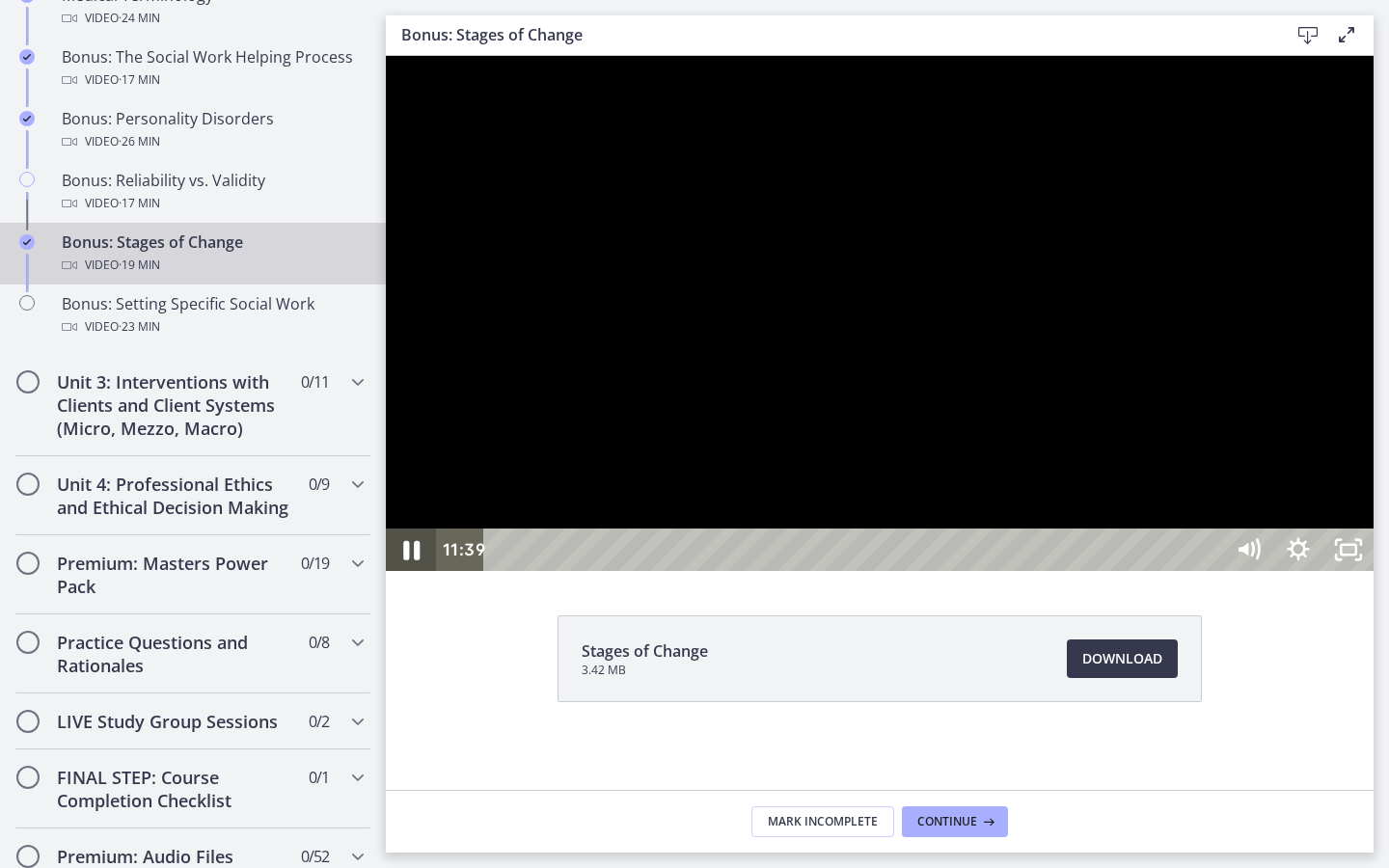click 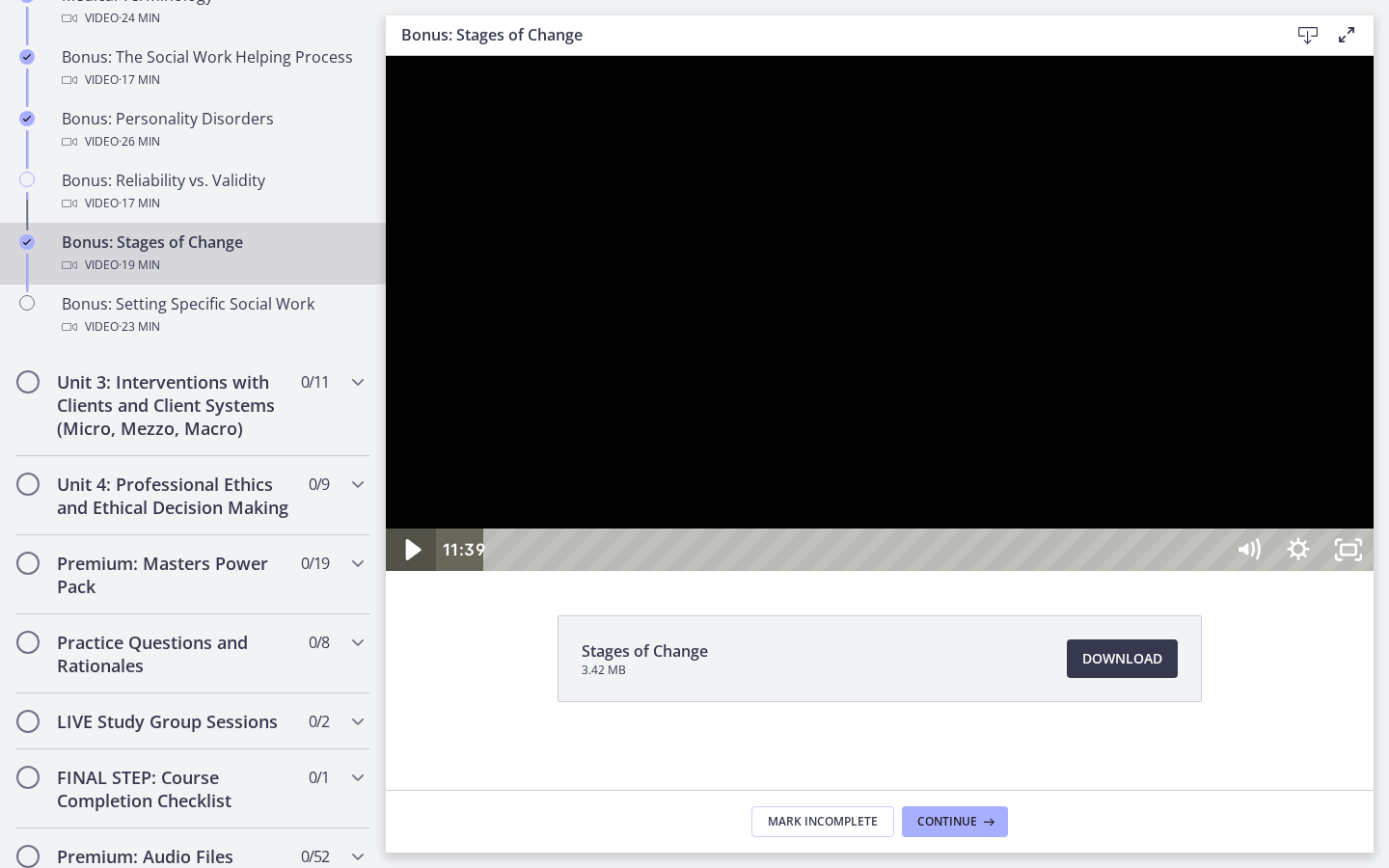 click 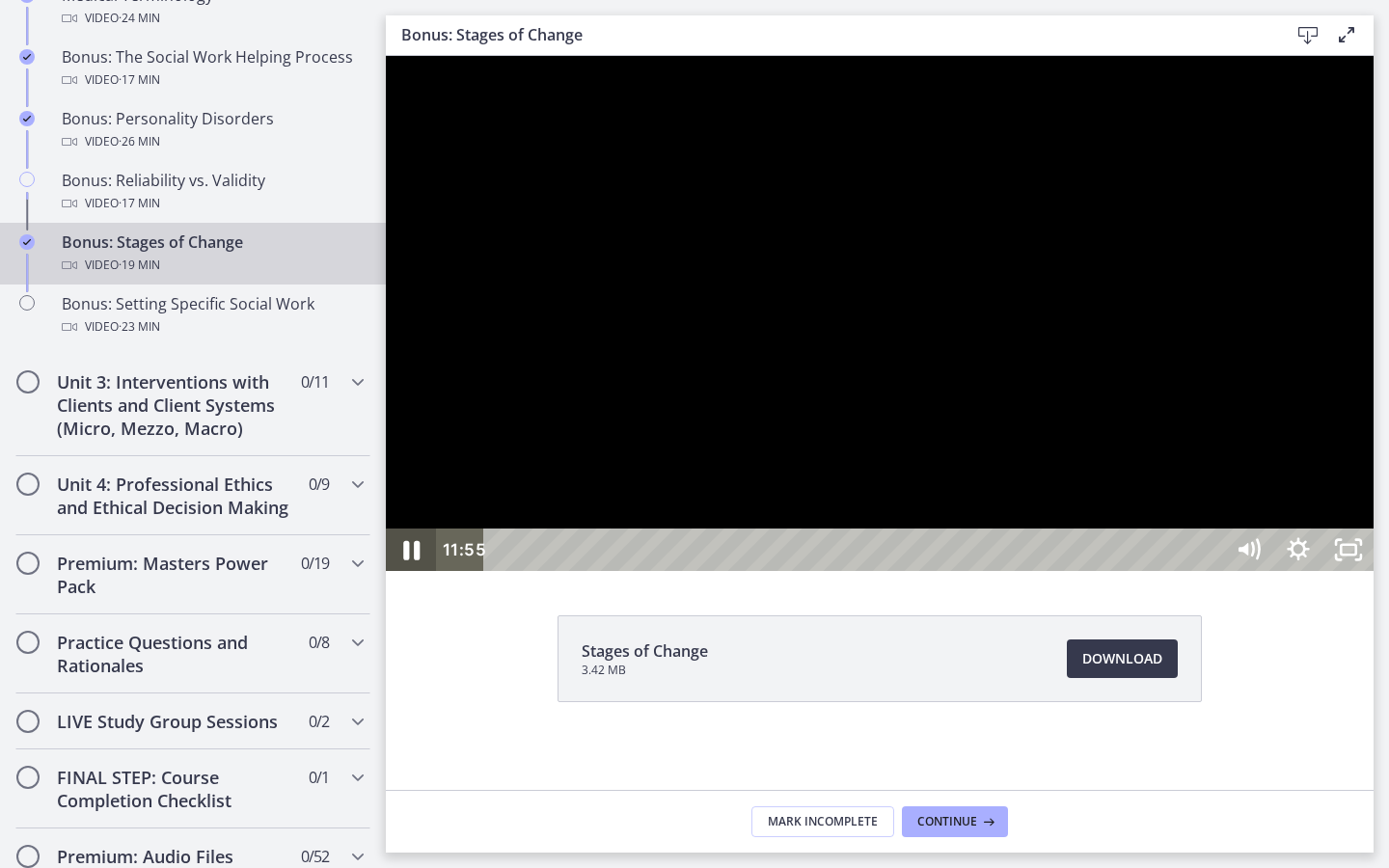 click 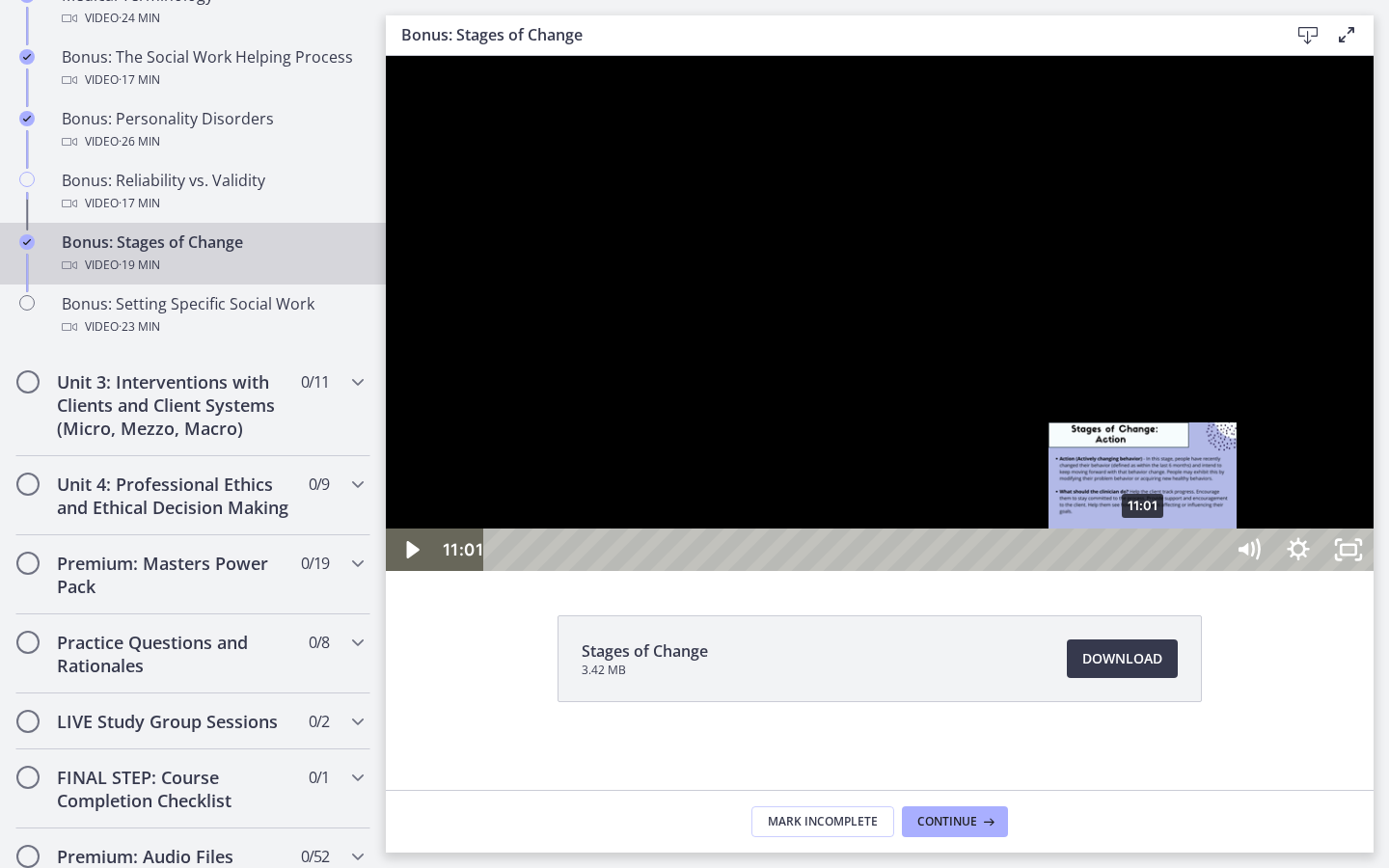drag, startPoint x: 1199, startPoint y: 905, endPoint x: 1142, endPoint y: 905, distance: 57 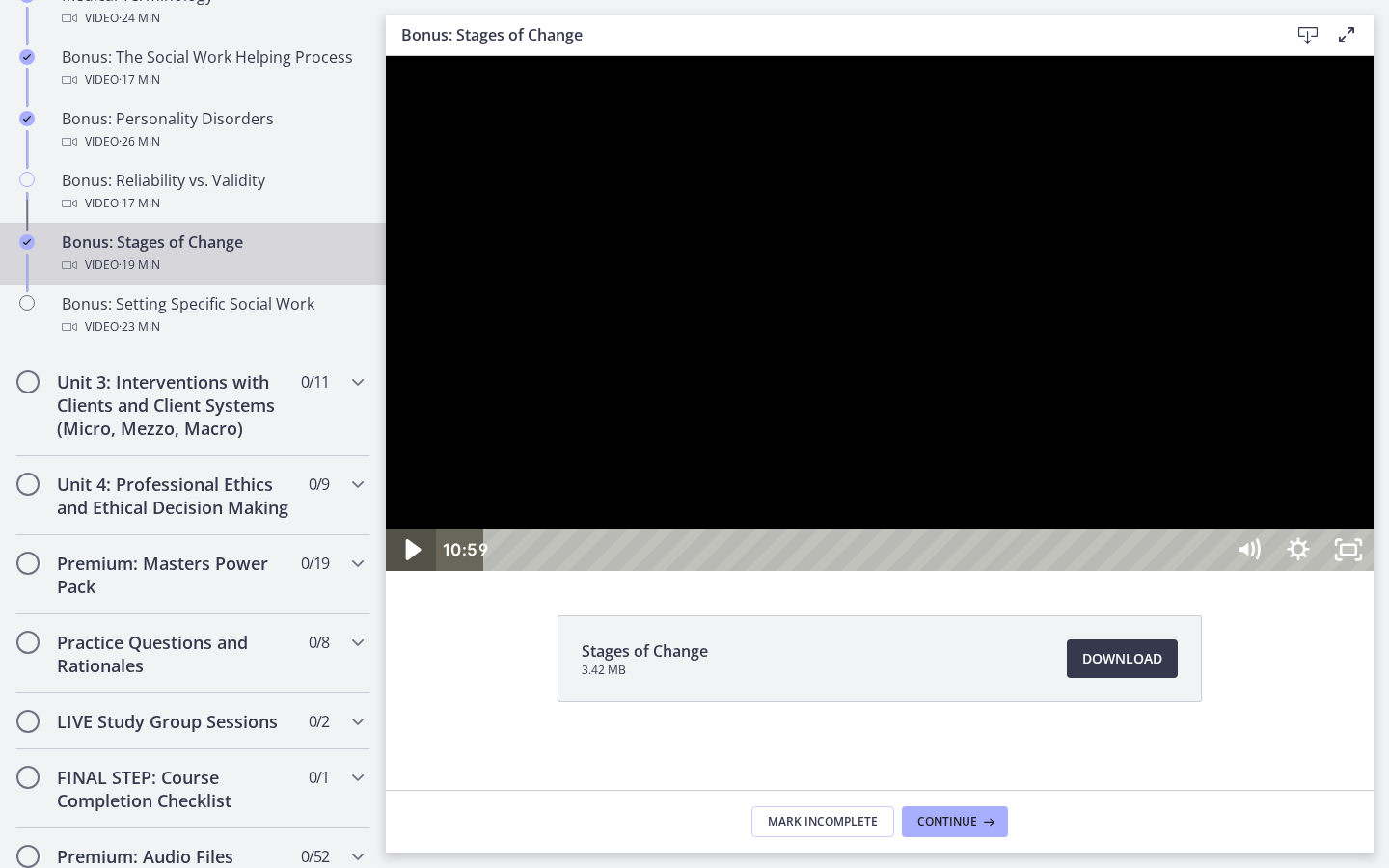 click 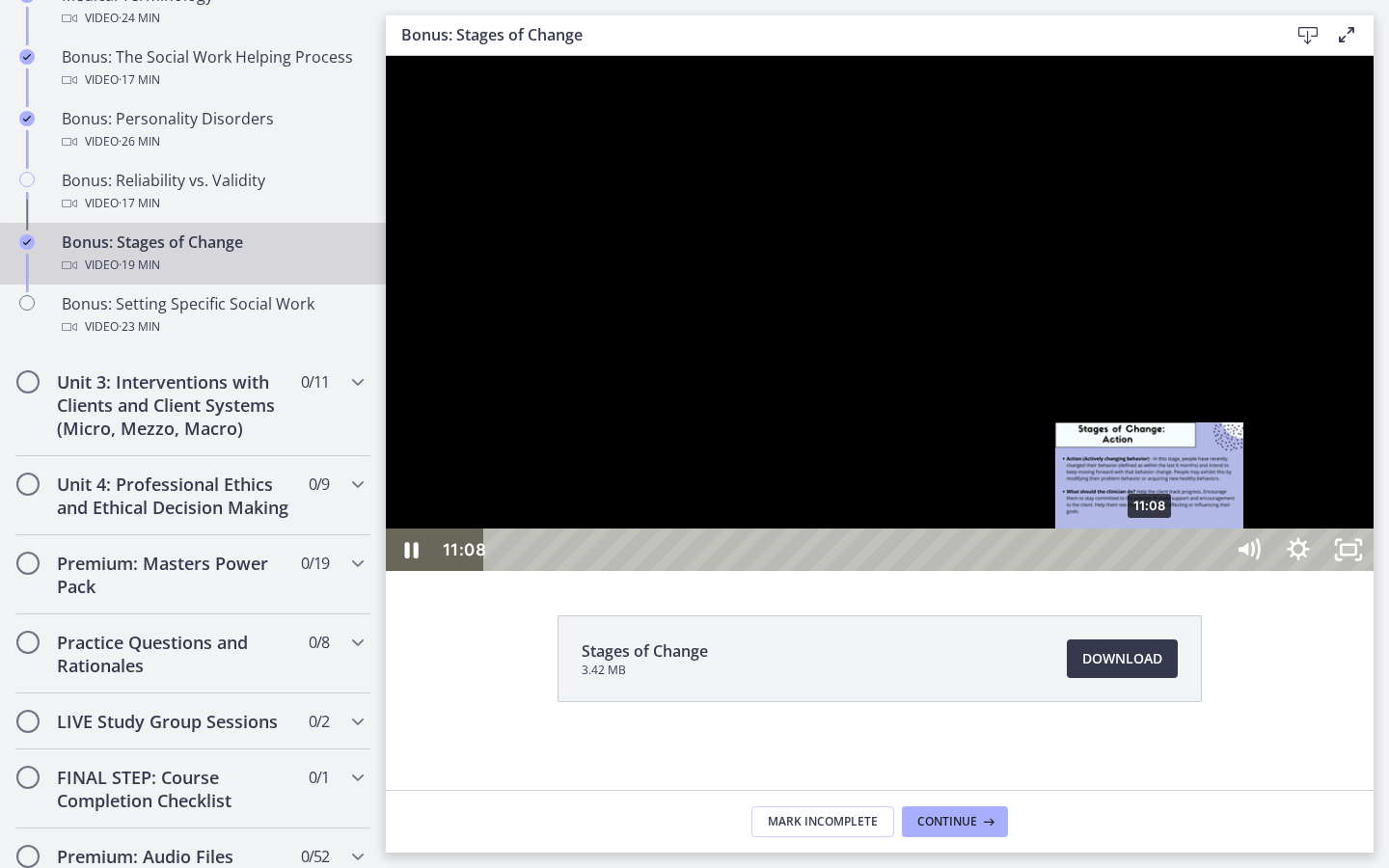 click on "11:08" at bounding box center [857, 550] 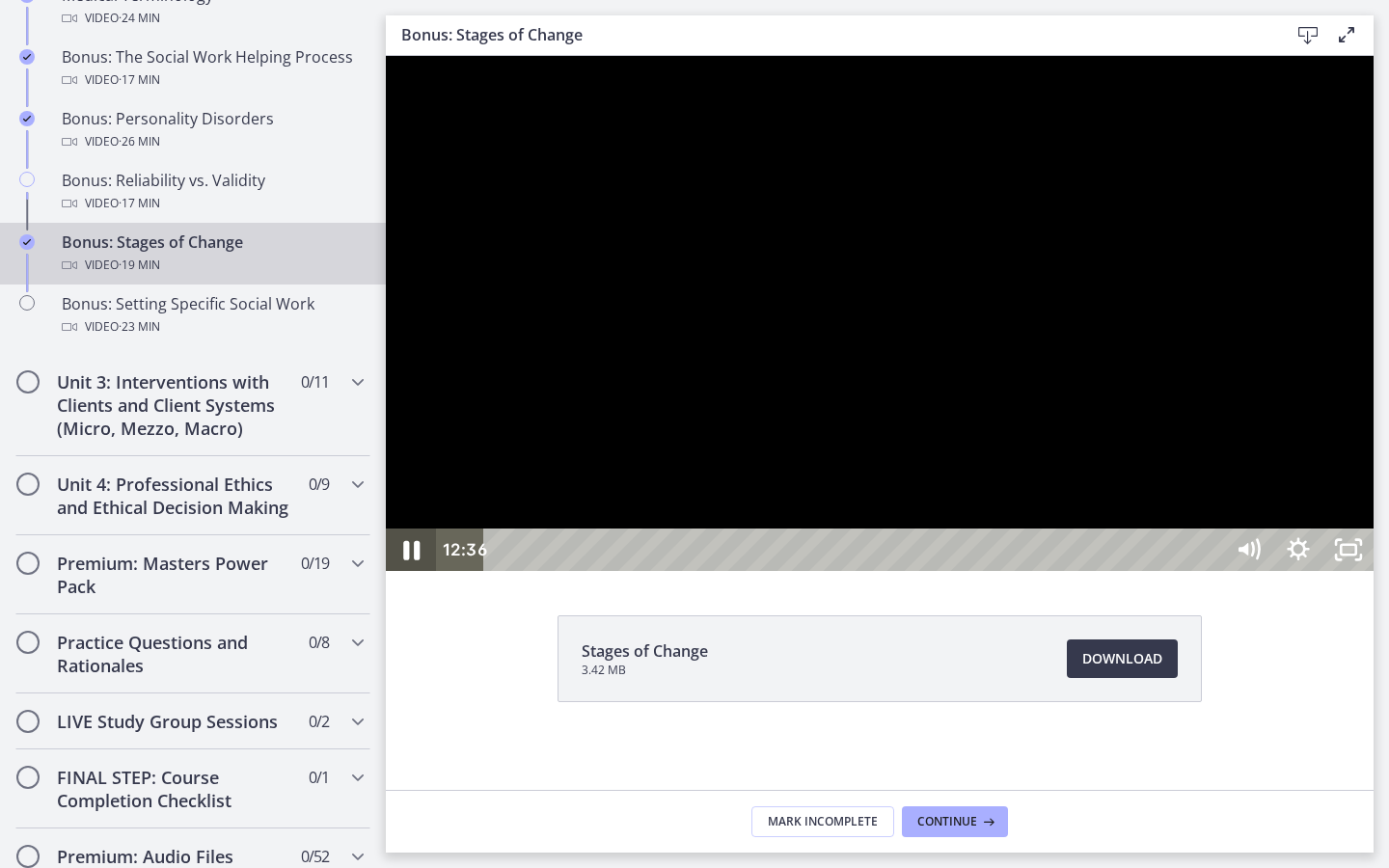 click 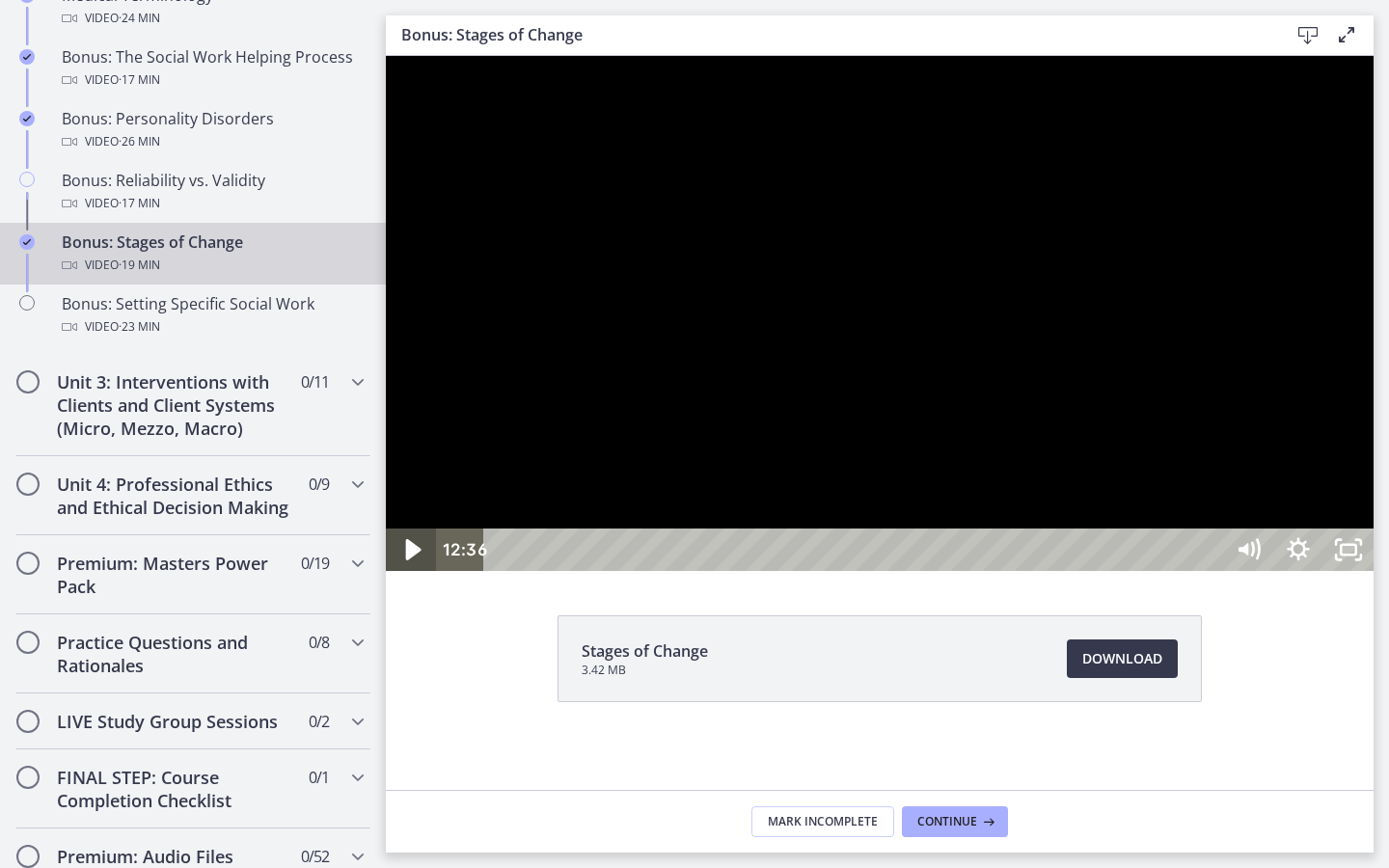 click 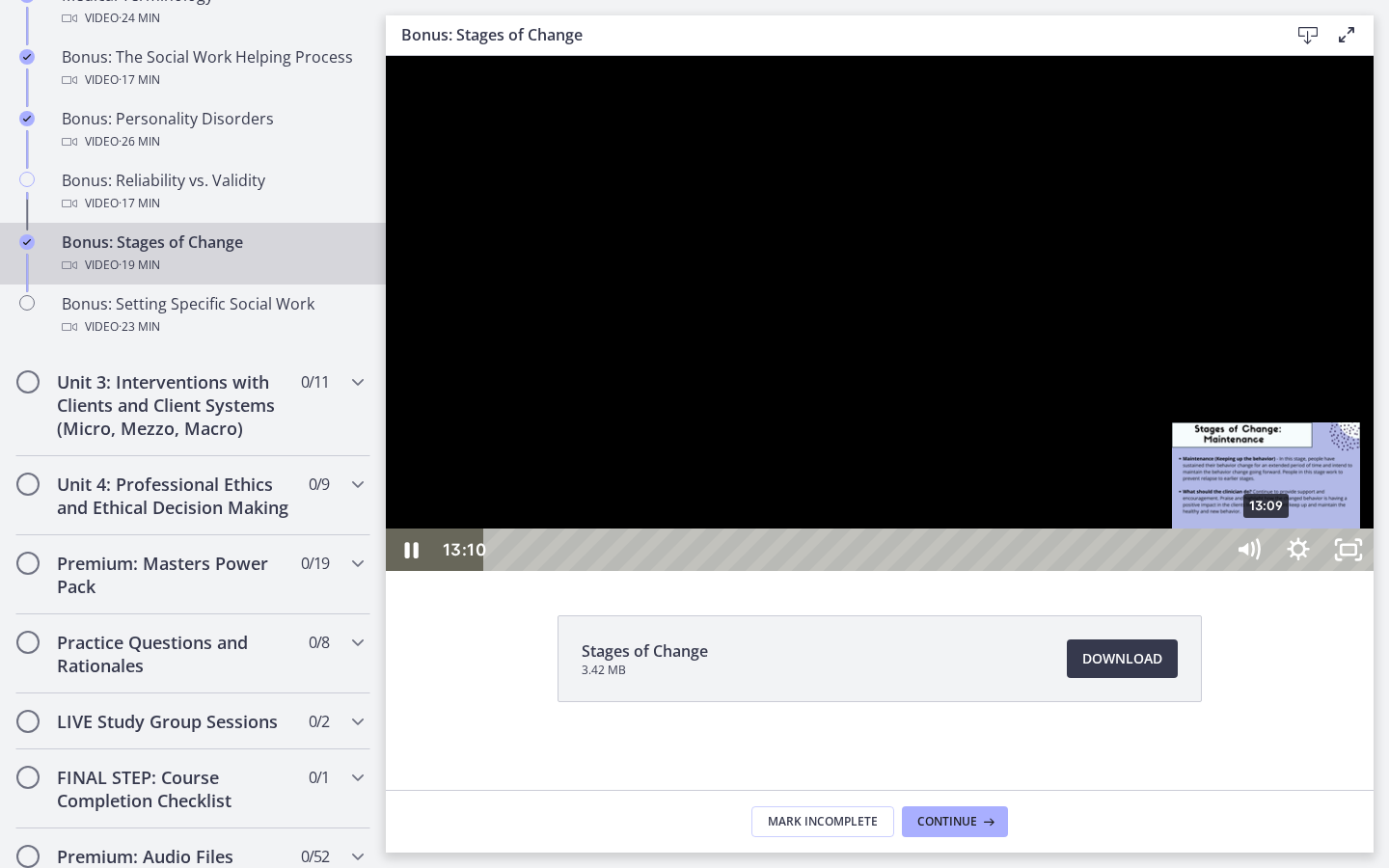 click on "13:09" at bounding box center [857, 550] 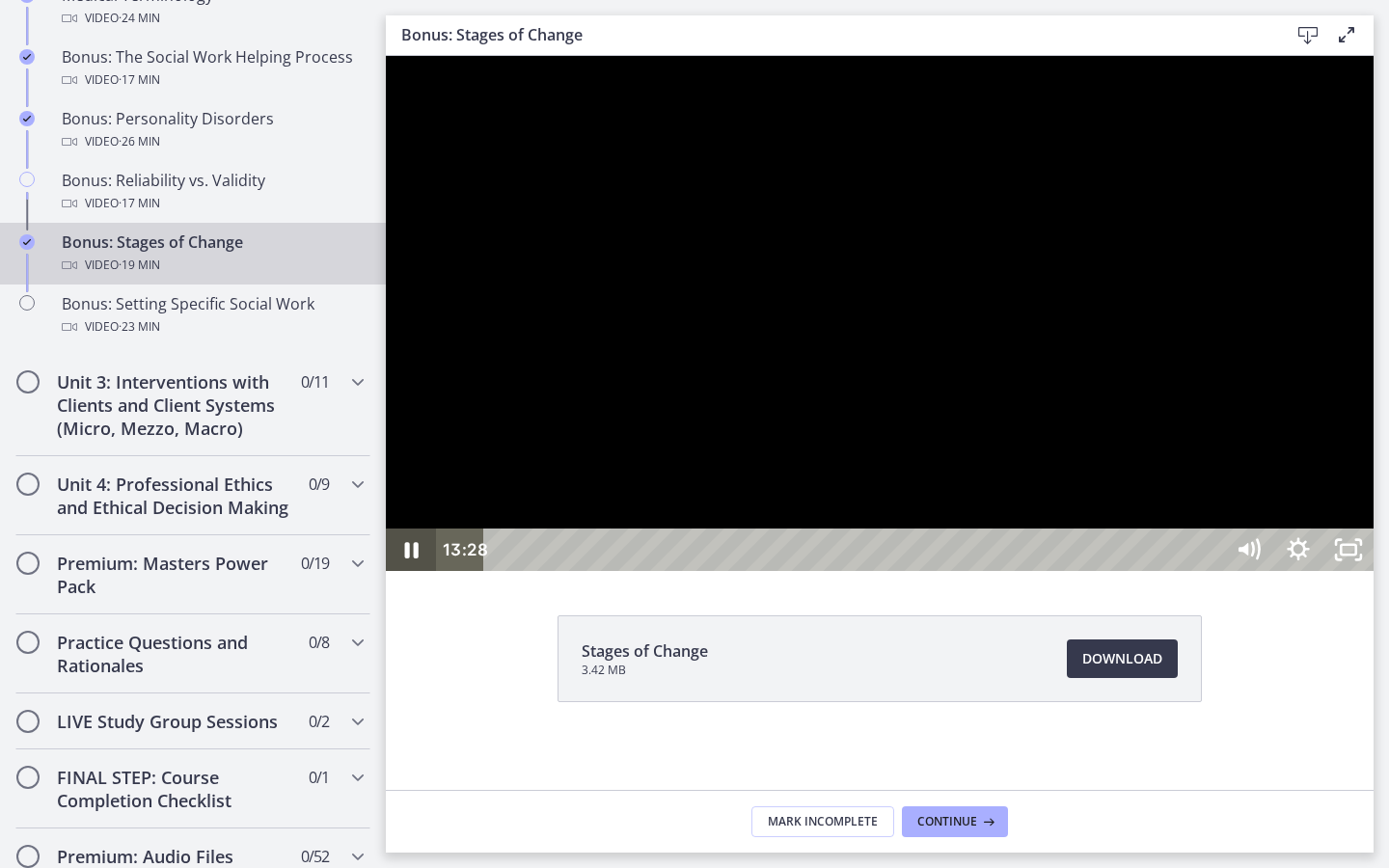 click 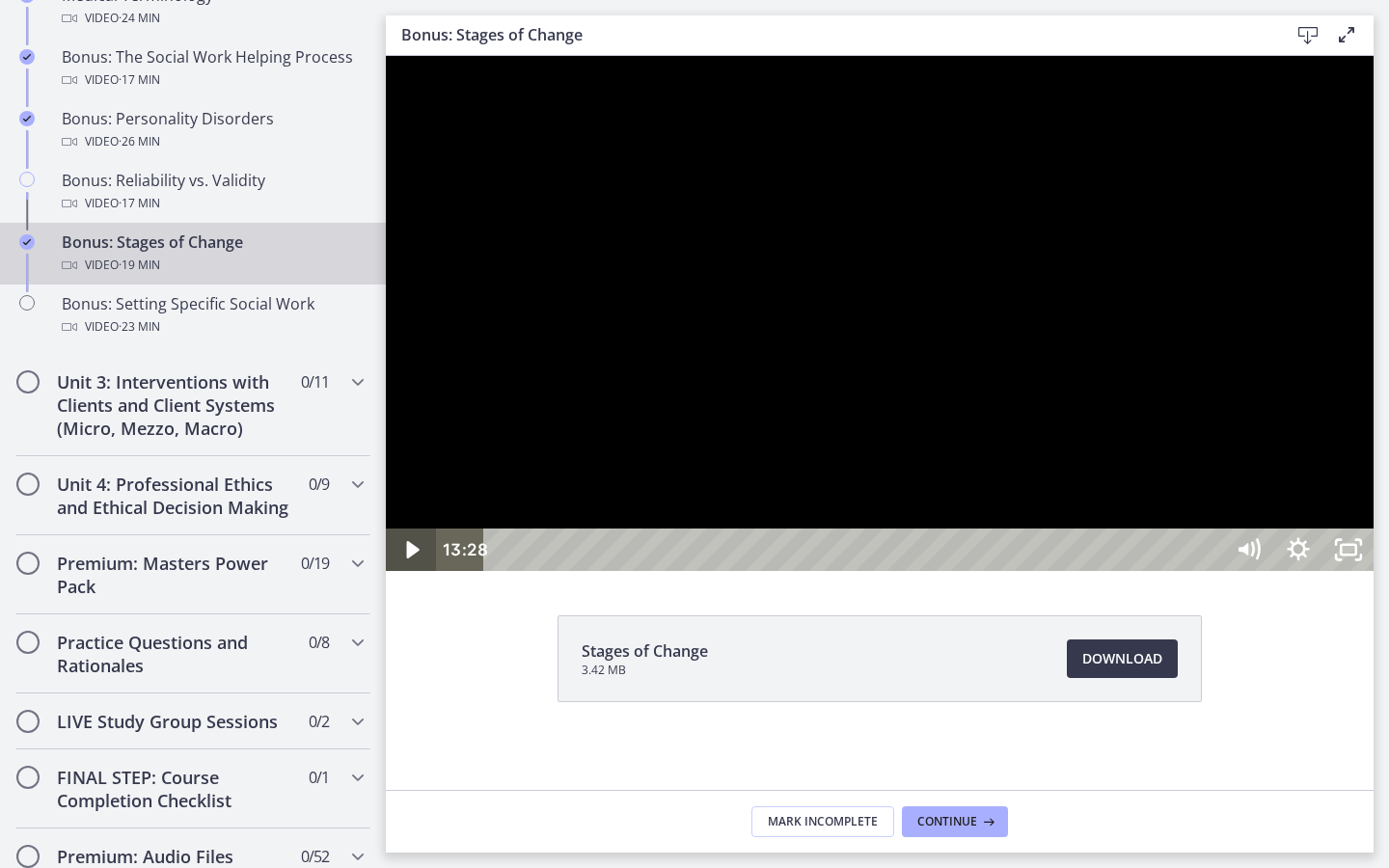 click 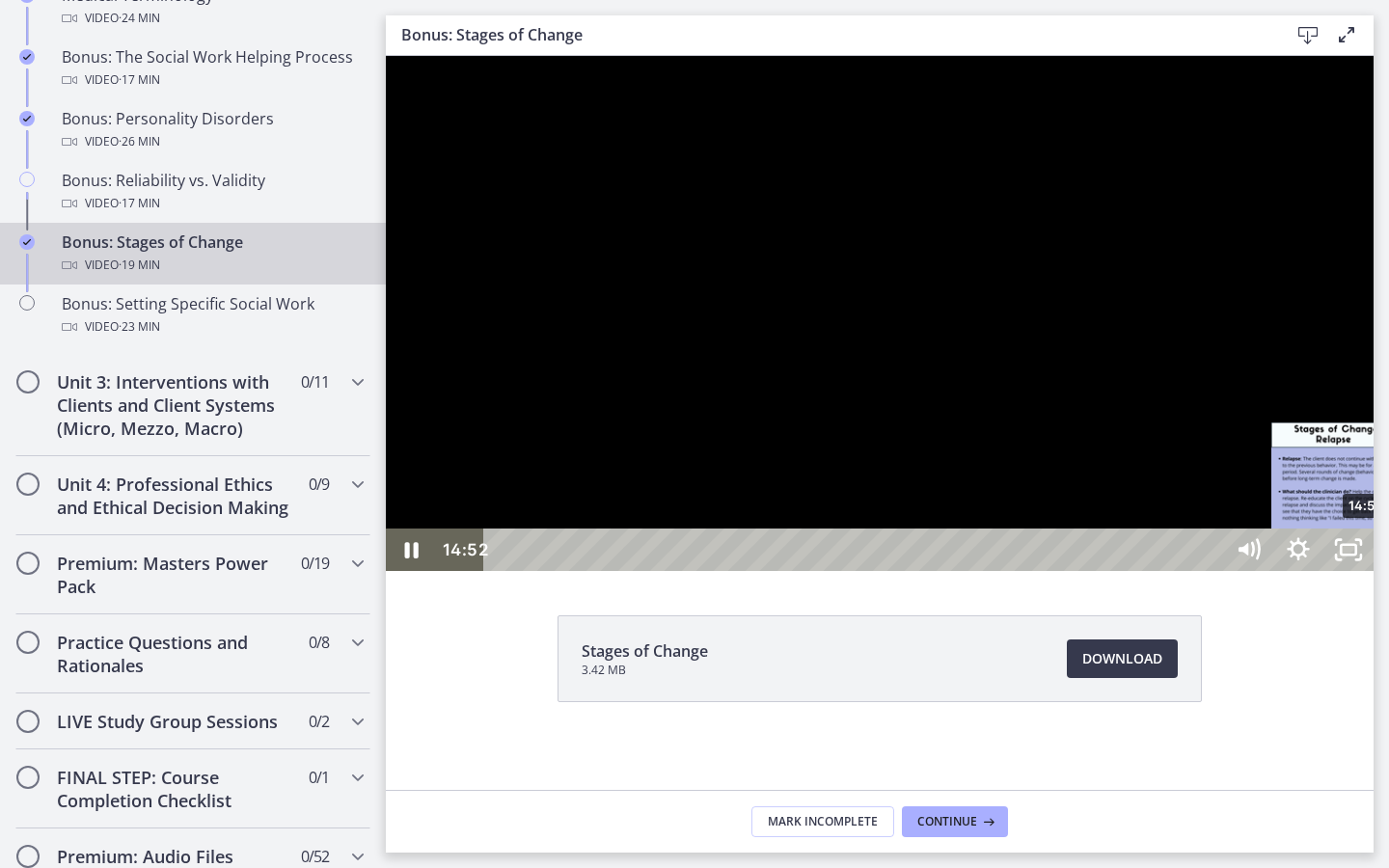 drag, startPoint x: 1413, startPoint y: 902, endPoint x: 1368, endPoint y: 909, distance: 45.54119 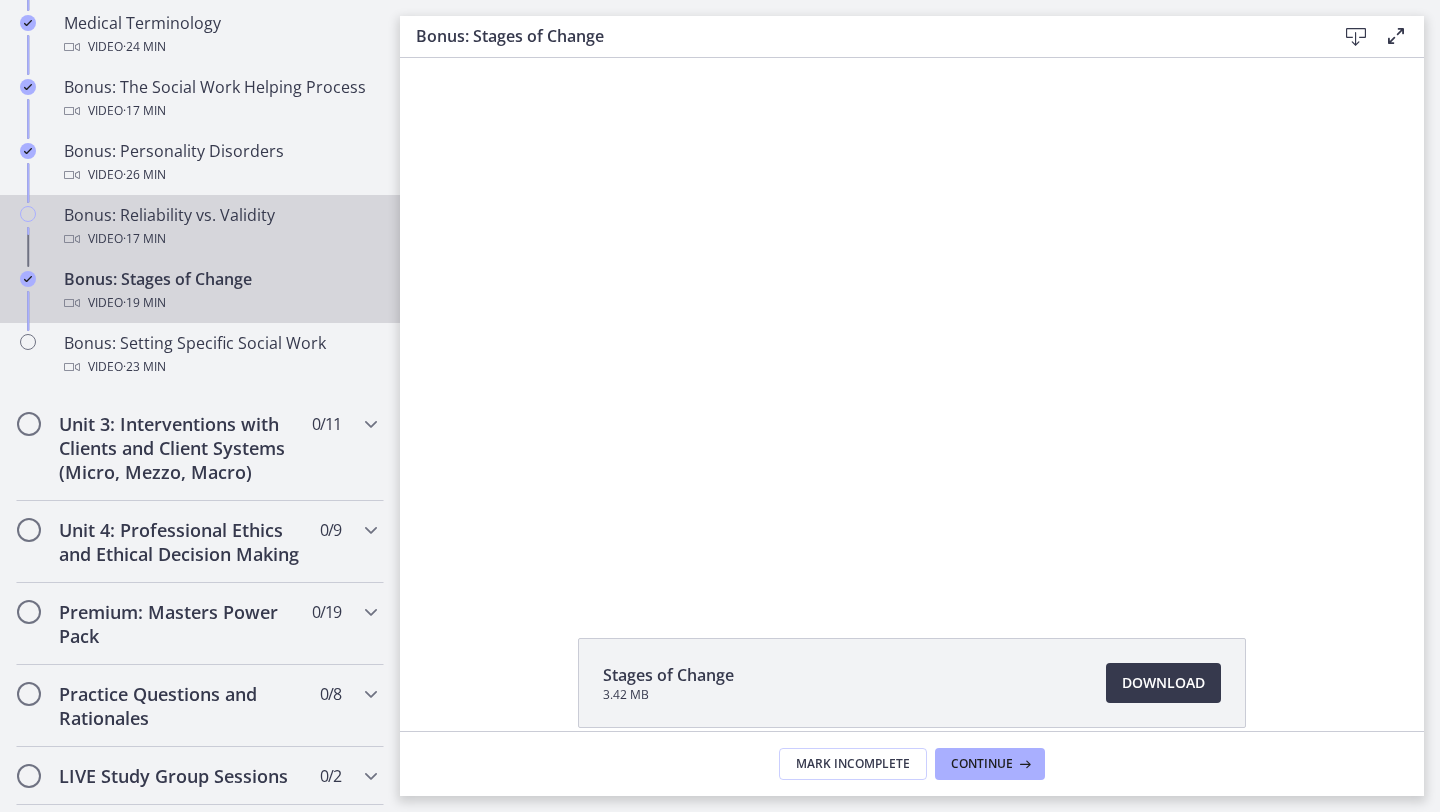 scroll, scrollTop: 1619, scrollLeft: 0, axis: vertical 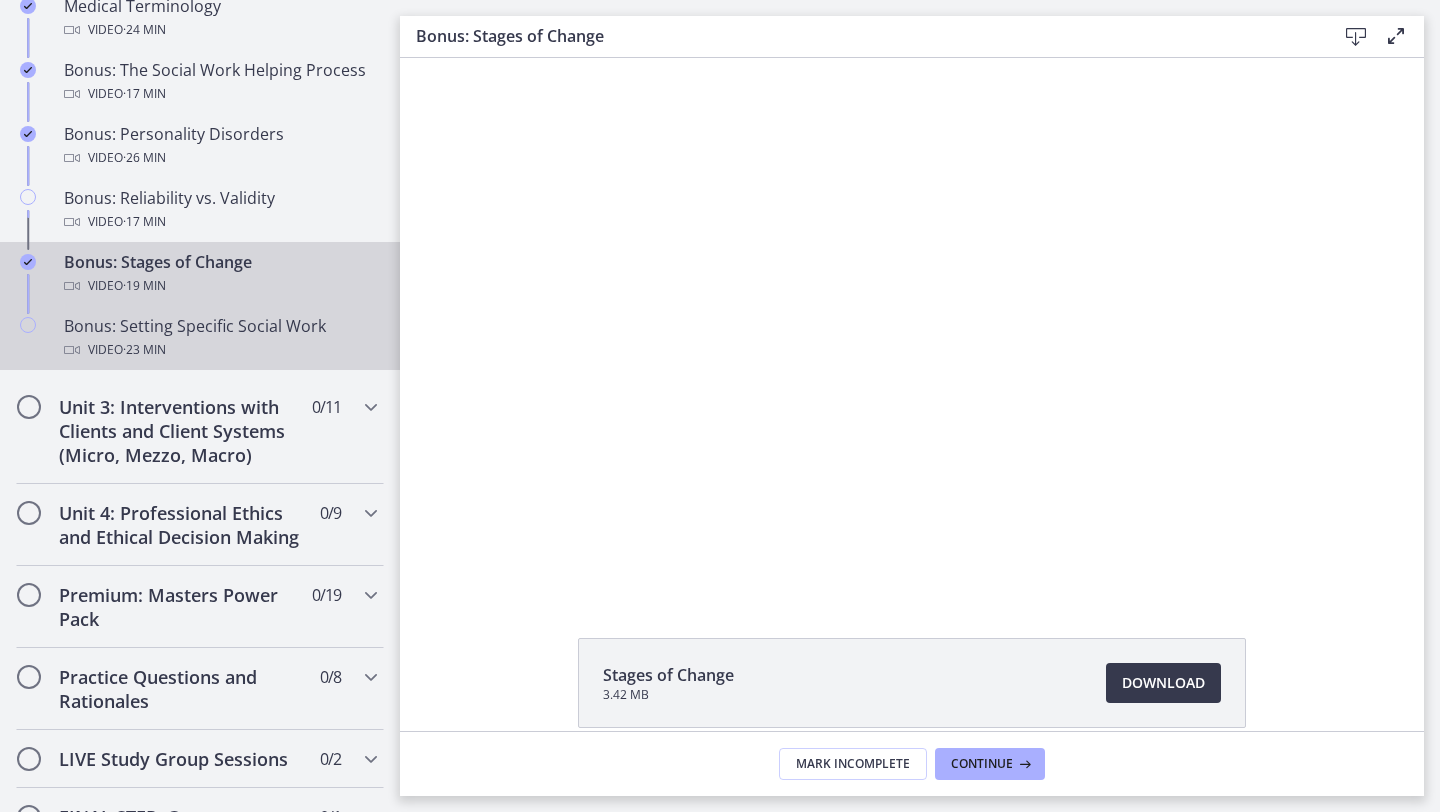 click on "Bonus: Setting Specific Social Work
Video
·  23 min" at bounding box center [220, 338] 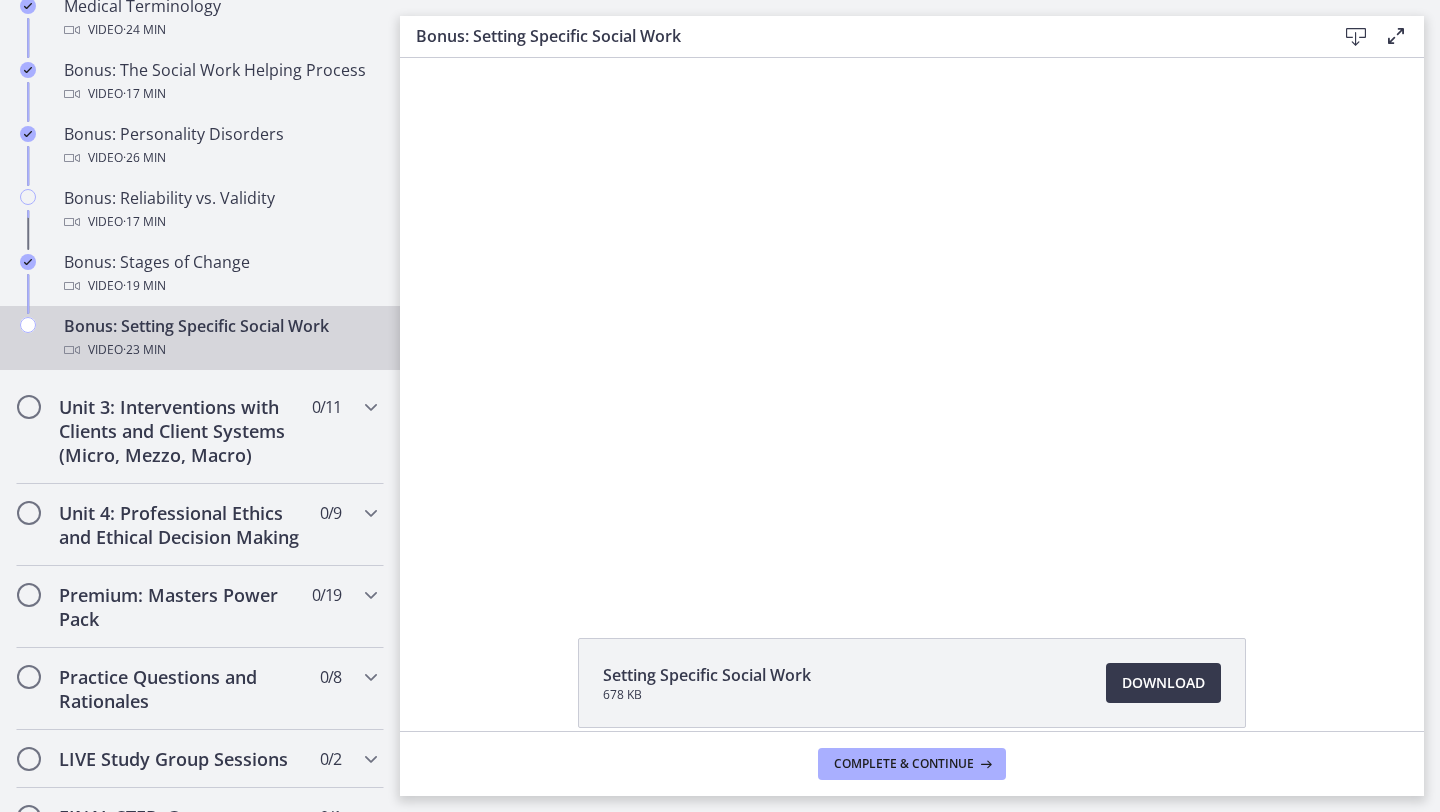 scroll, scrollTop: 0, scrollLeft: 0, axis: both 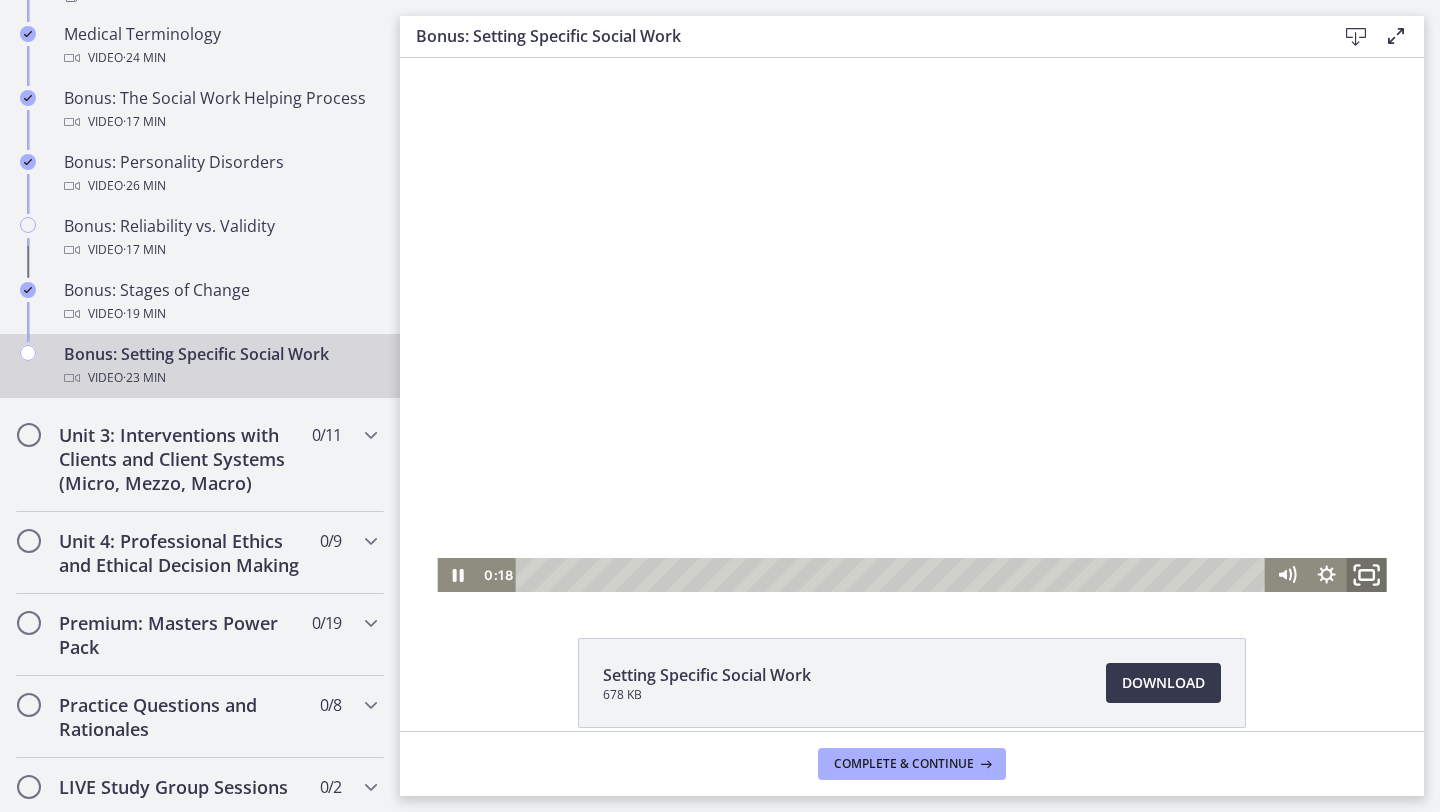 click 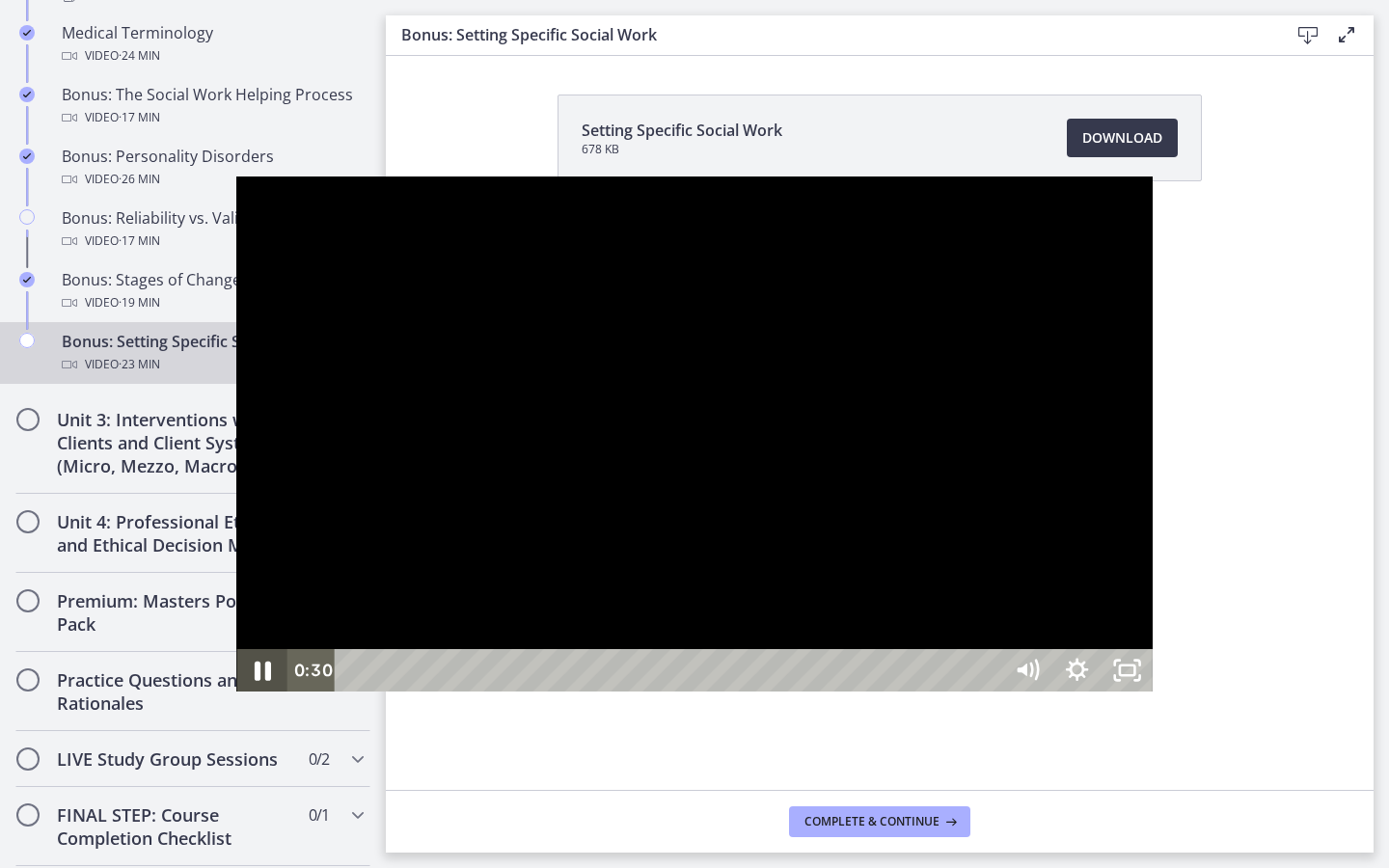 click 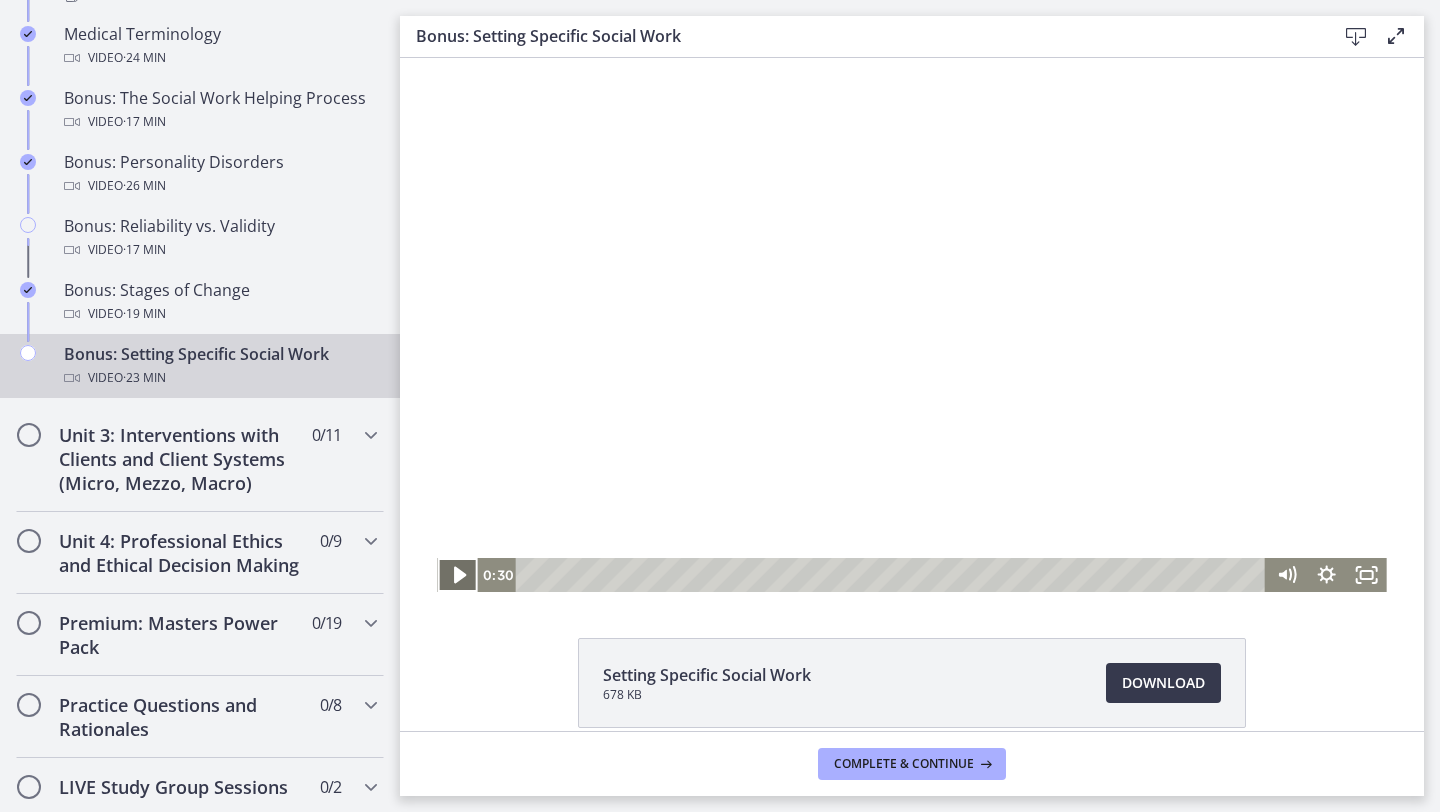 click 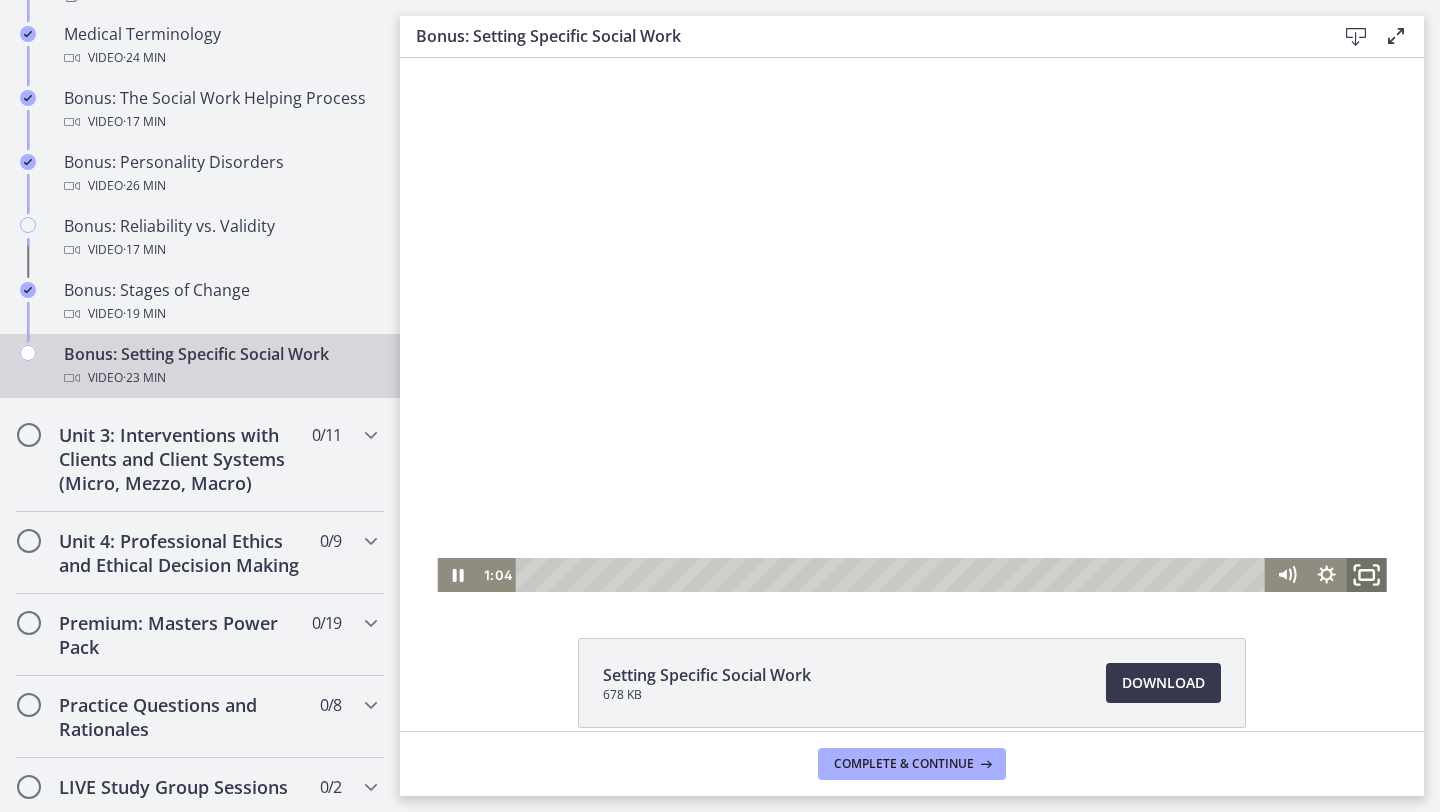 click 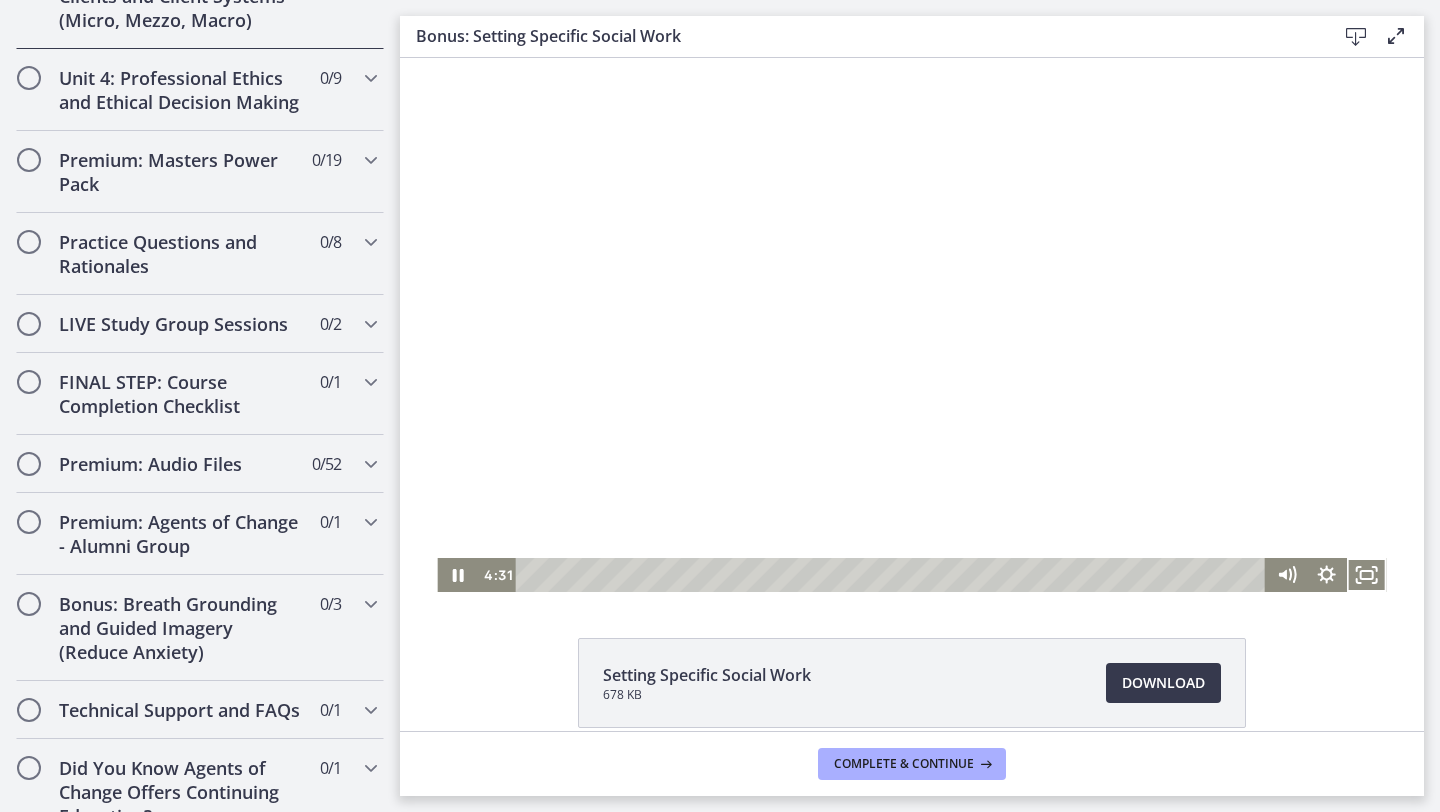scroll, scrollTop: 2086, scrollLeft: 0, axis: vertical 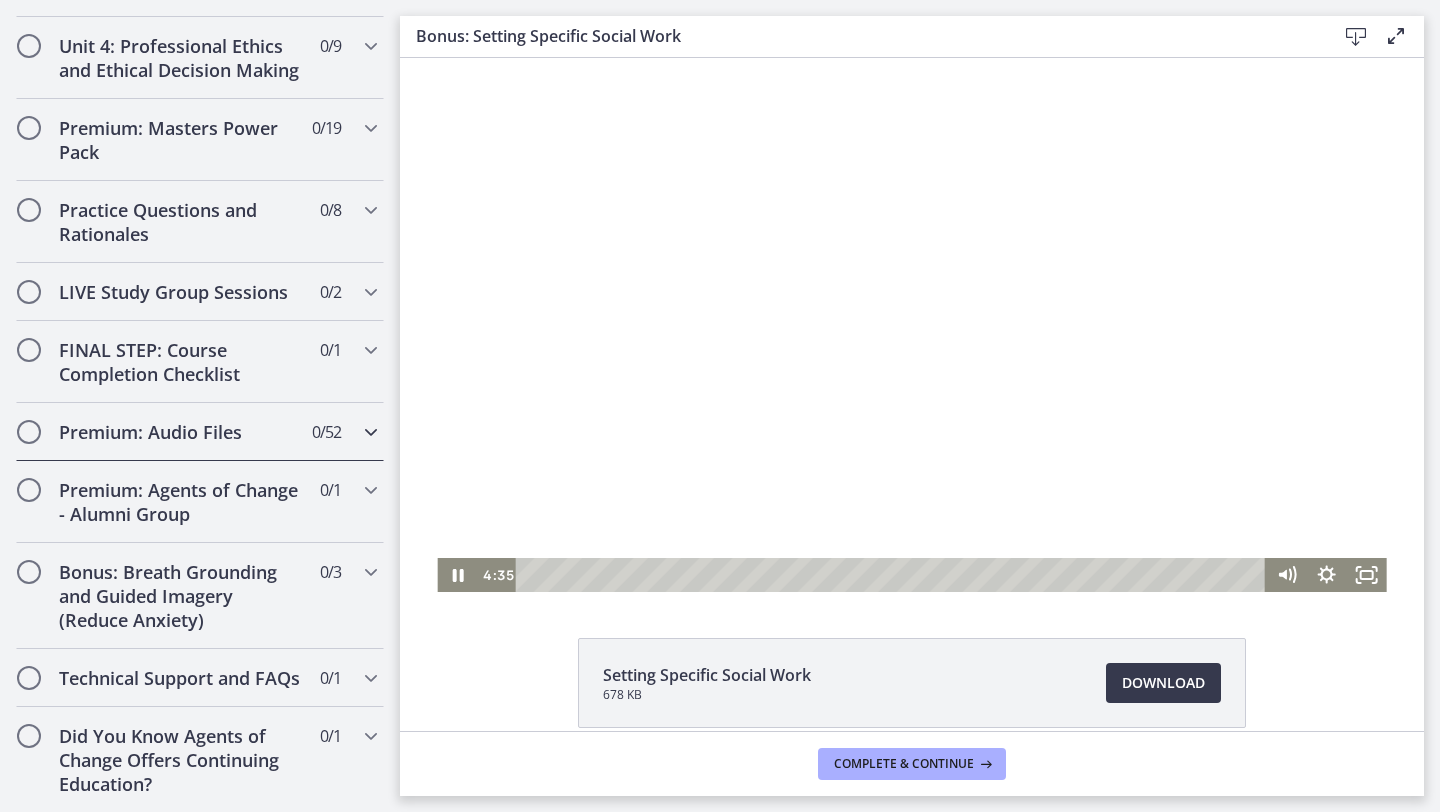 click on "Premium: Audio Files" at bounding box center (181, 432) 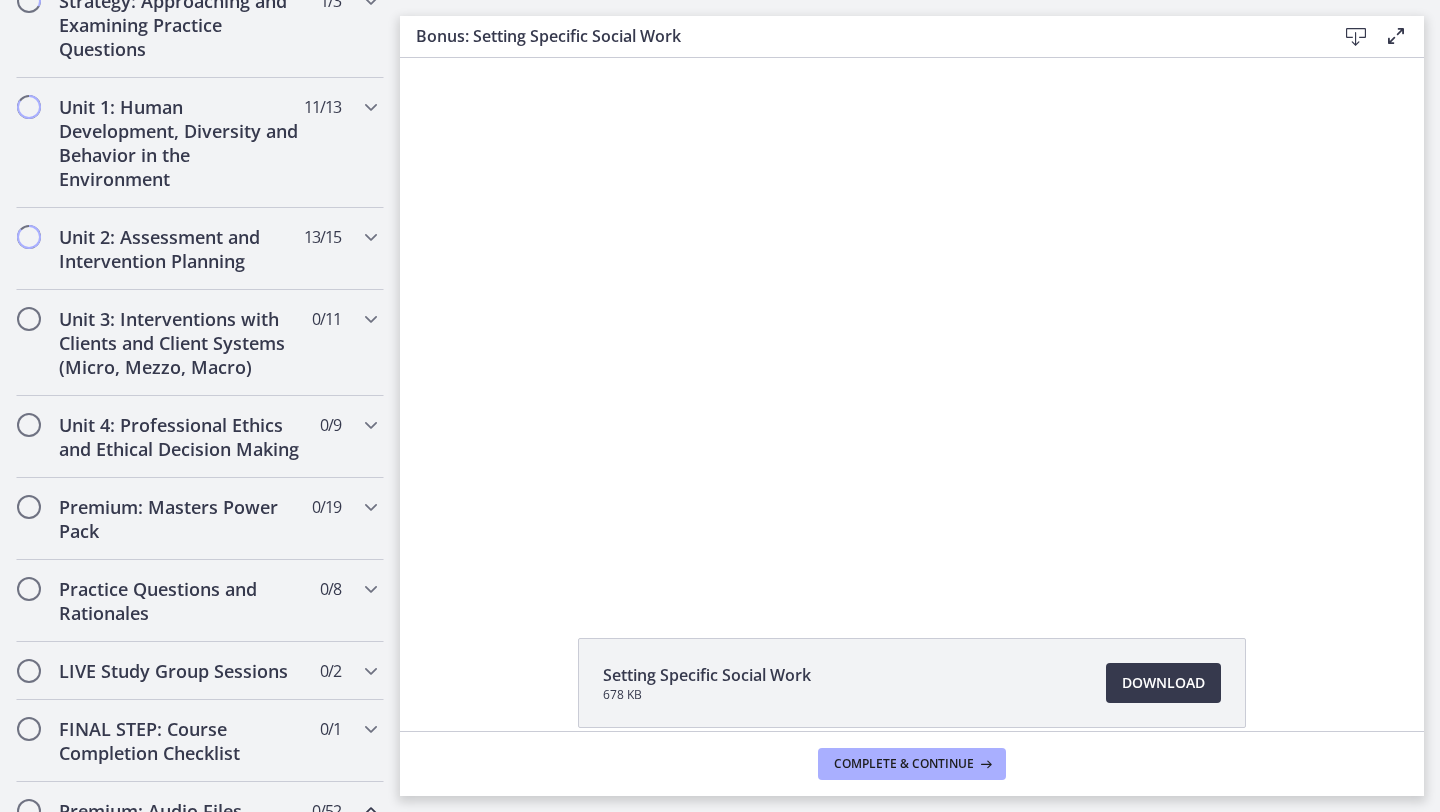 scroll, scrollTop: 490, scrollLeft: 0, axis: vertical 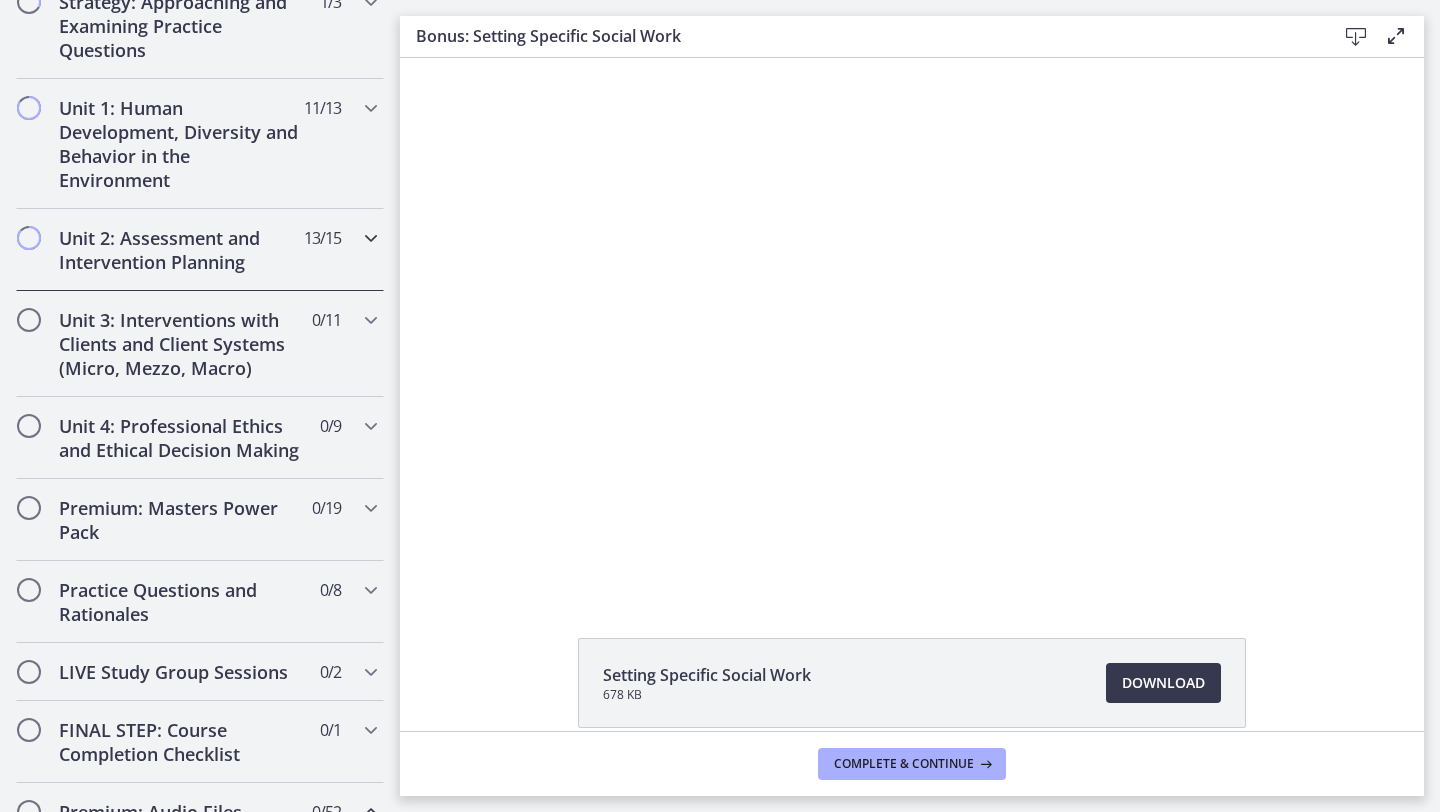 click on "13  /  15
Completed" at bounding box center (322, 238) 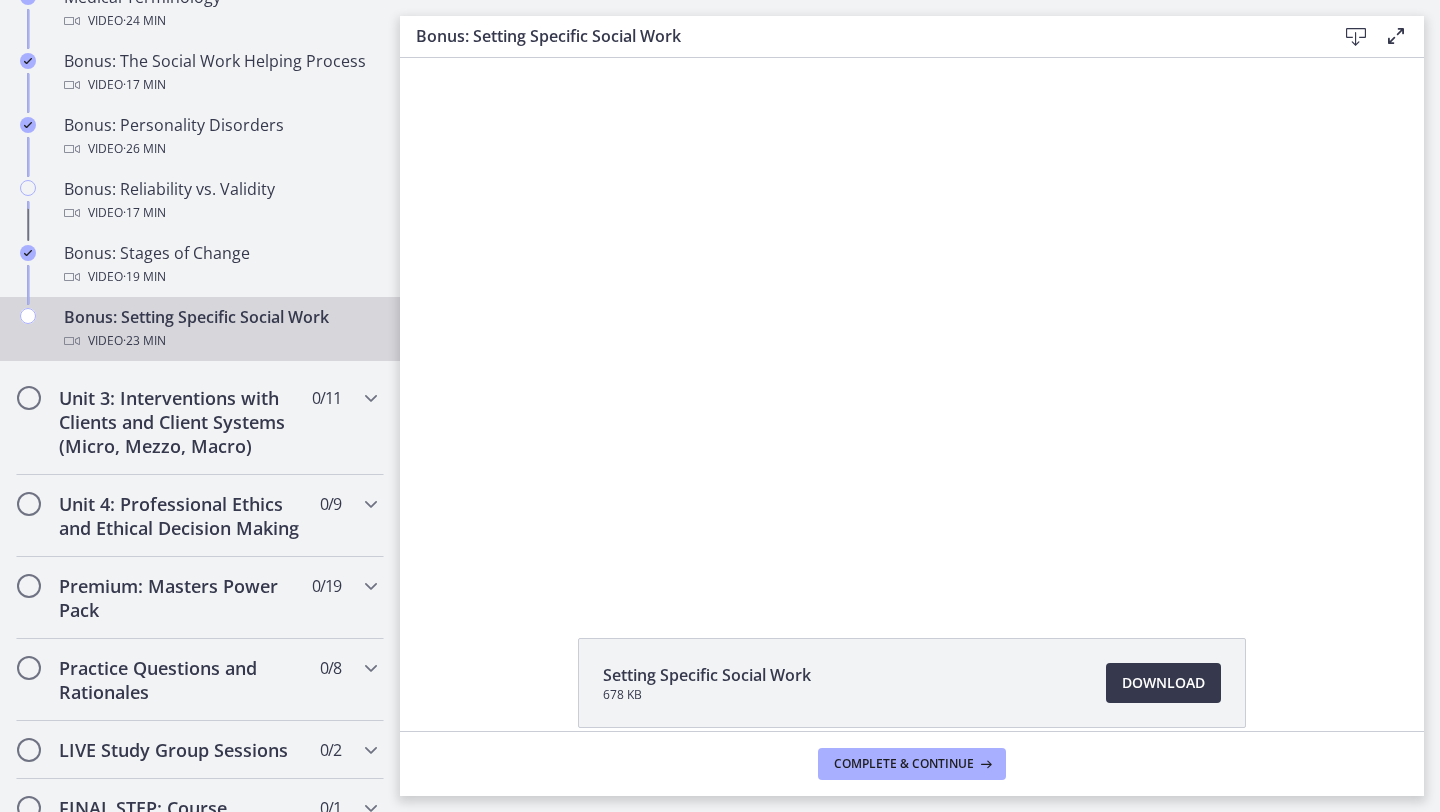 scroll, scrollTop: 1629, scrollLeft: 0, axis: vertical 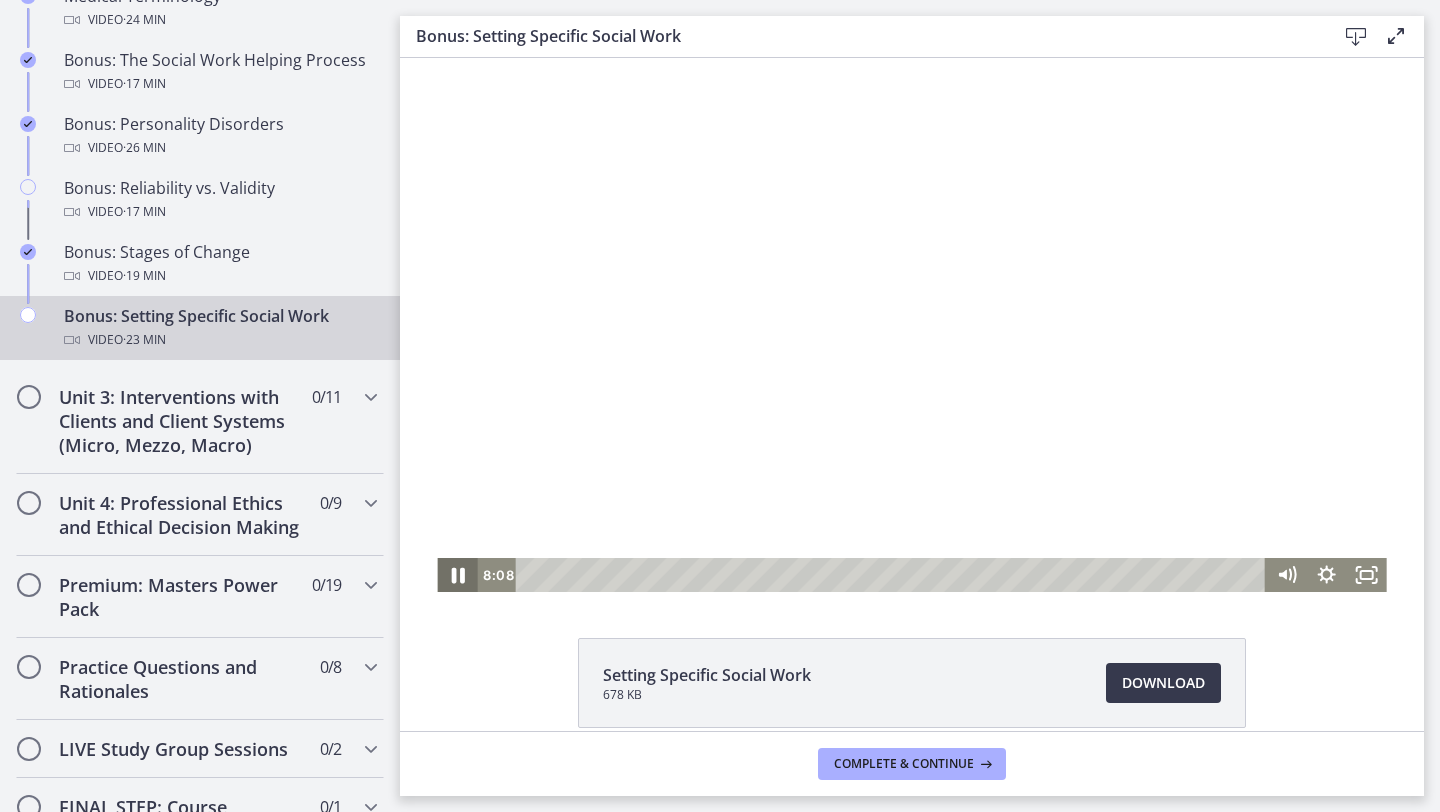 click 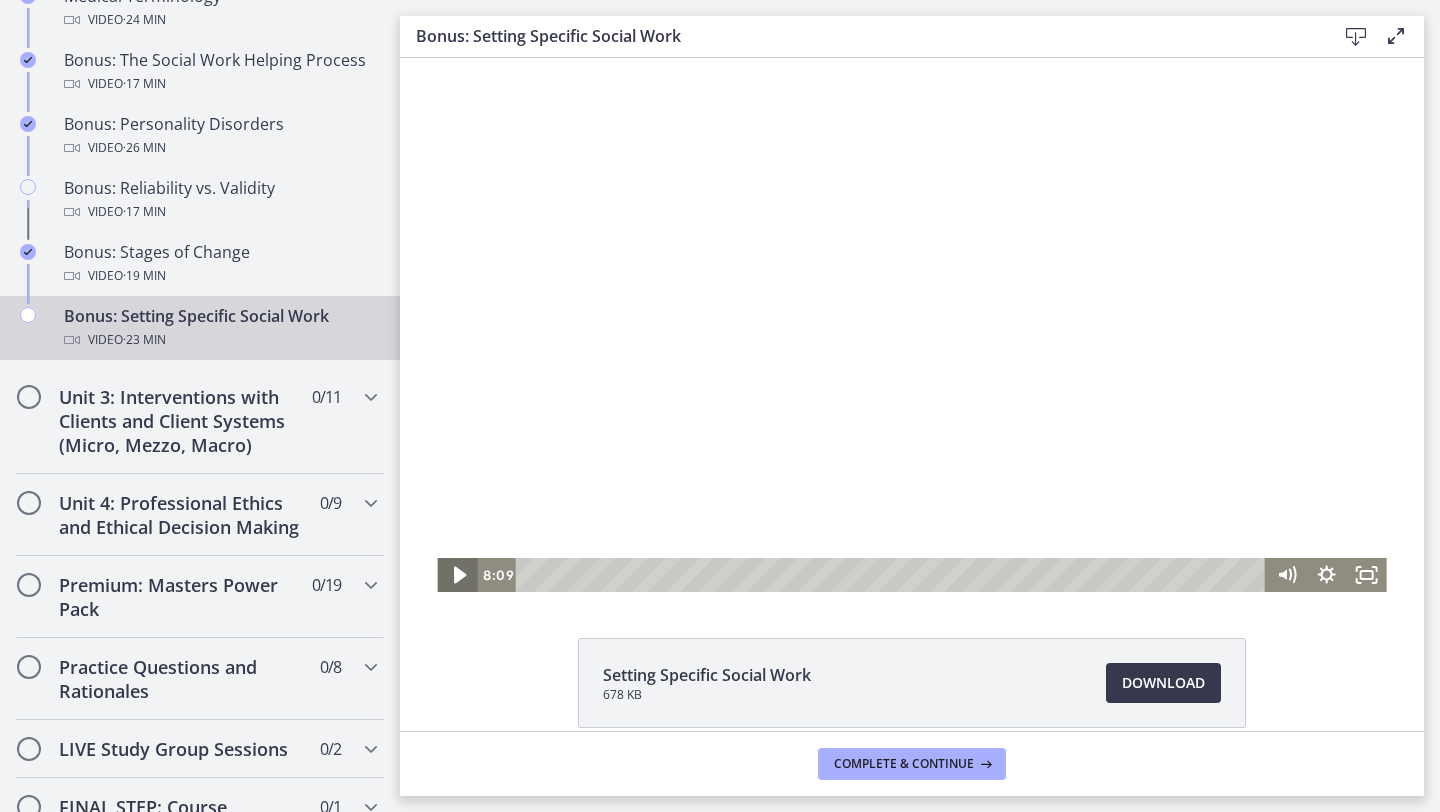 click 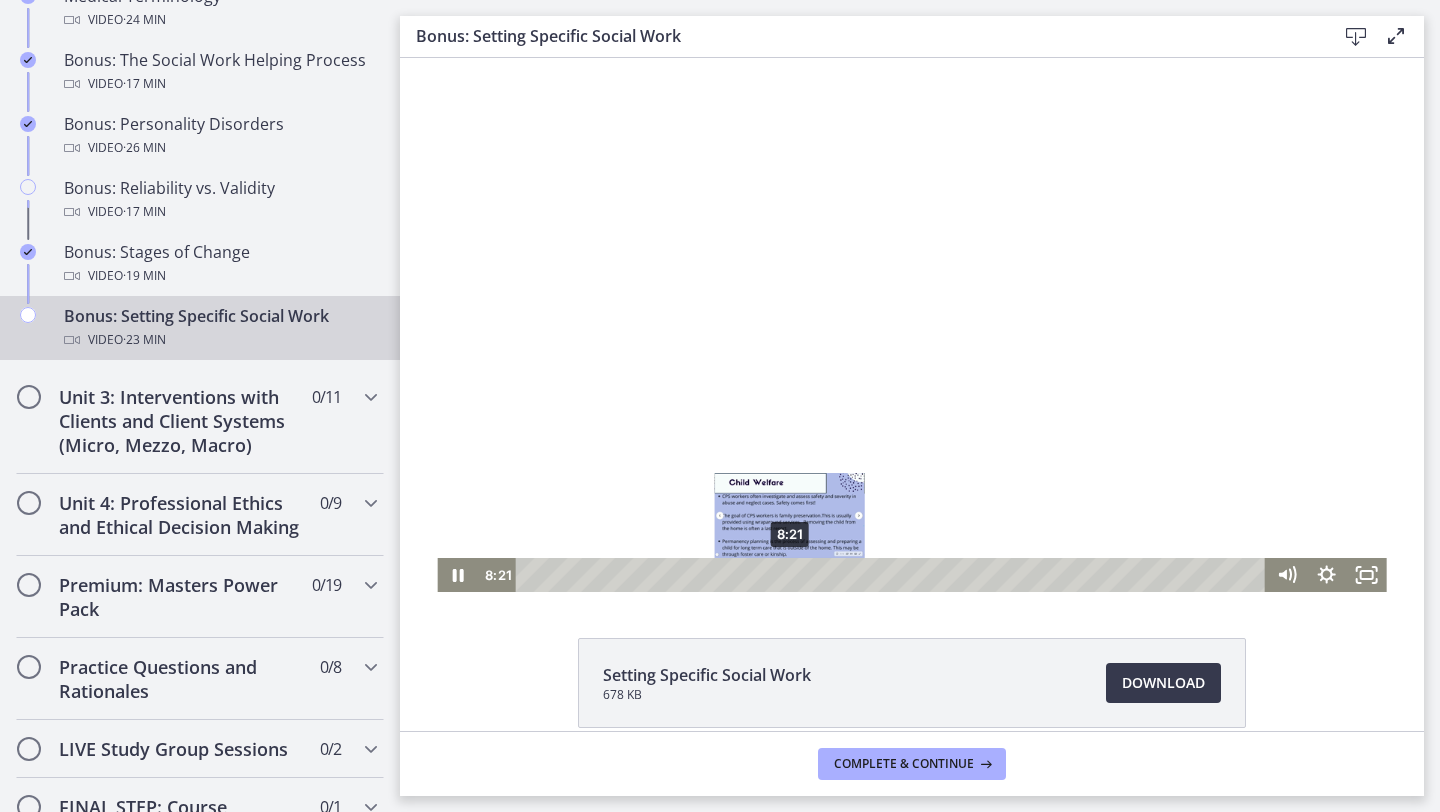 click on "8:21" at bounding box center (894, 575) 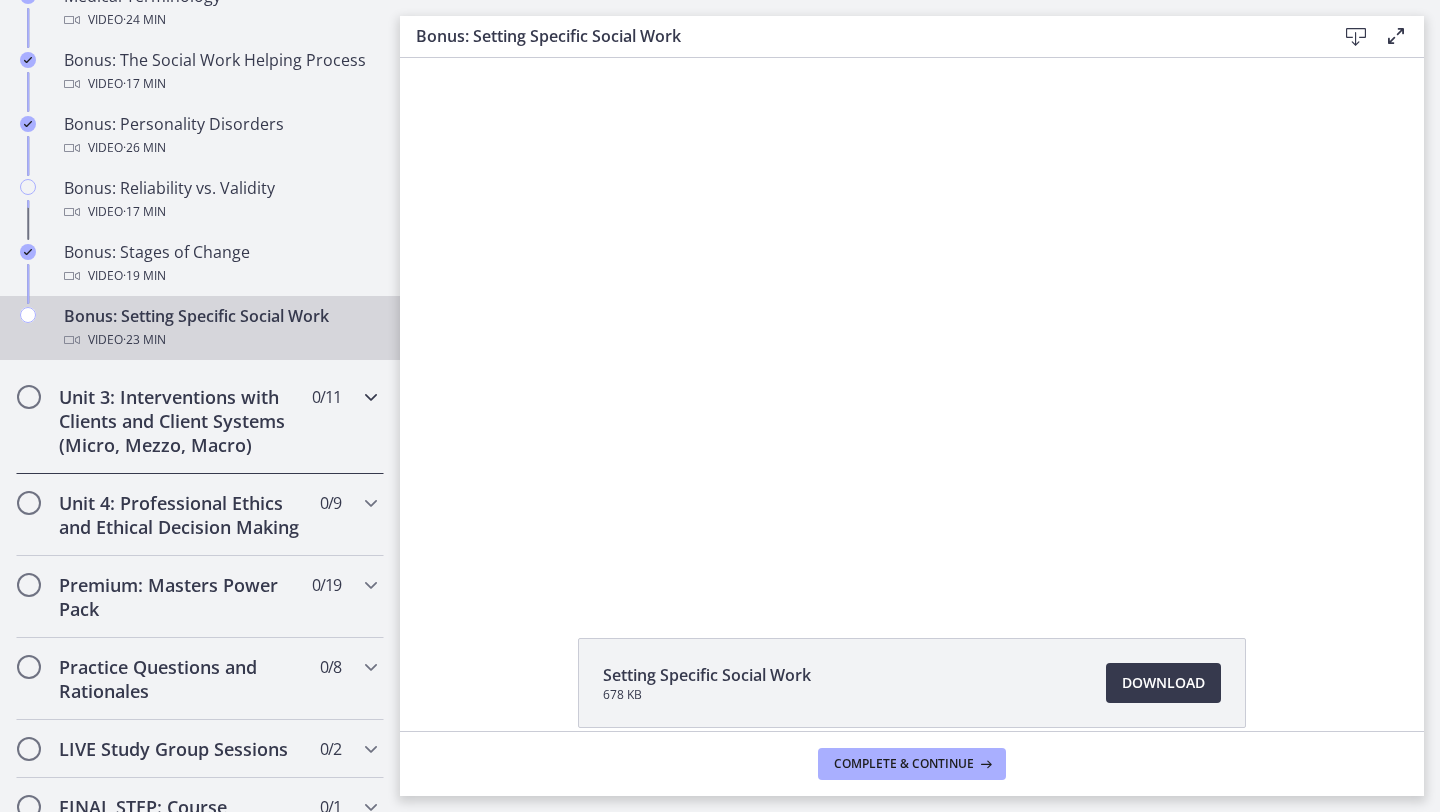 click on "Unit 3: Interventions with Clients and Client Systems (Micro, Mezzo, Macro)
0  /  11
Completed" at bounding box center [200, 421] 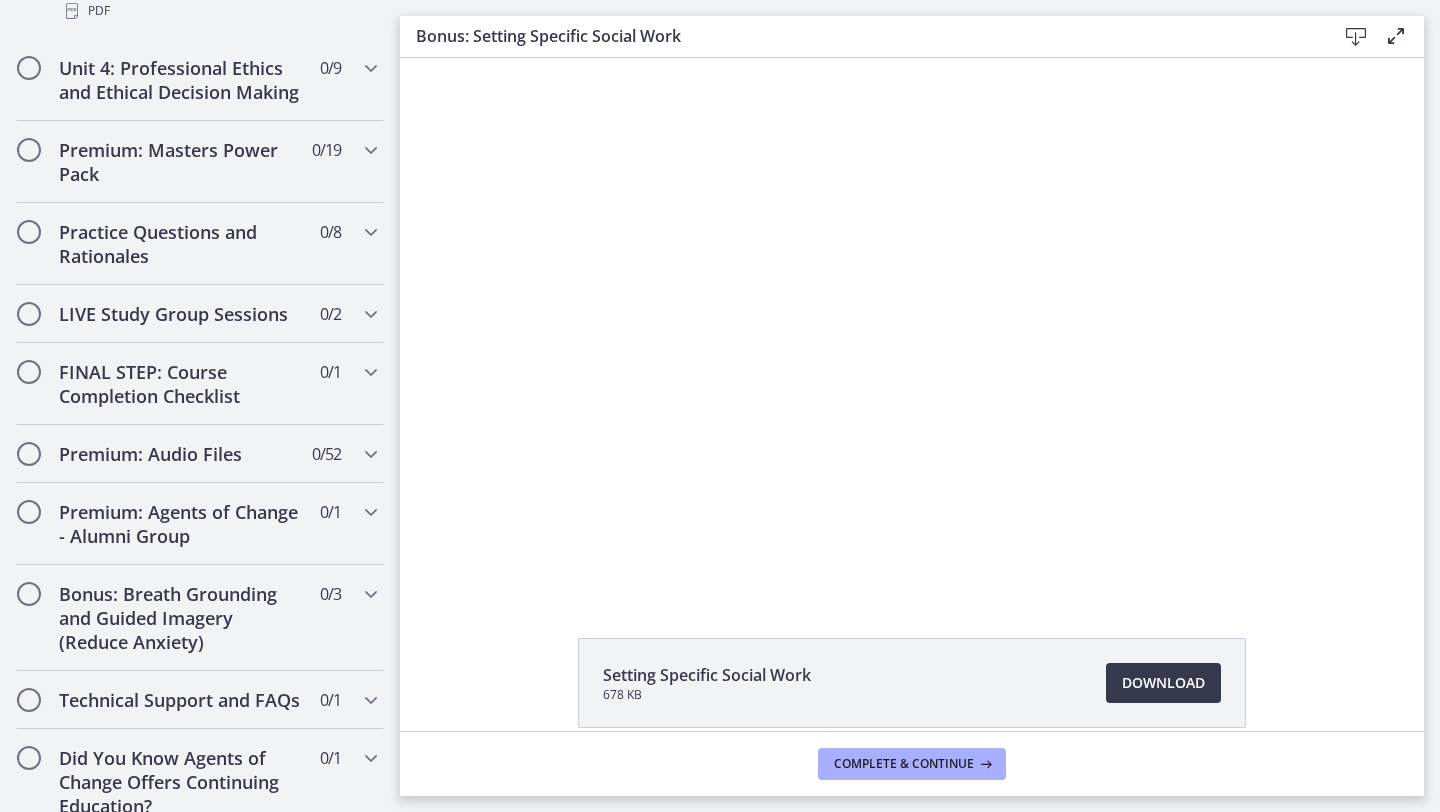scroll, scrollTop: 1638, scrollLeft: 0, axis: vertical 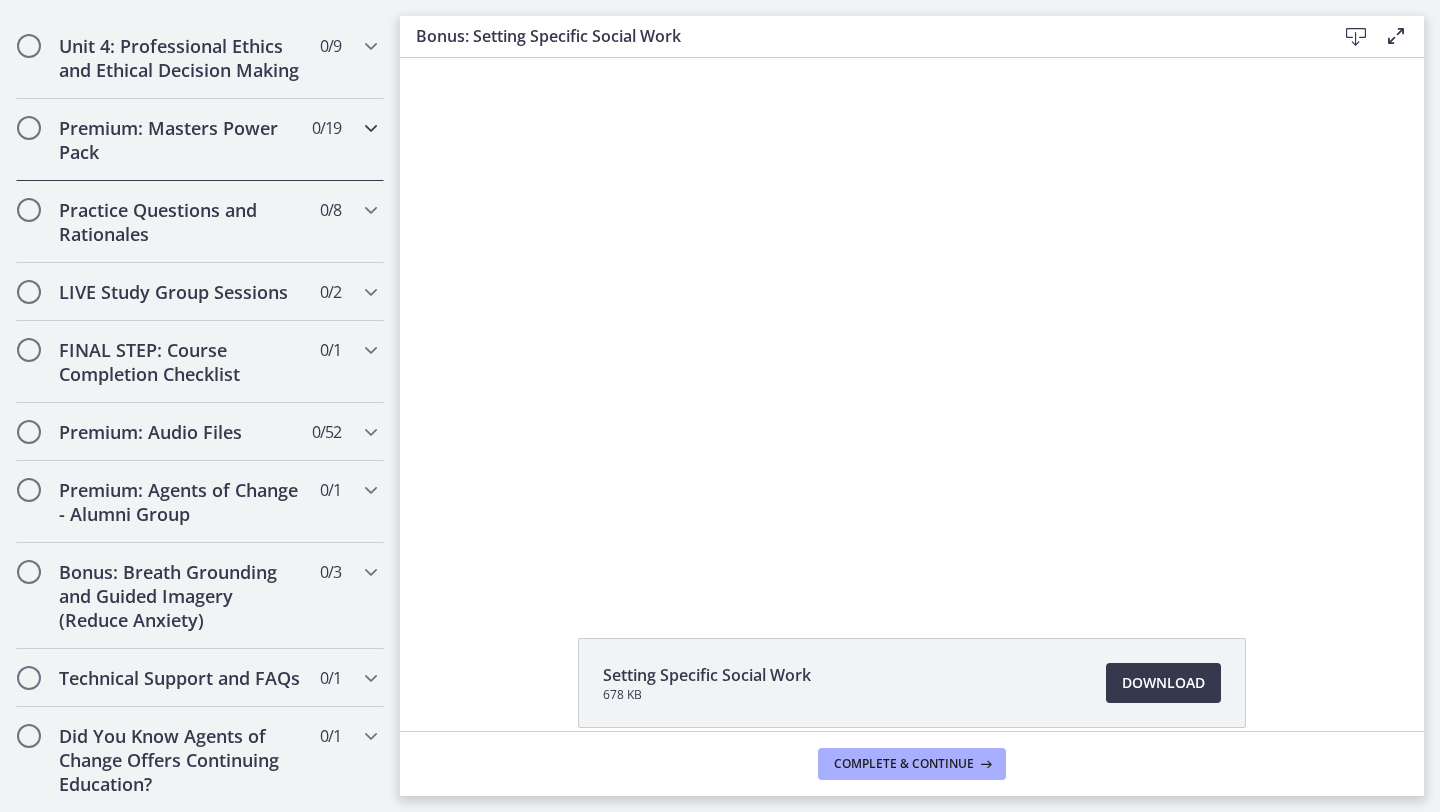 click on "0  /  19
Completed" at bounding box center [326, 128] 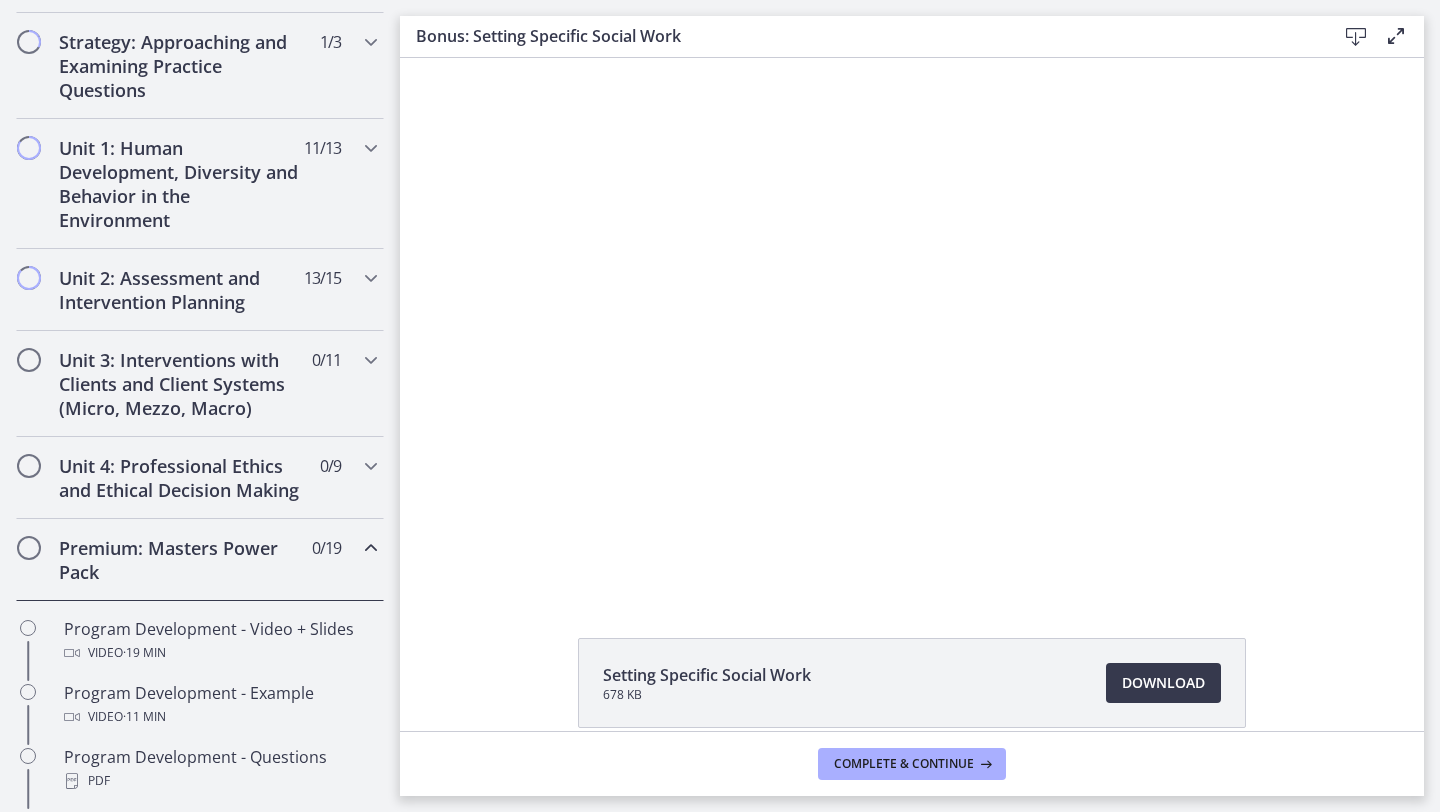 scroll, scrollTop: 443, scrollLeft: 0, axis: vertical 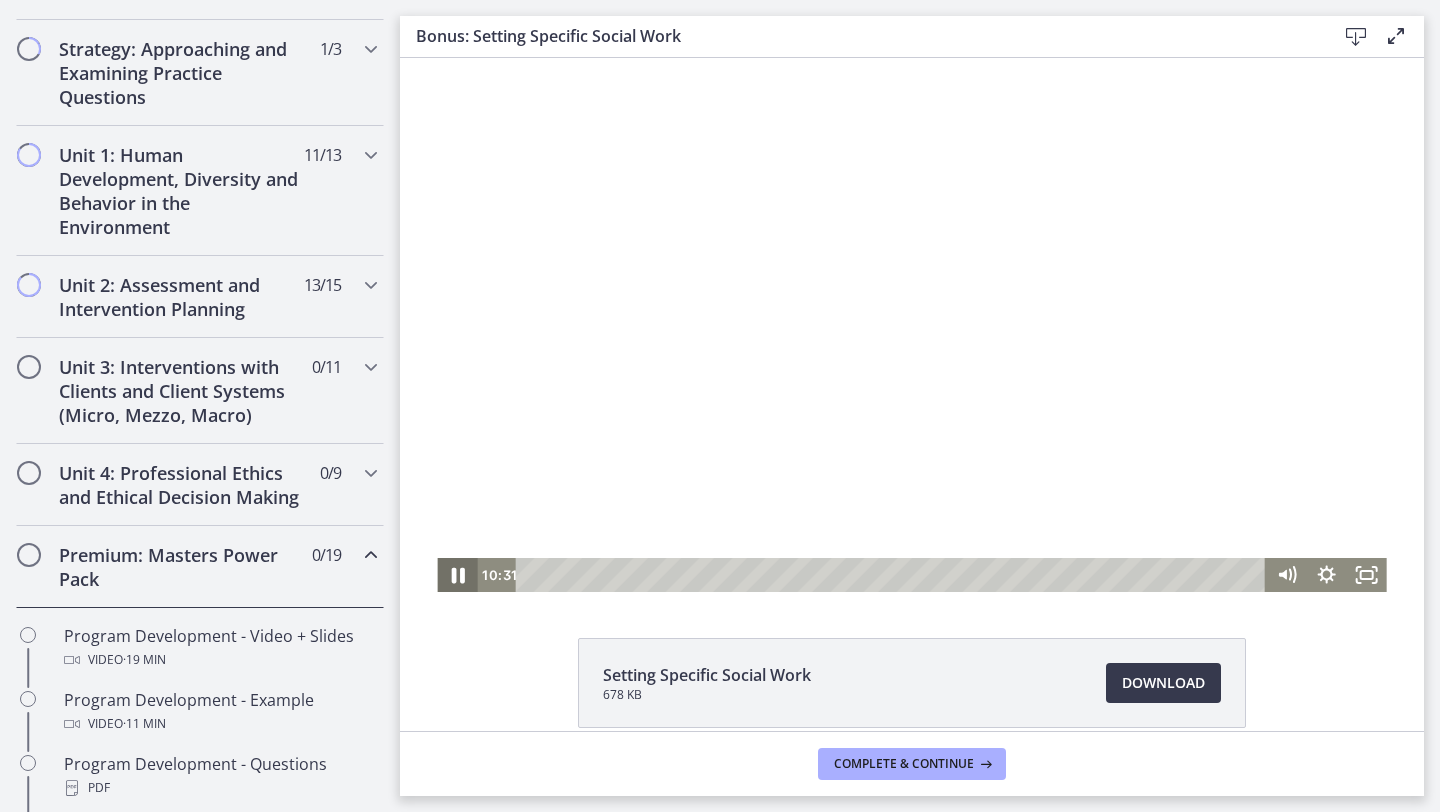 click 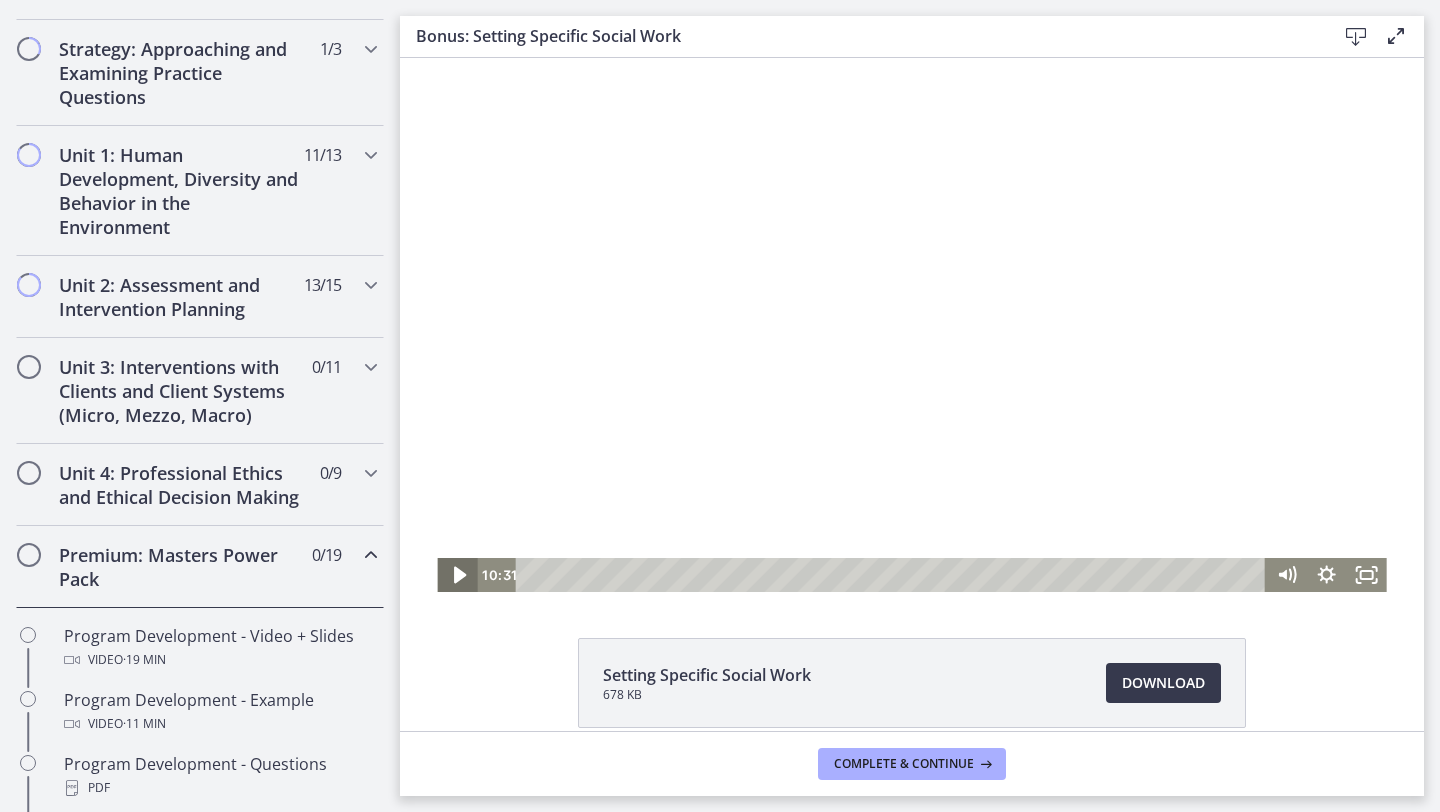 click 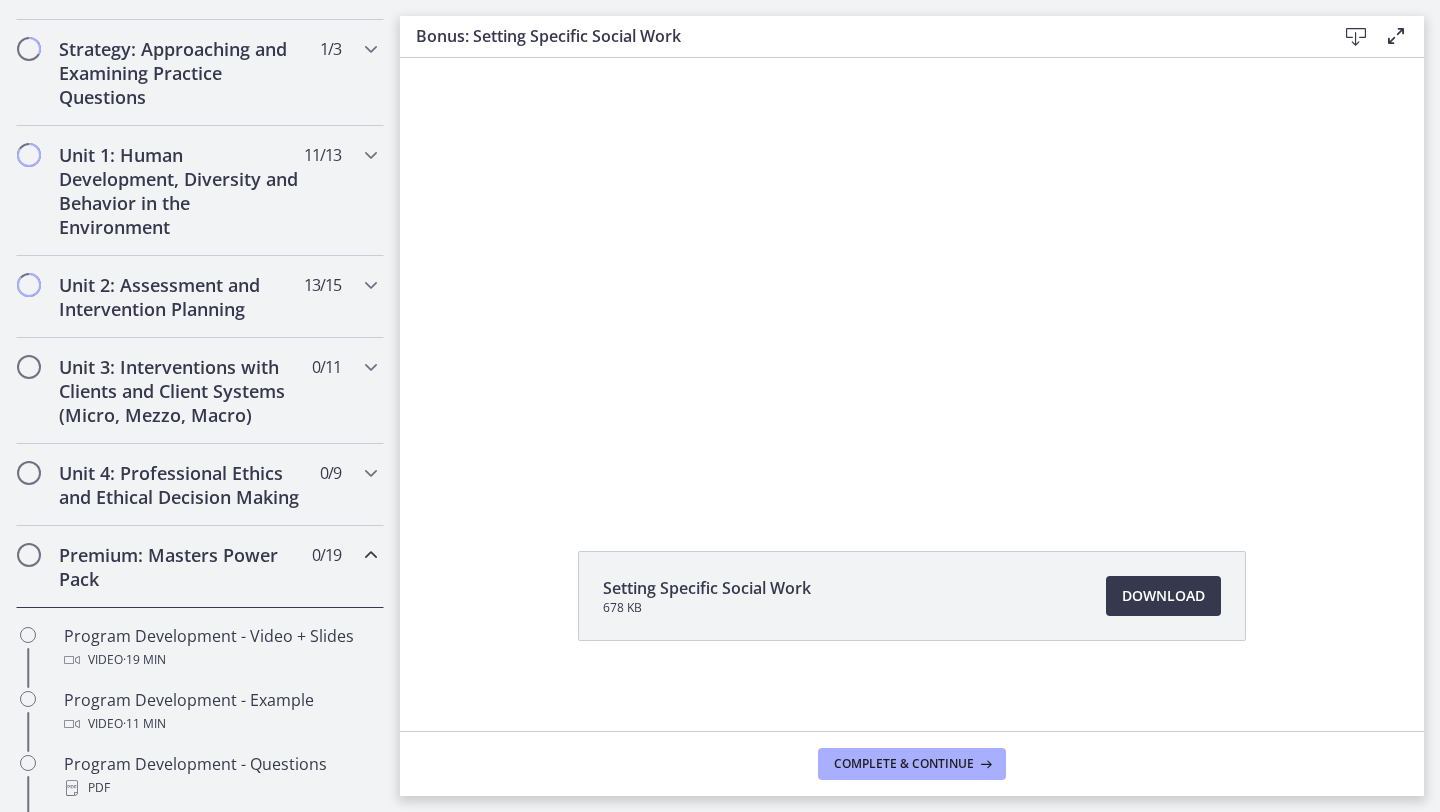 scroll, scrollTop: 90, scrollLeft: 0, axis: vertical 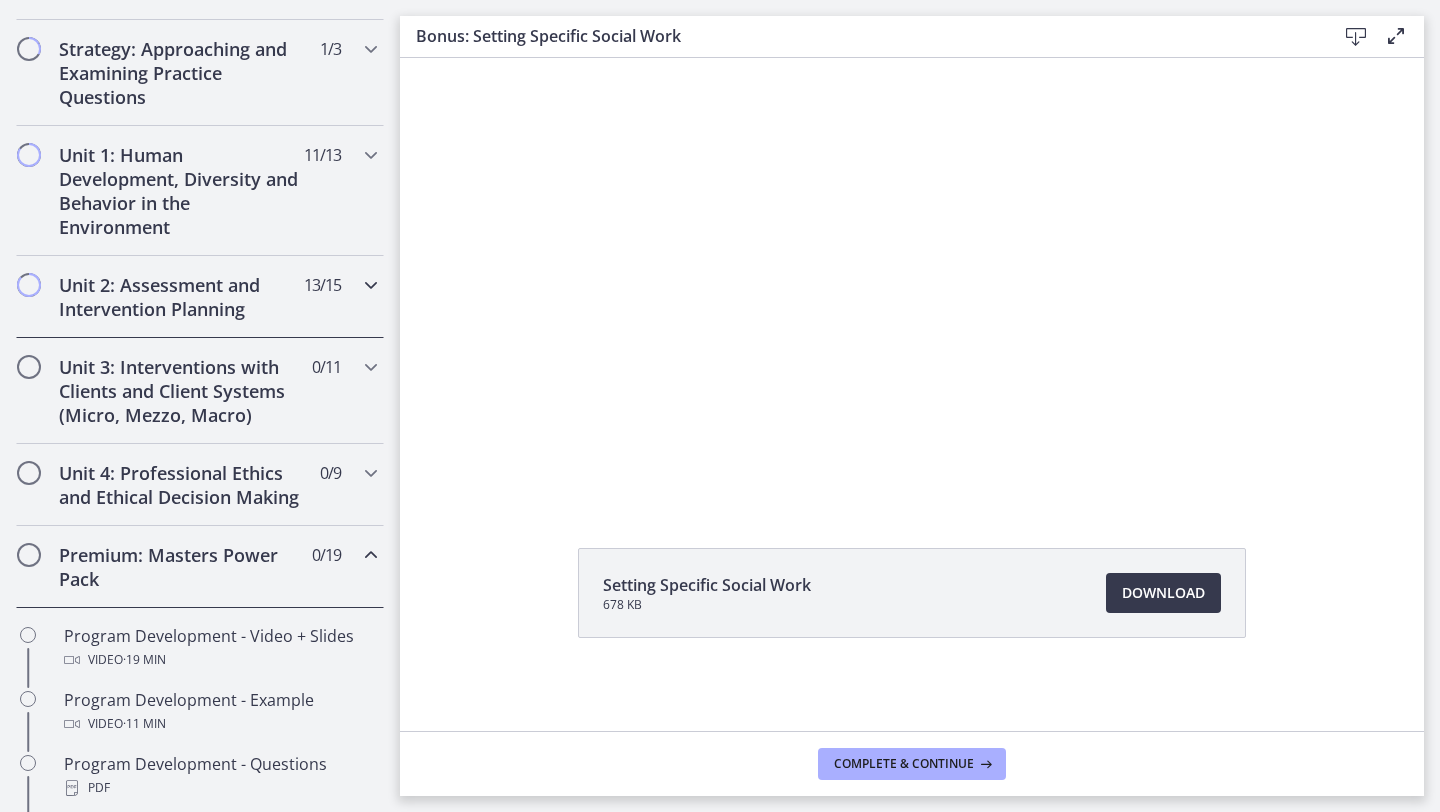 click on "Unit 2: Assessment and Intervention Planning" at bounding box center [181, 297] 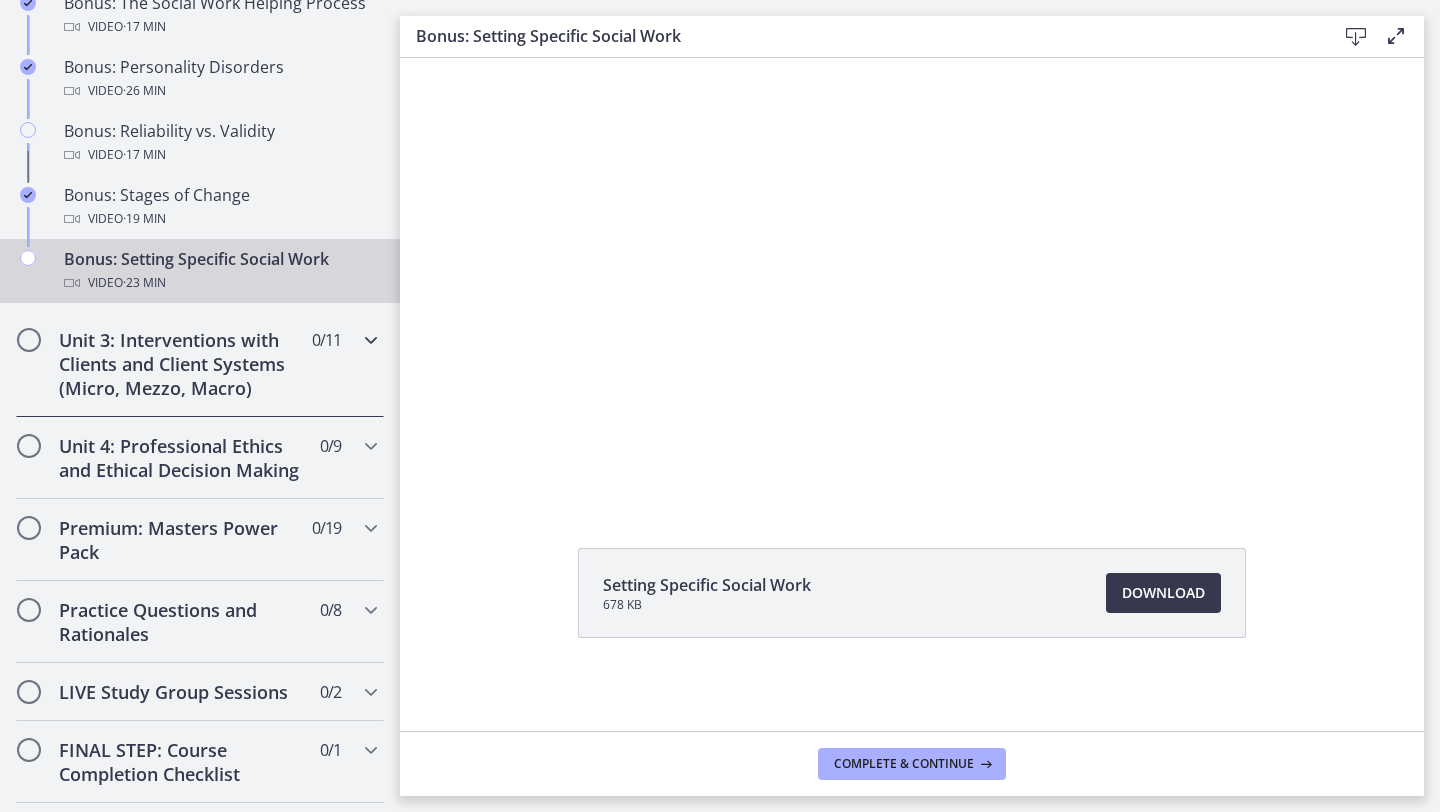 scroll, scrollTop: 1686, scrollLeft: 0, axis: vertical 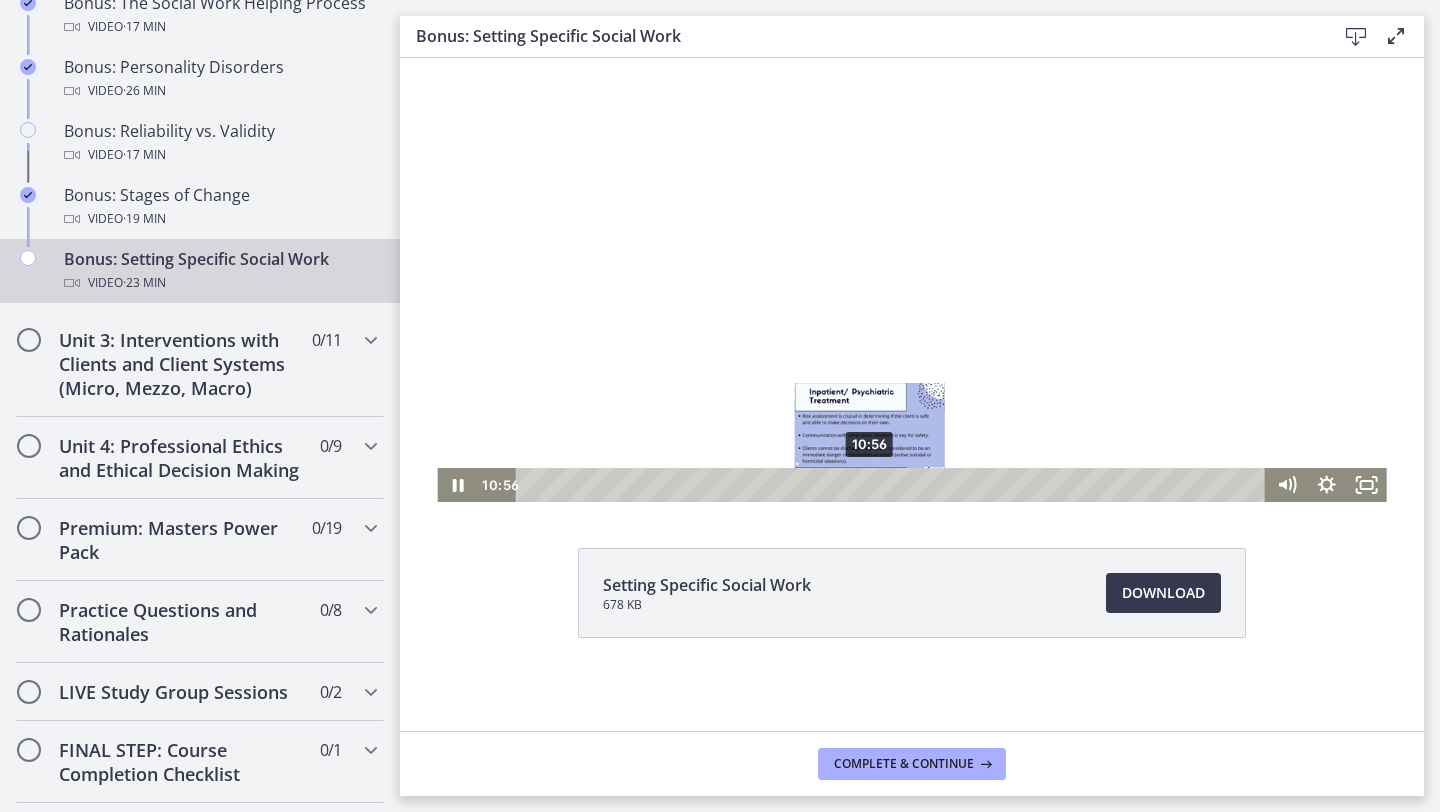 click on "10:56" at bounding box center [894, 485] 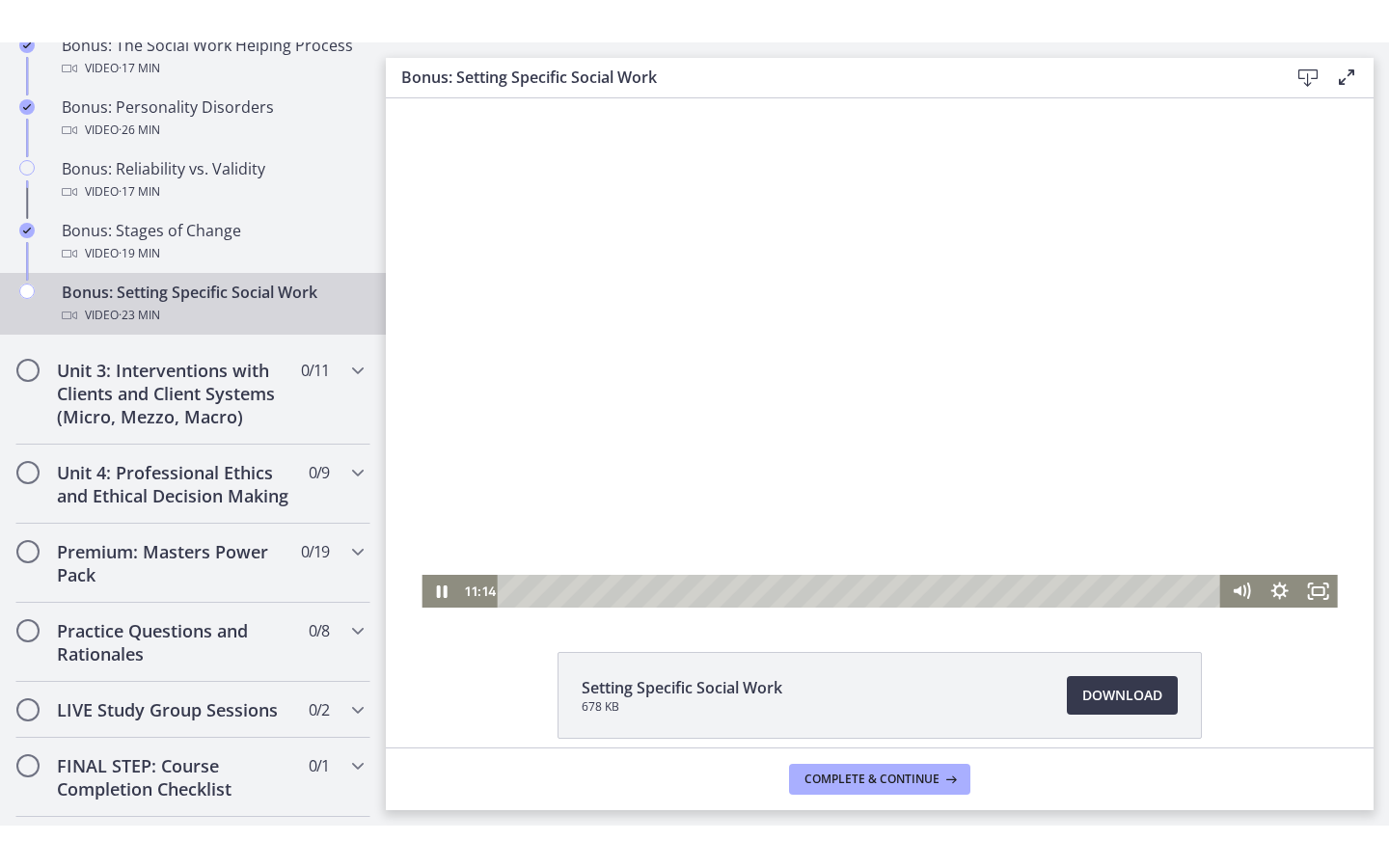 scroll, scrollTop: 0, scrollLeft: 0, axis: both 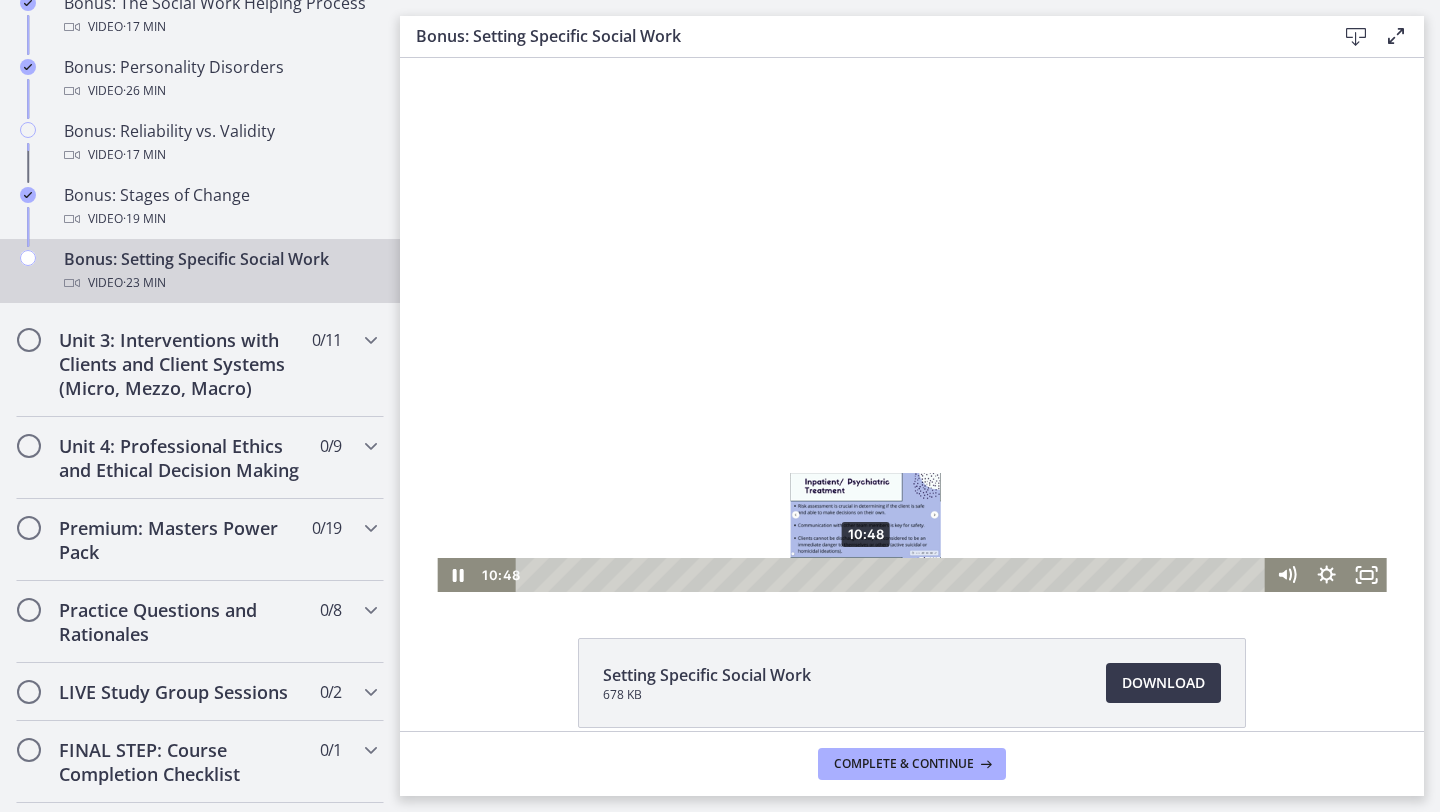 click on "10:48" at bounding box center (894, 575) 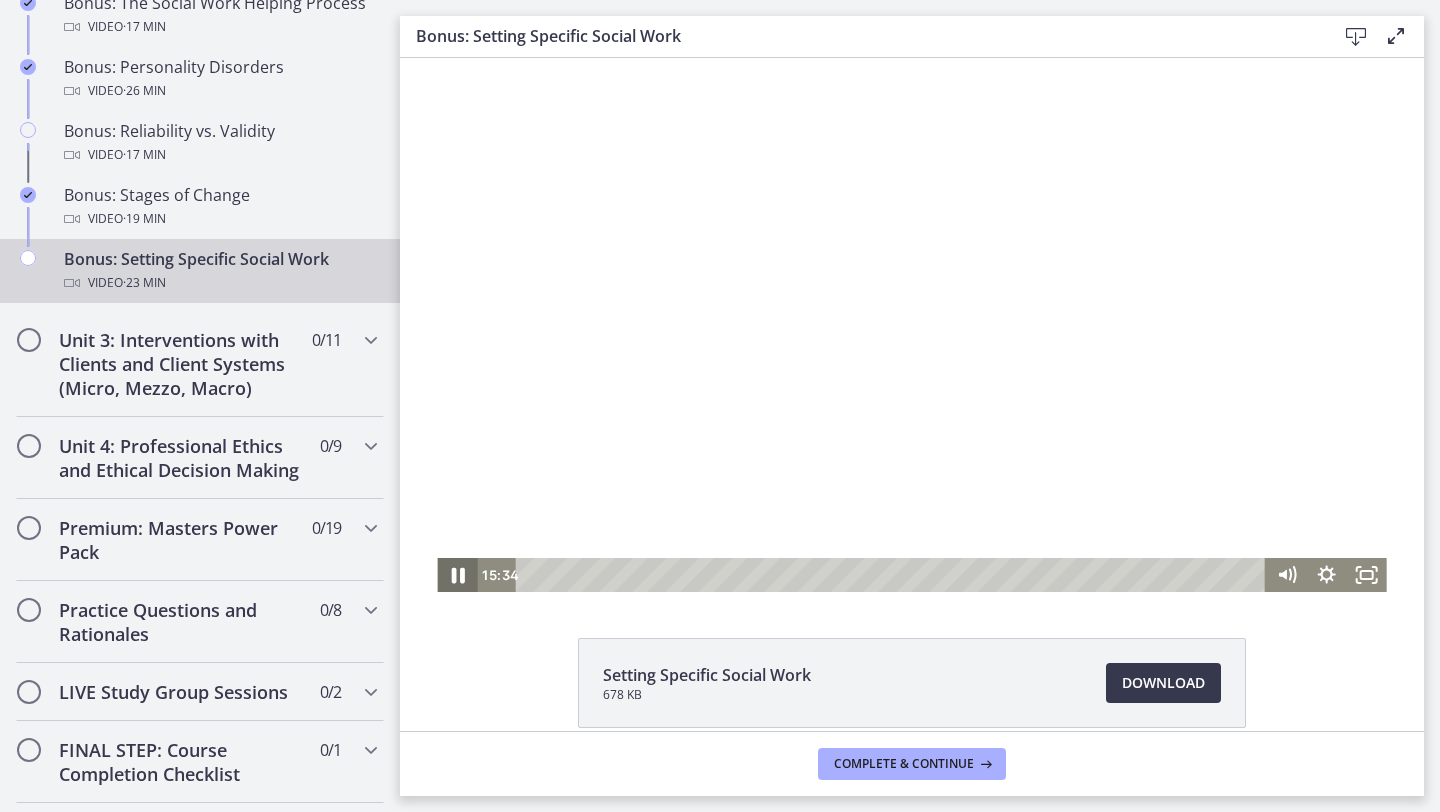 click 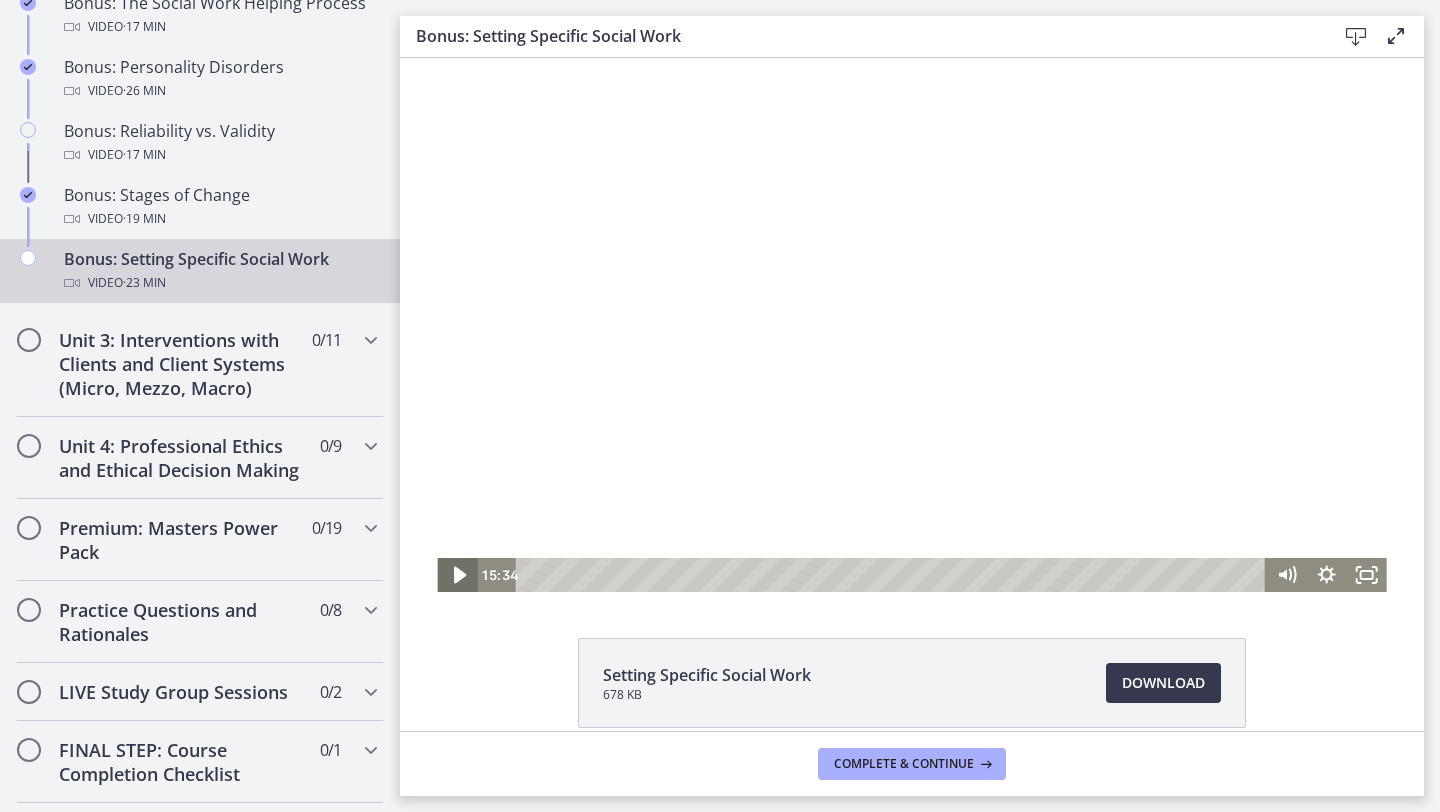 click 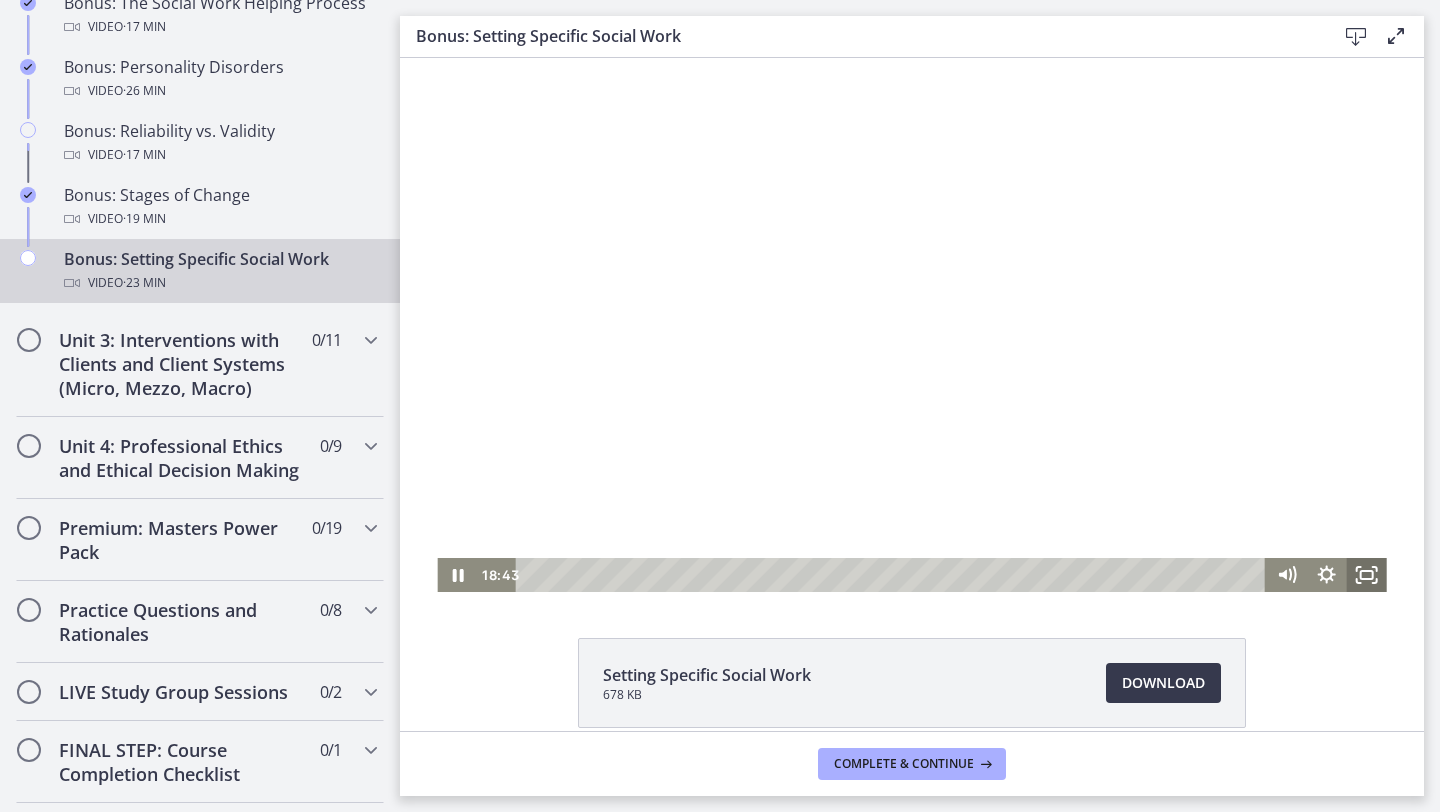 click 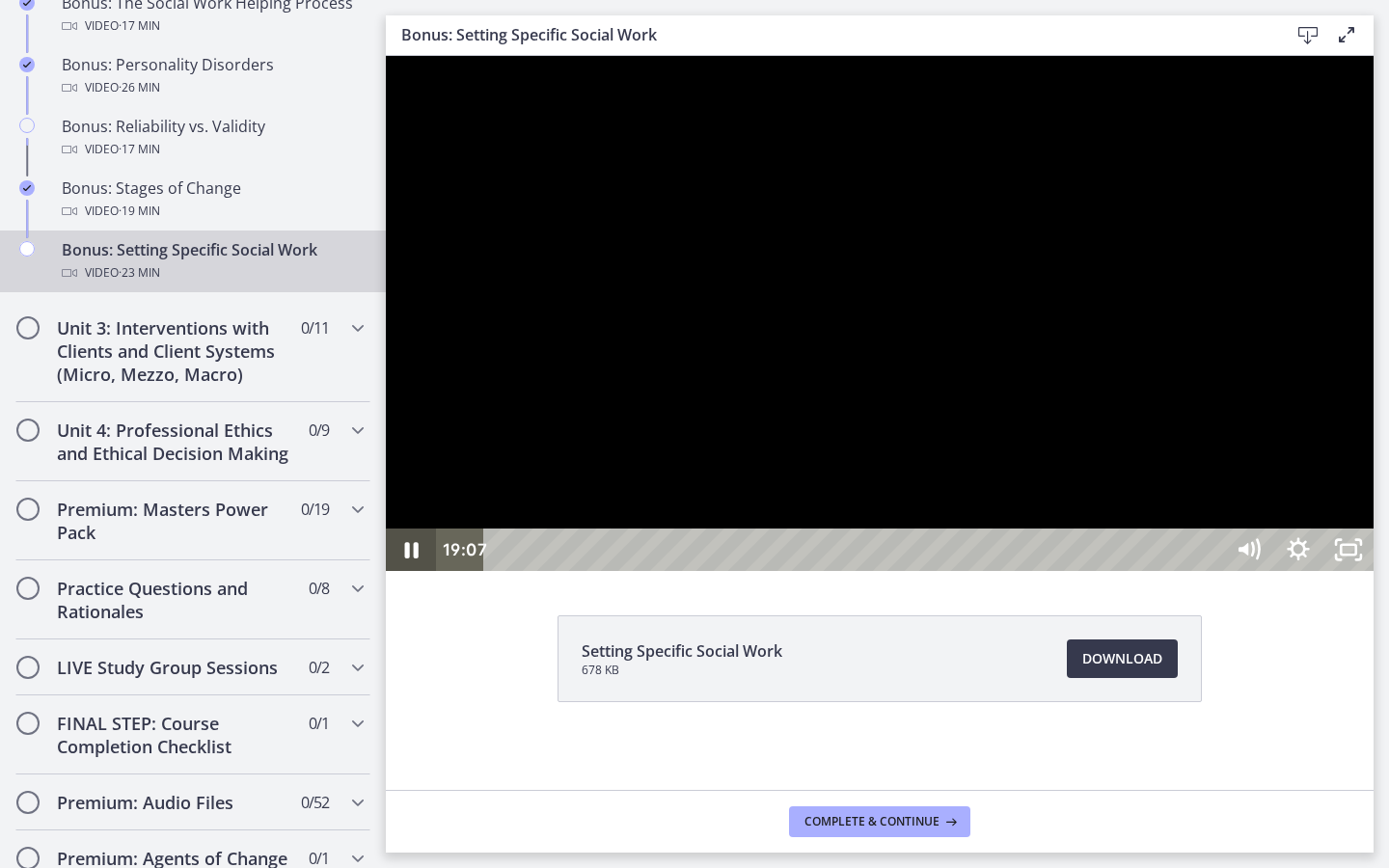 click 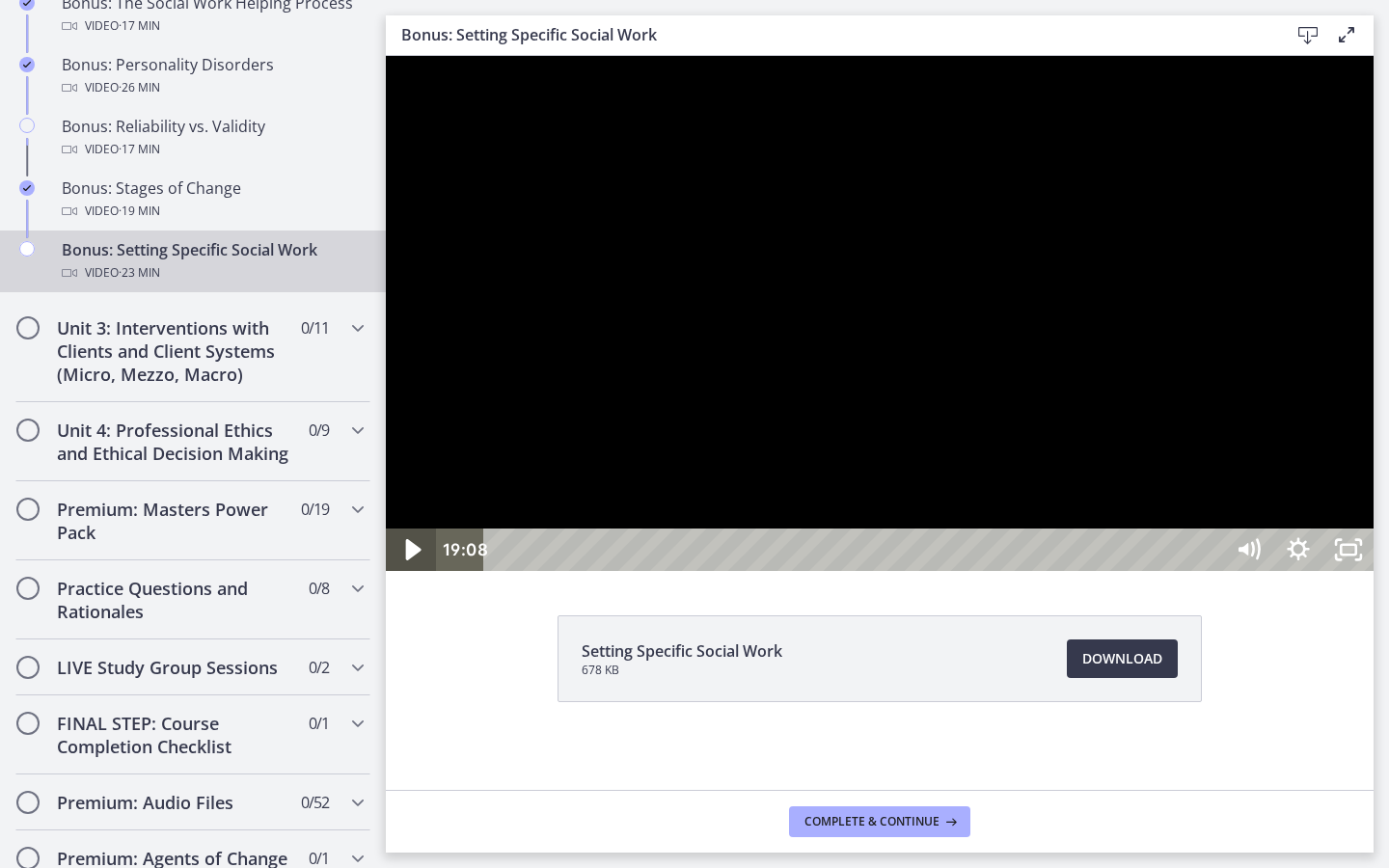 click 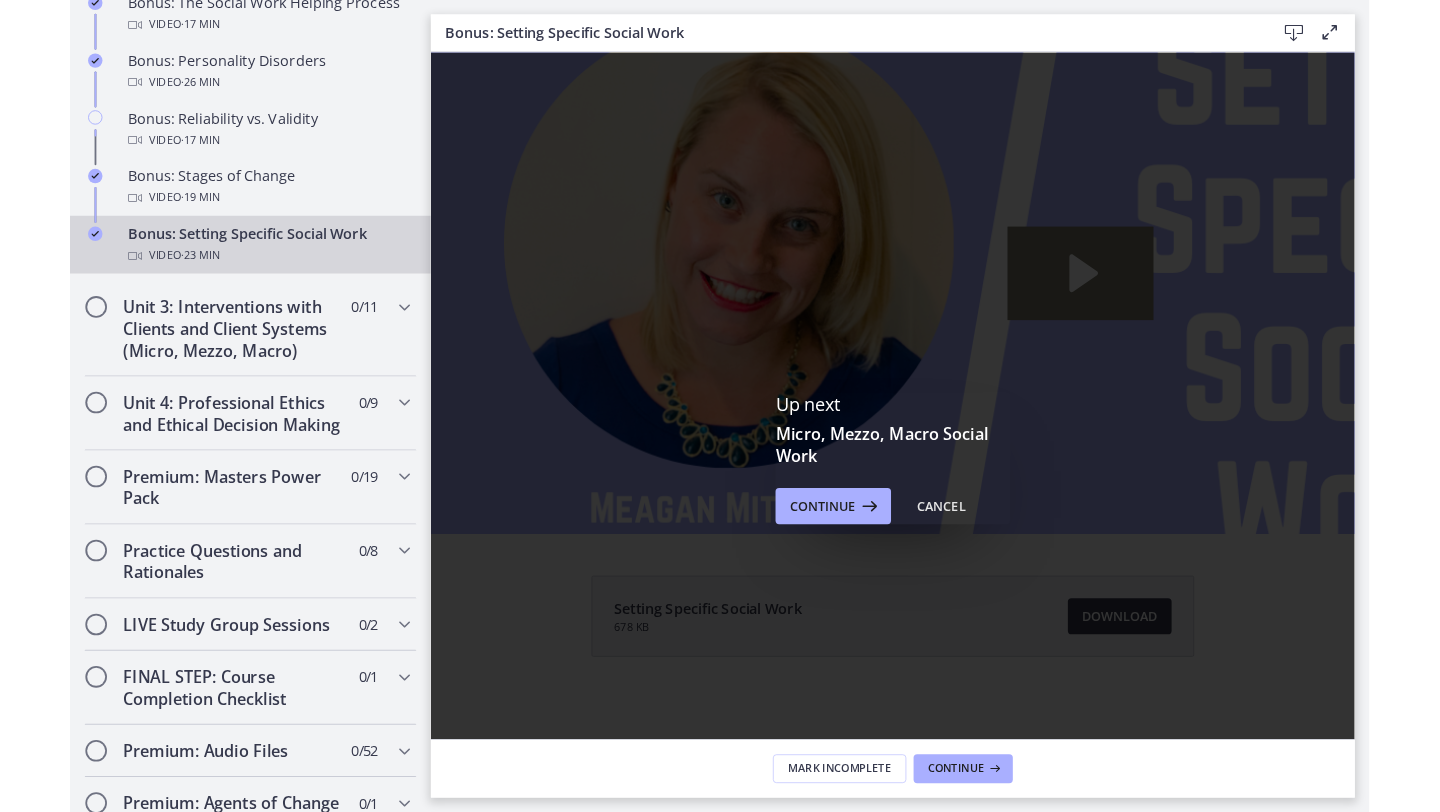scroll, scrollTop: 0, scrollLeft: 0, axis: both 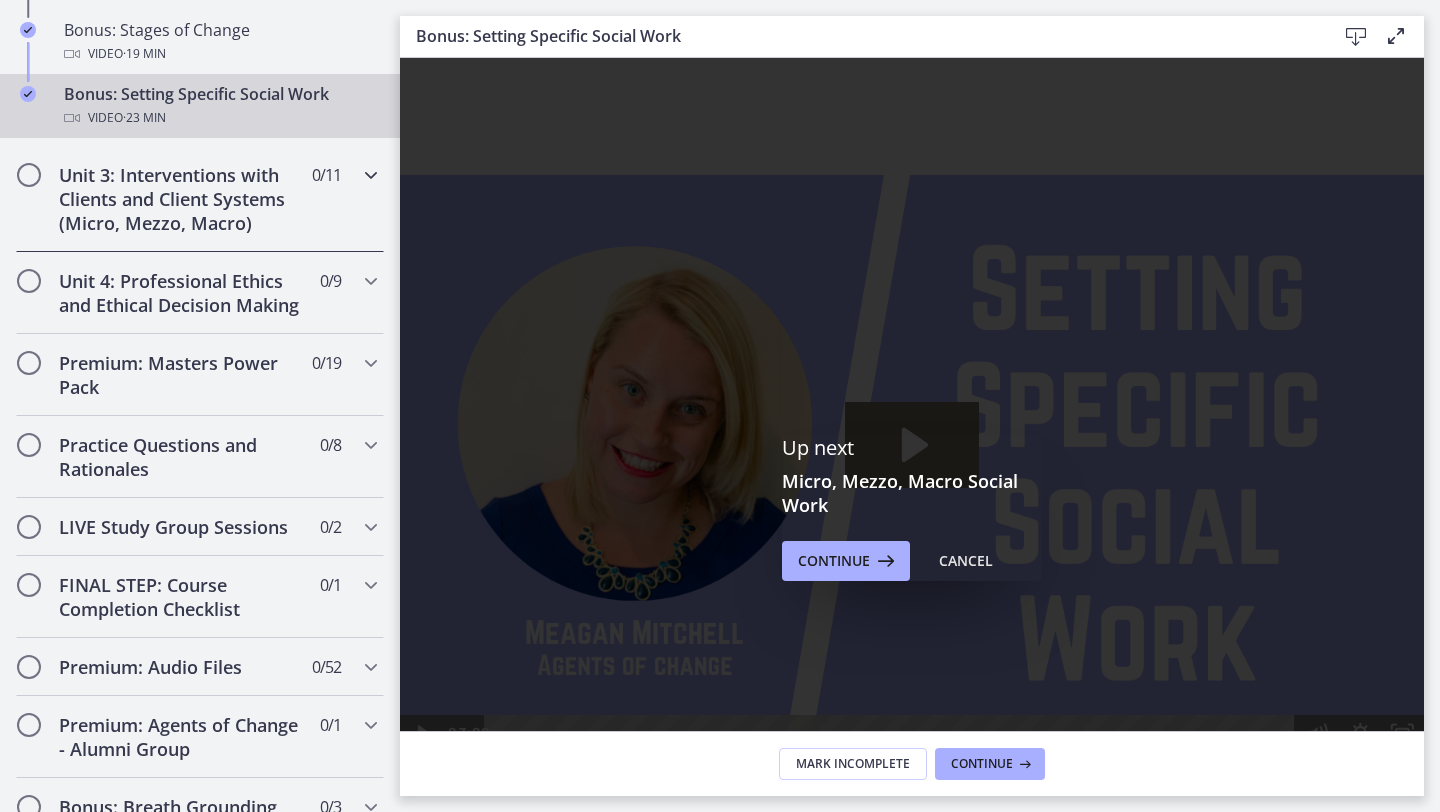 click on "Unit 3: Interventions with Clients and Client Systems (Micro, Mezzo, Macro)" at bounding box center [181, 199] 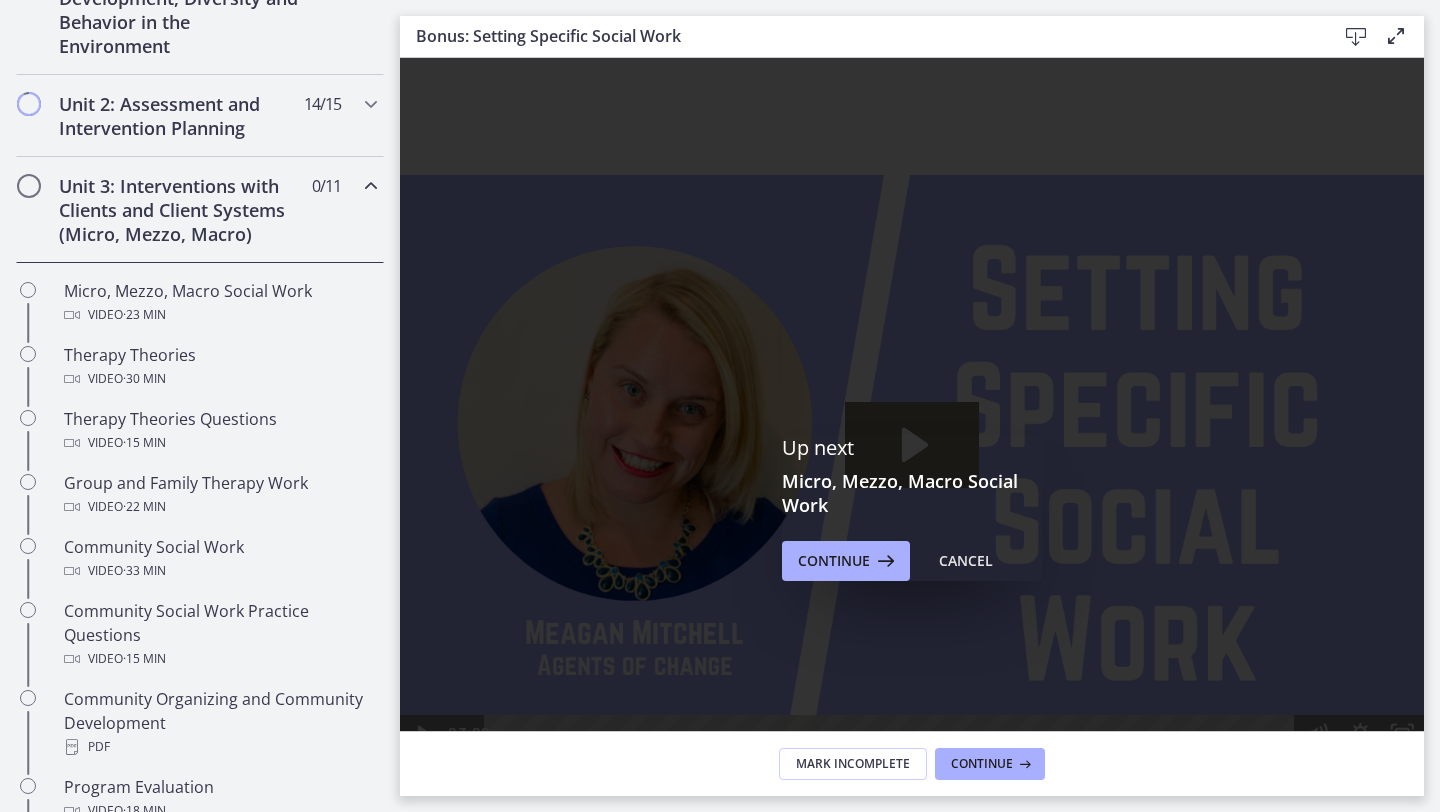 scroll, scrollTop: 613, scrollLeft: 0, axis: vertical 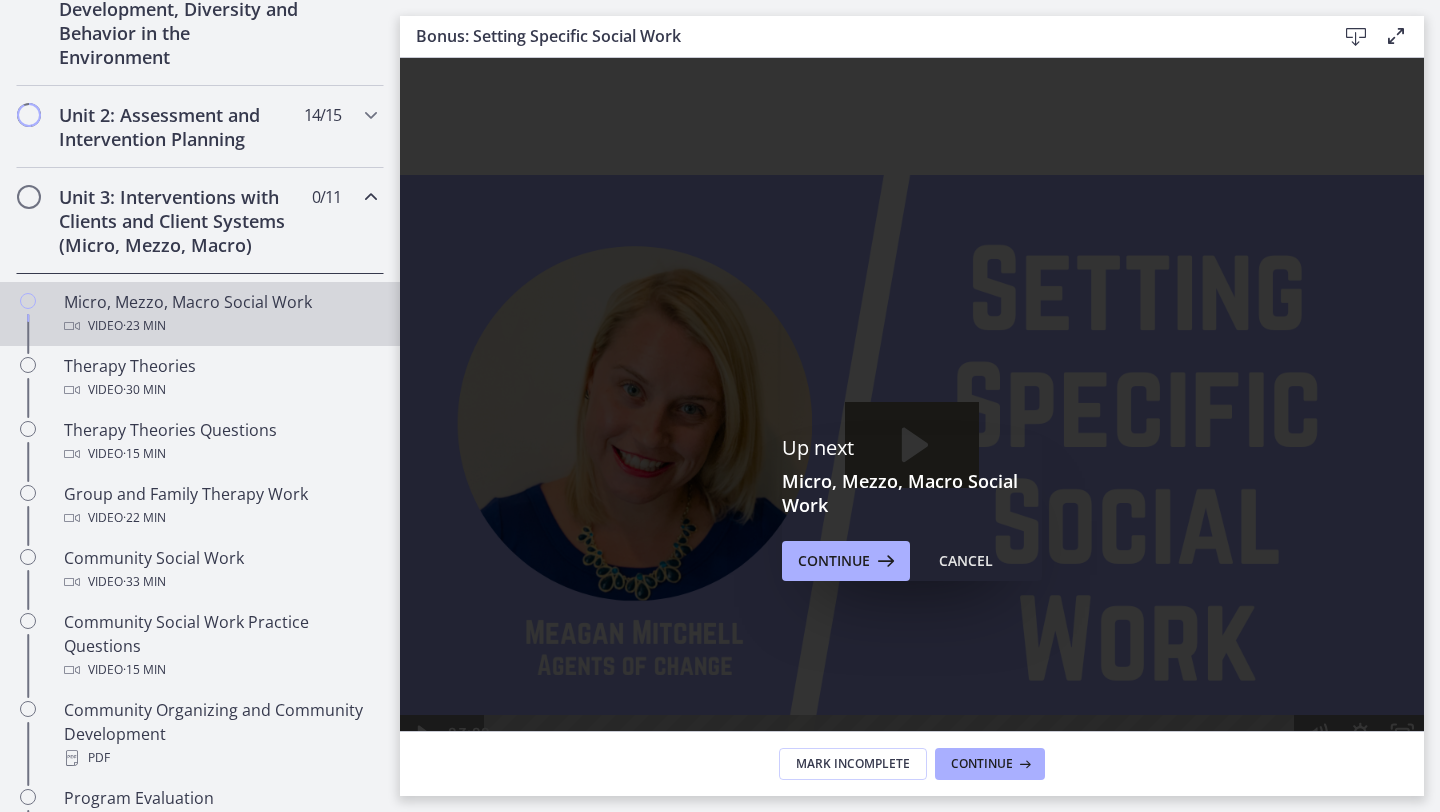 click on "Video
·  23 min" at bounding box center (220, 326) 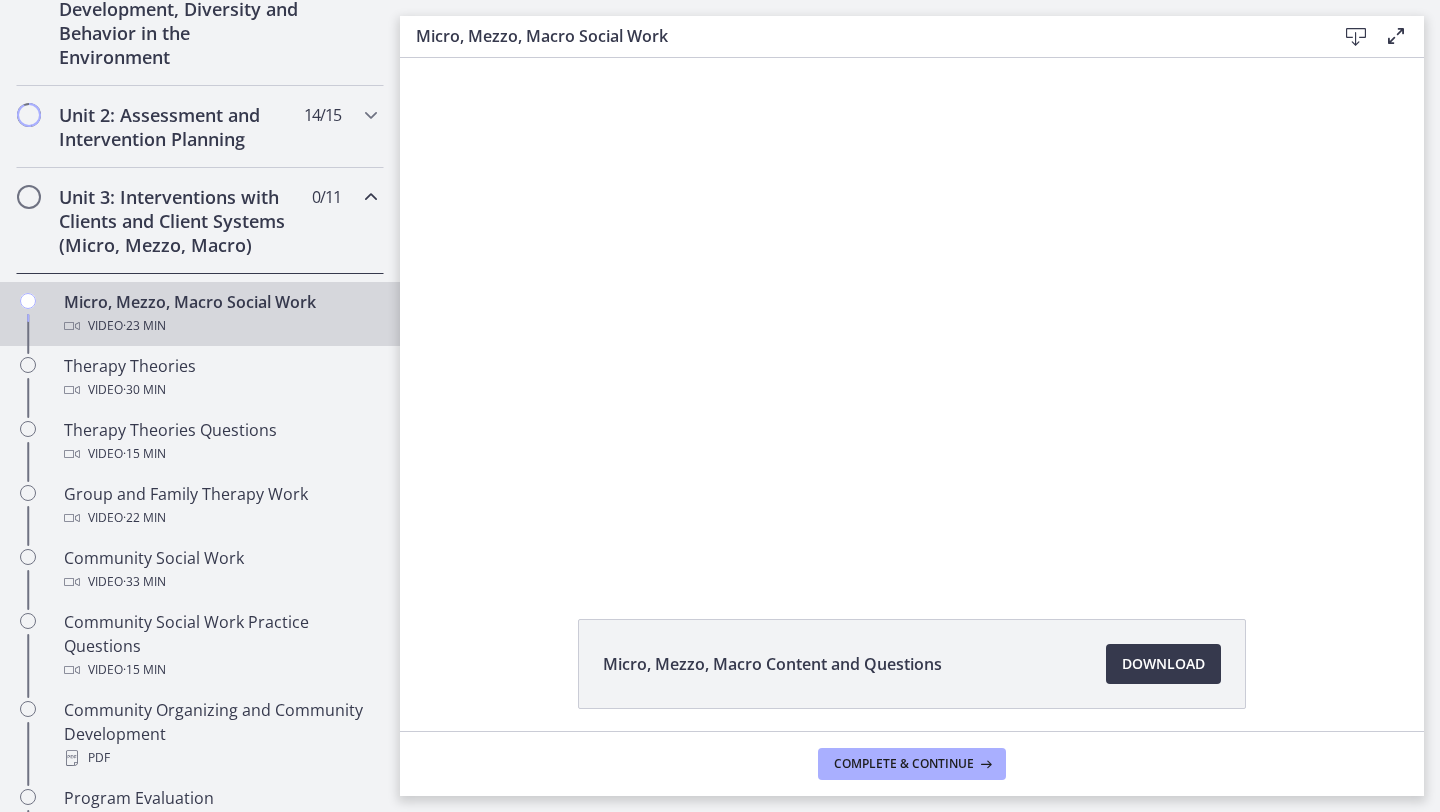scroll, scrollTop: 0, scrollLeft: 0, axis: both 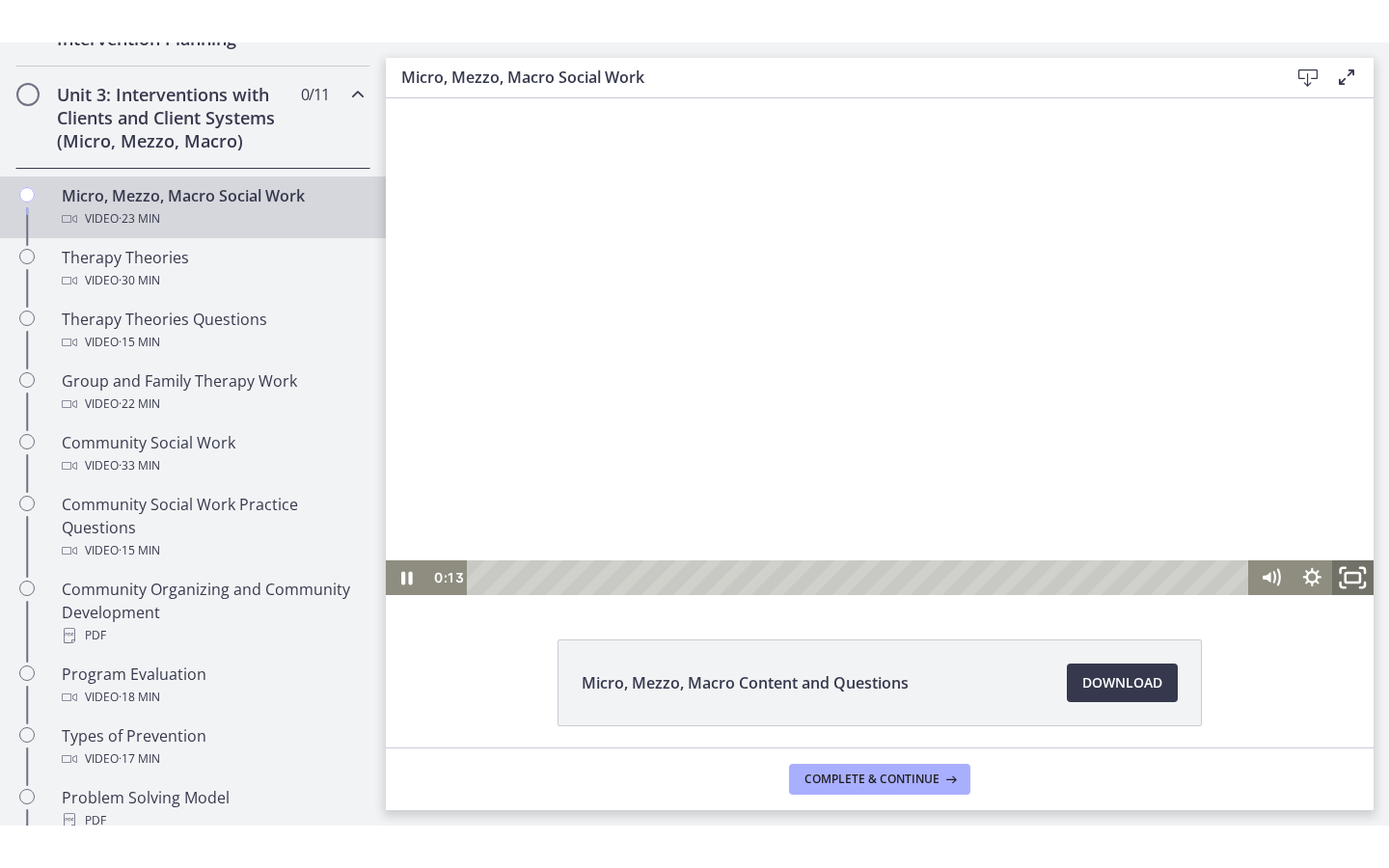 click 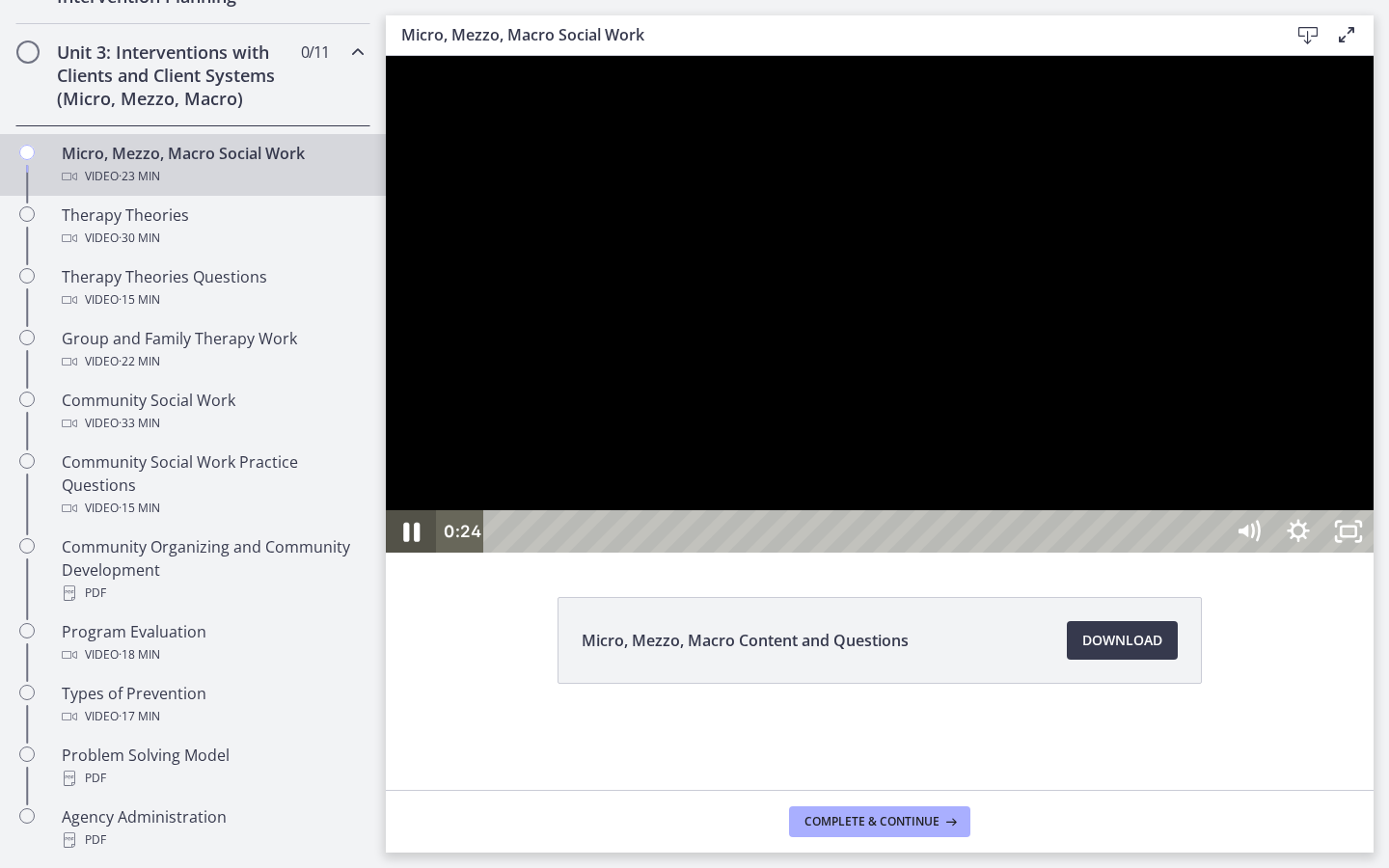 click 